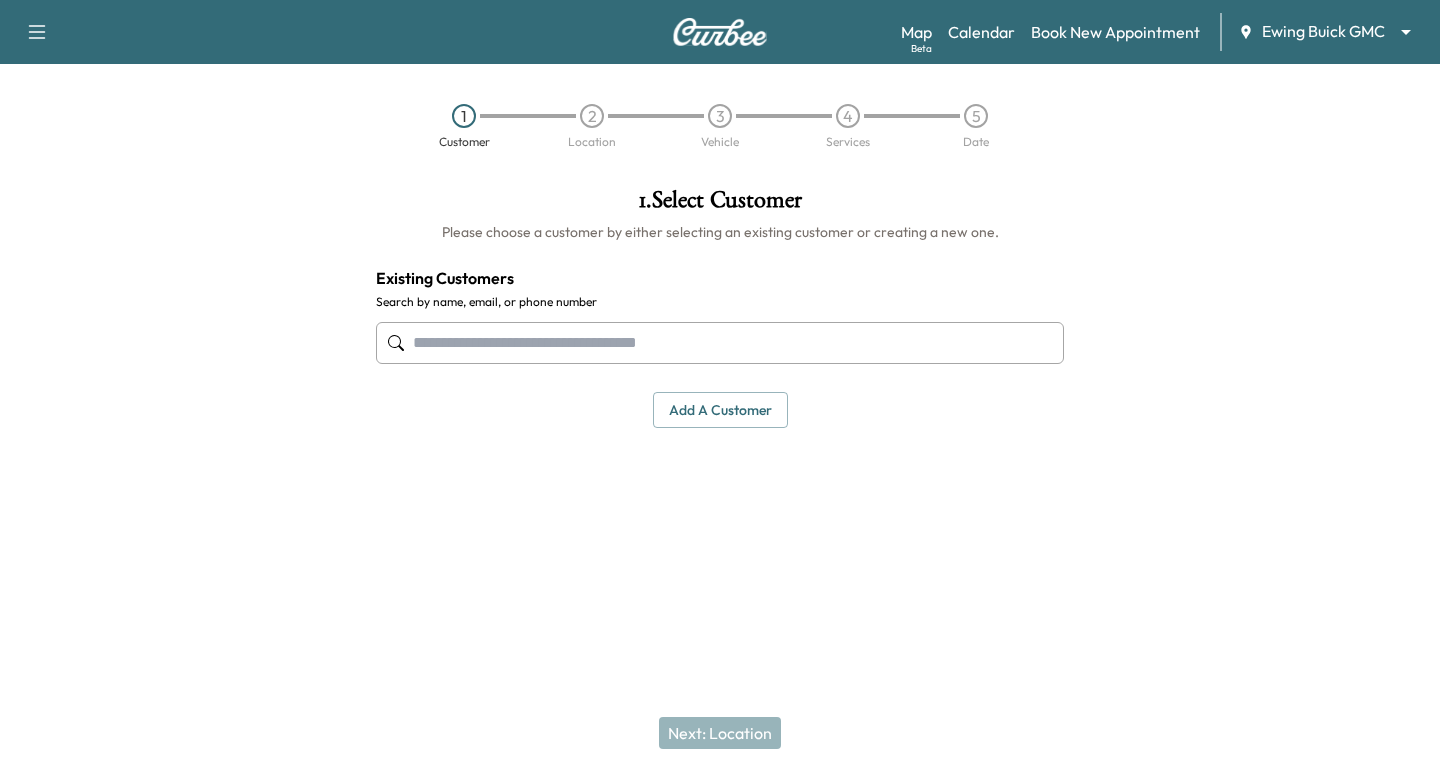 scroll, scrollTop: 0, scrollLeft: 0, axis: both 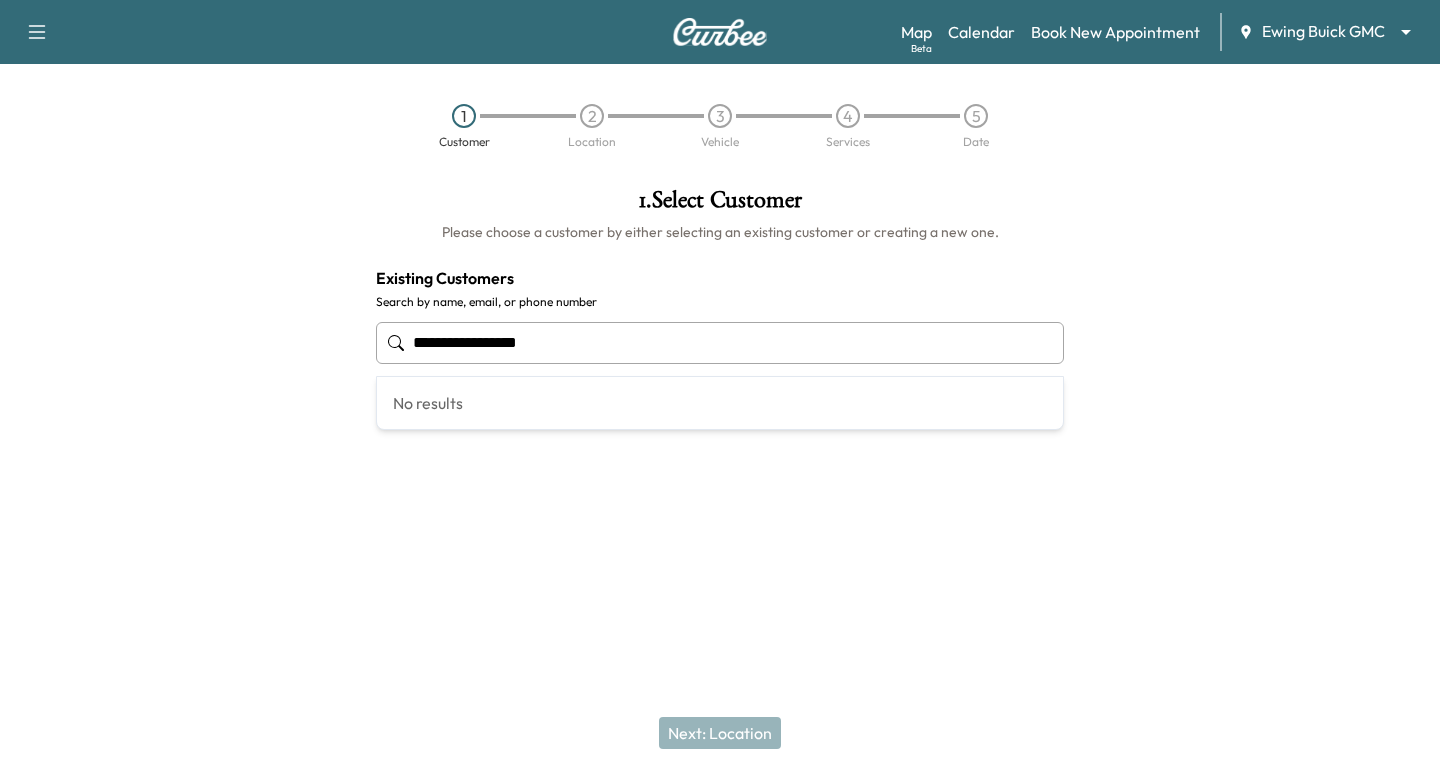 drag, startPoint x: 612, startPoint y: 348, endPoint x: -153, endPoint y: 279, distance: 768.10547 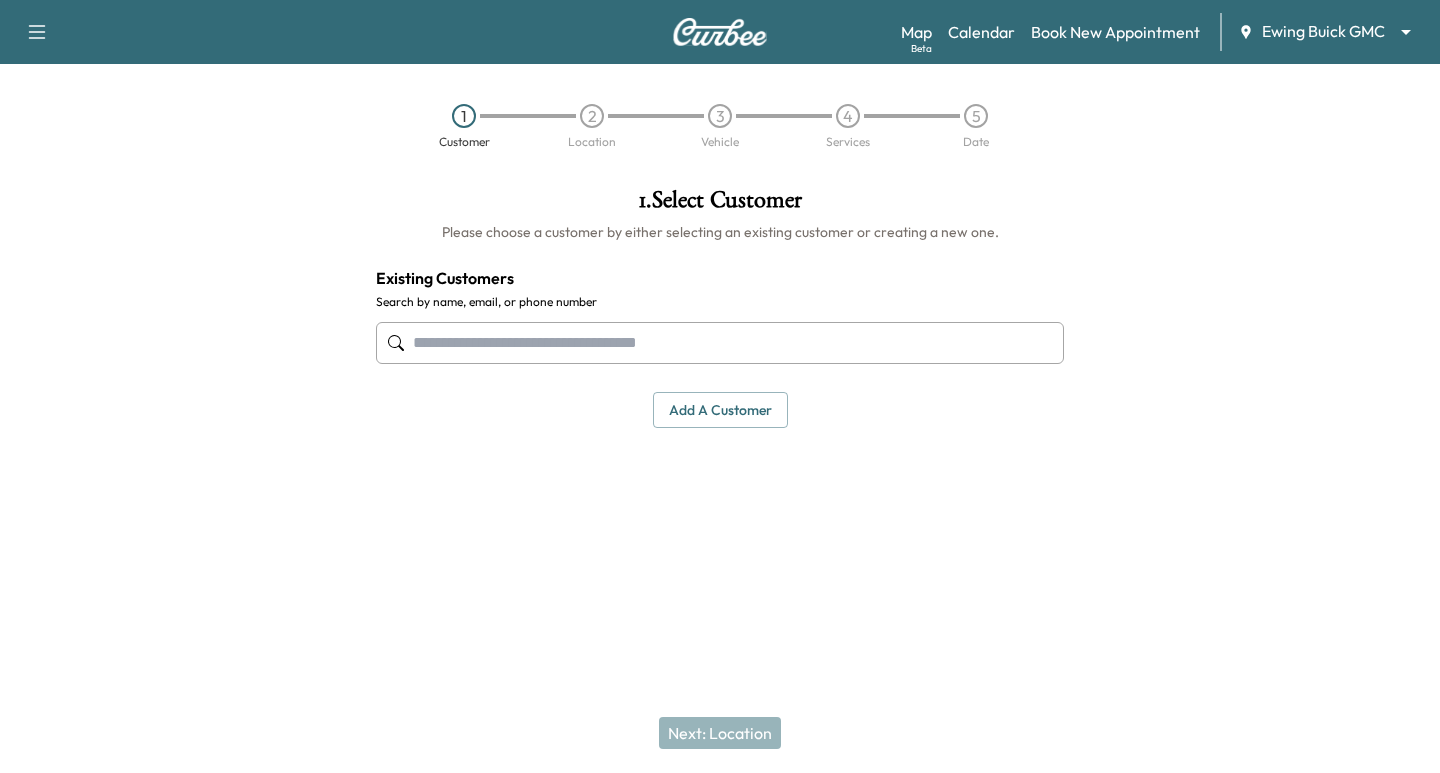 paste on "**********" 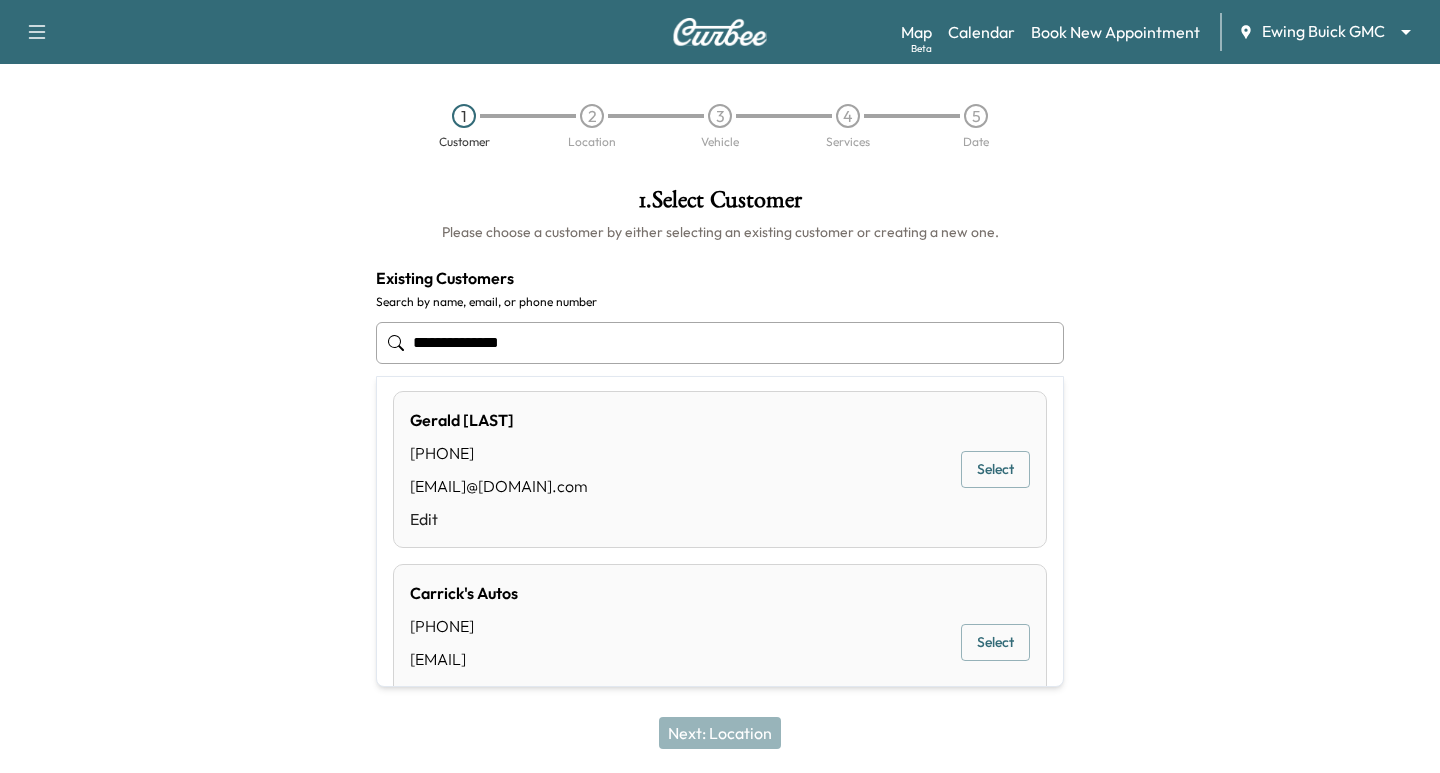 scroll, scrollTop: 0, scrollLeft: 0, axis: both 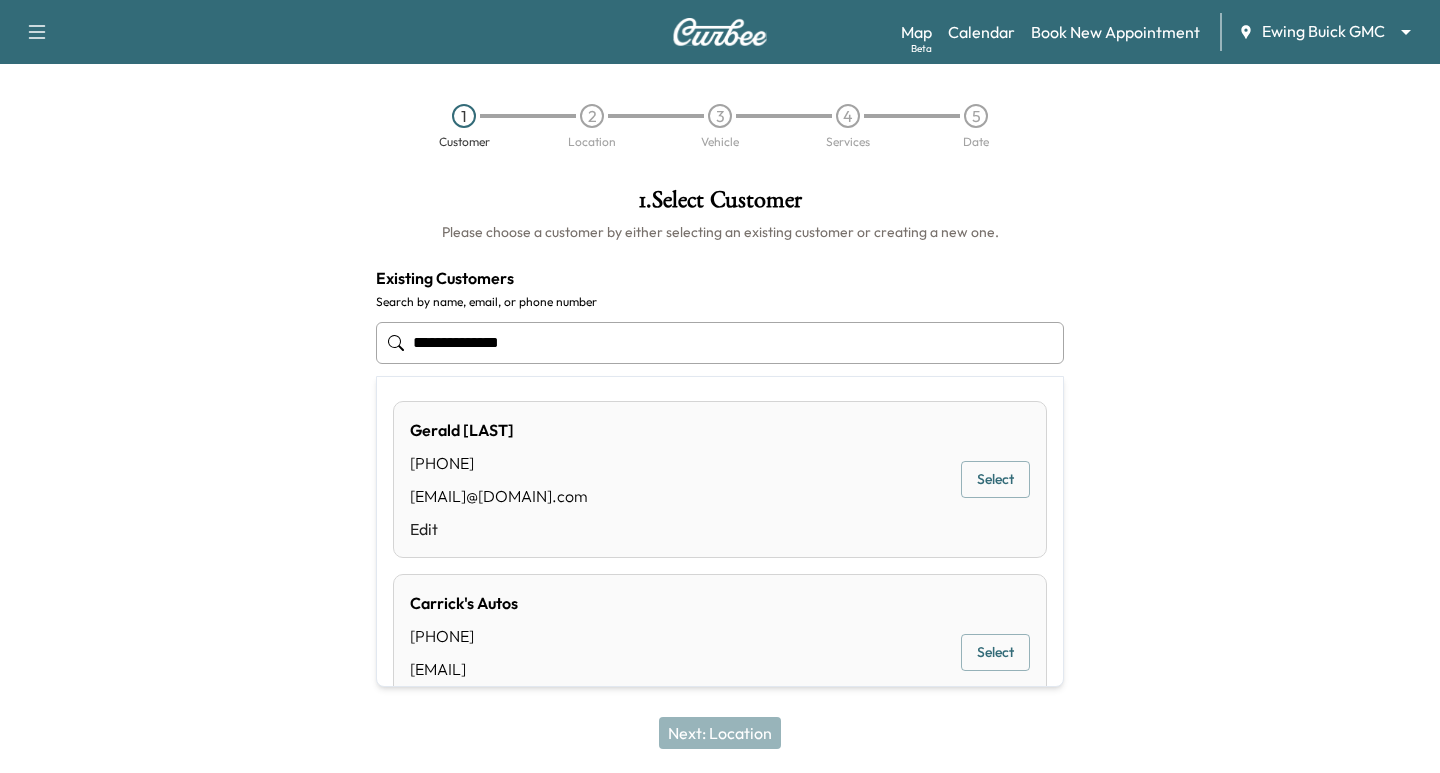 type on "**********" 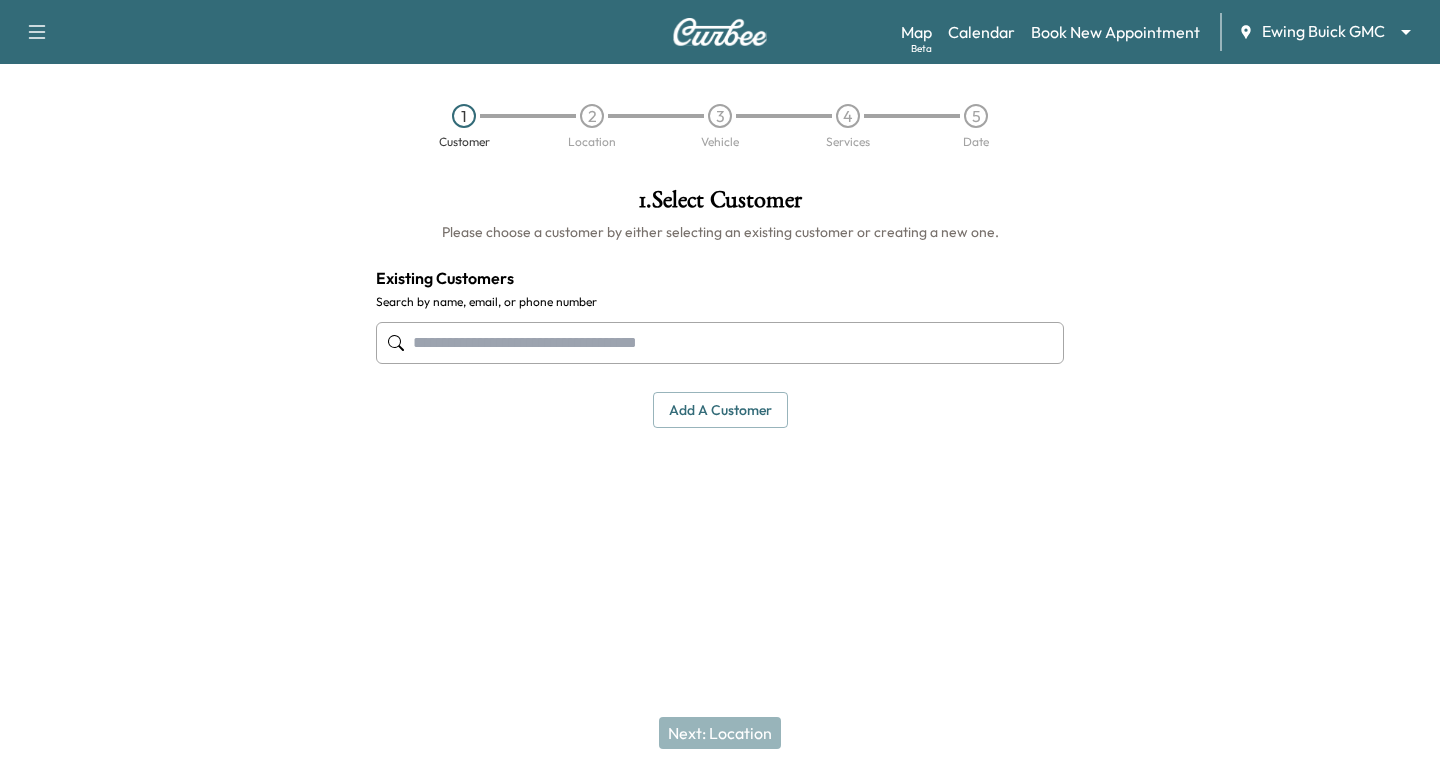 paste on "**********" 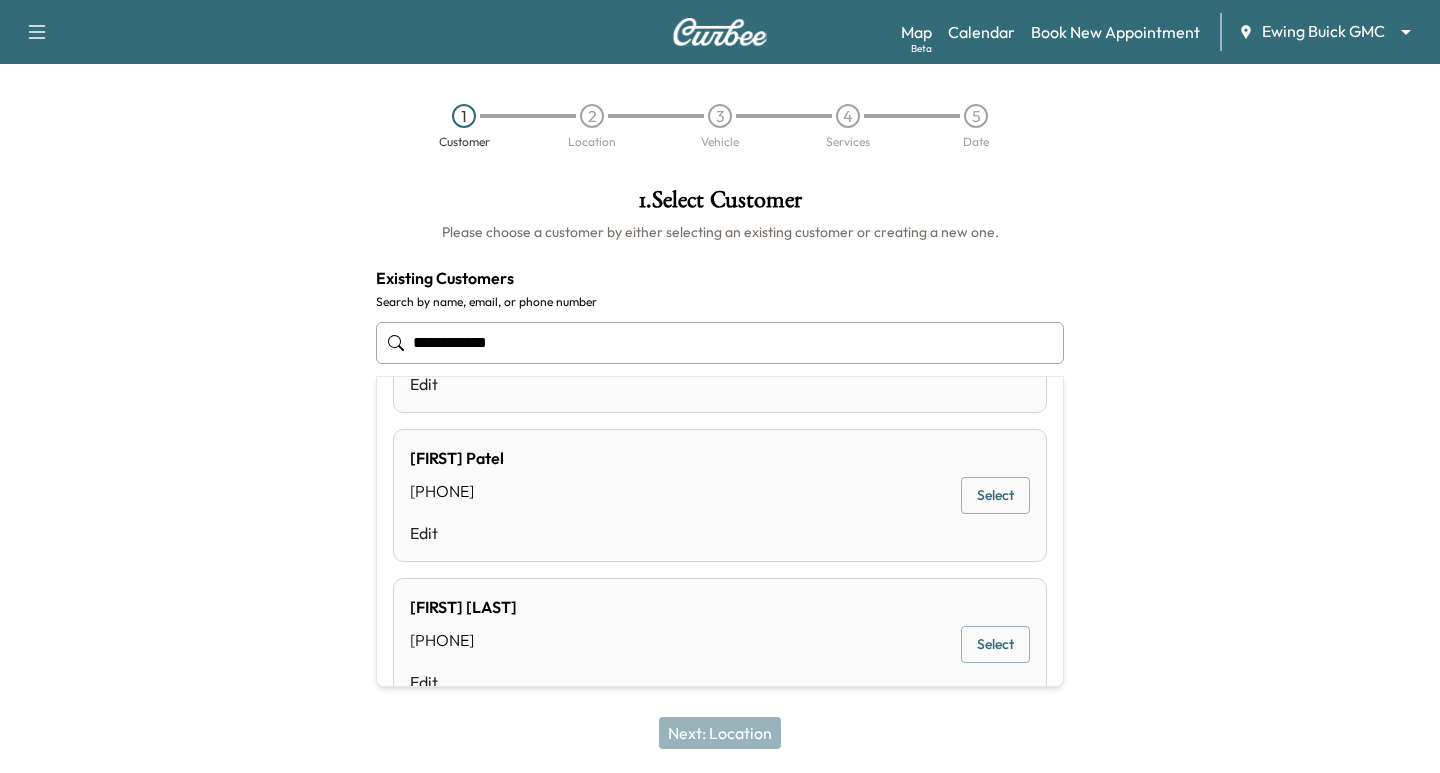 scroll, scrollTop: 150, scrollLeft: 0, axis: vertical 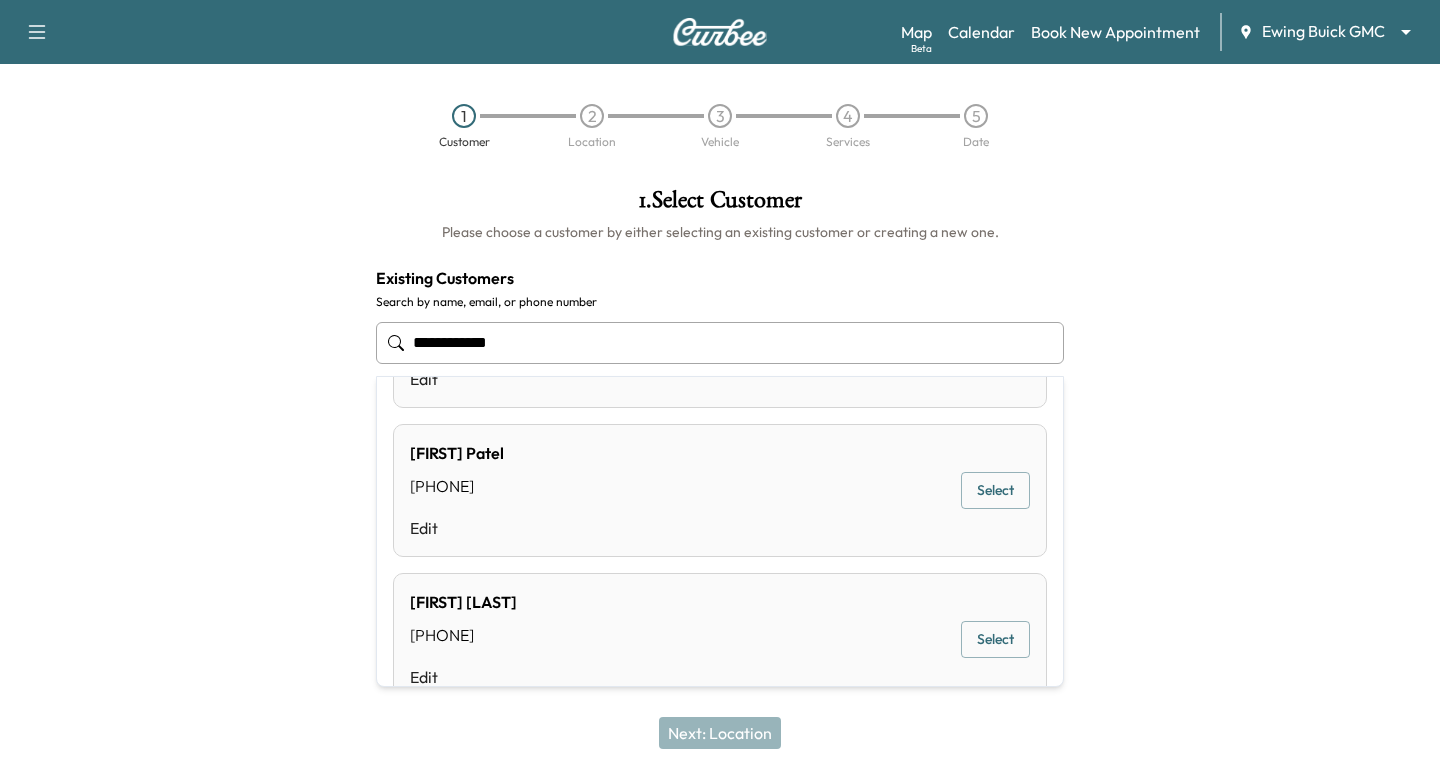 type on "**********" 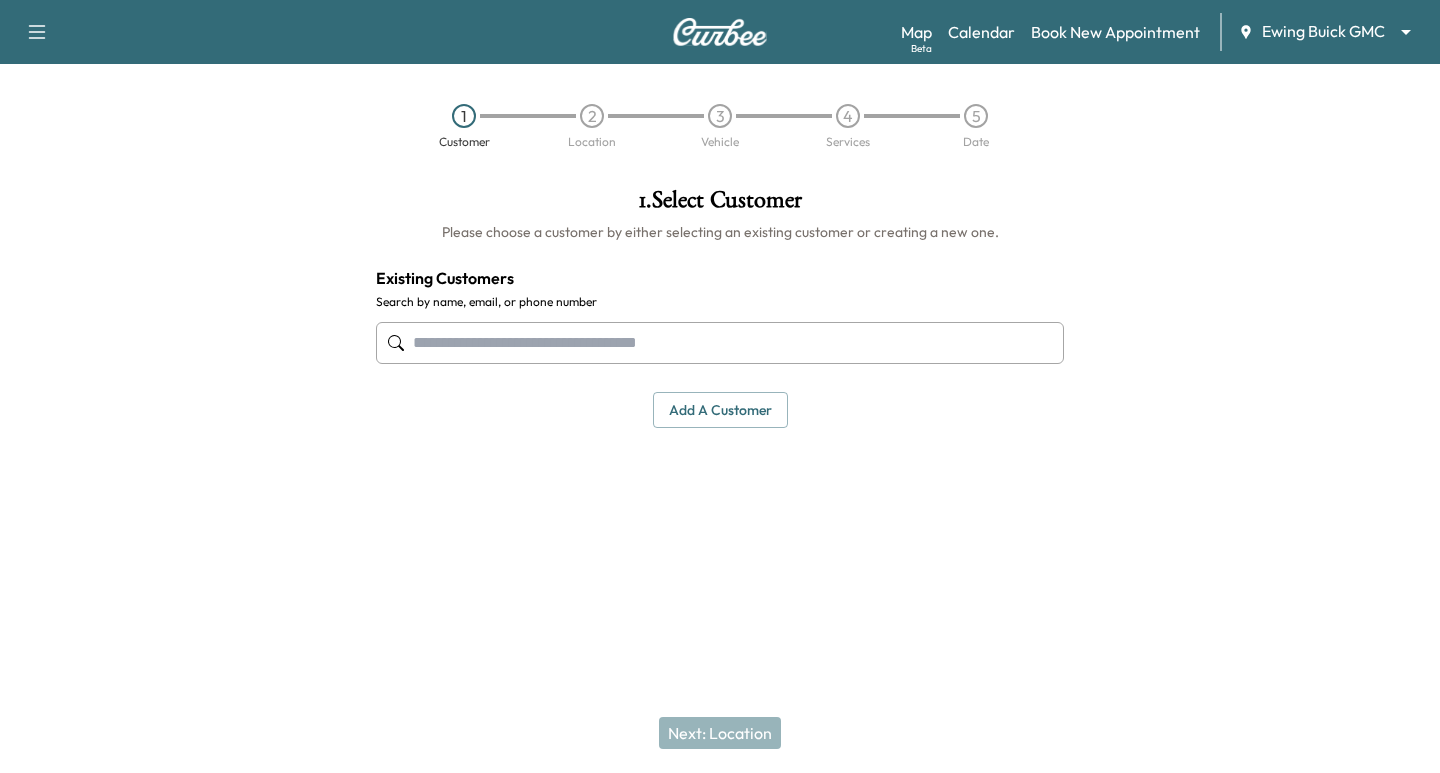 paste on "**********" 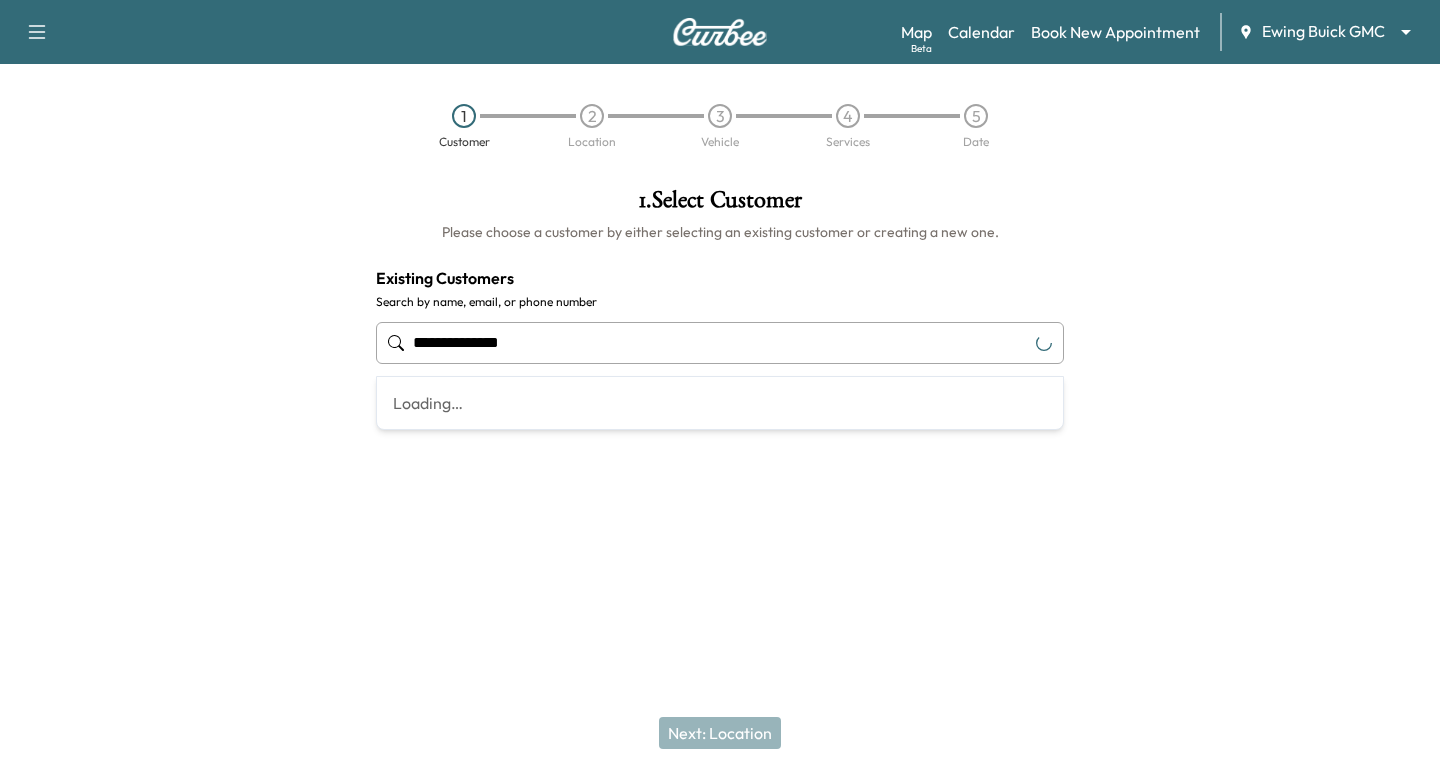 drag, startPoint x: 585, startPoint y: 331, endPoint x: -66, endPoint y: 198, distance: 664.44714 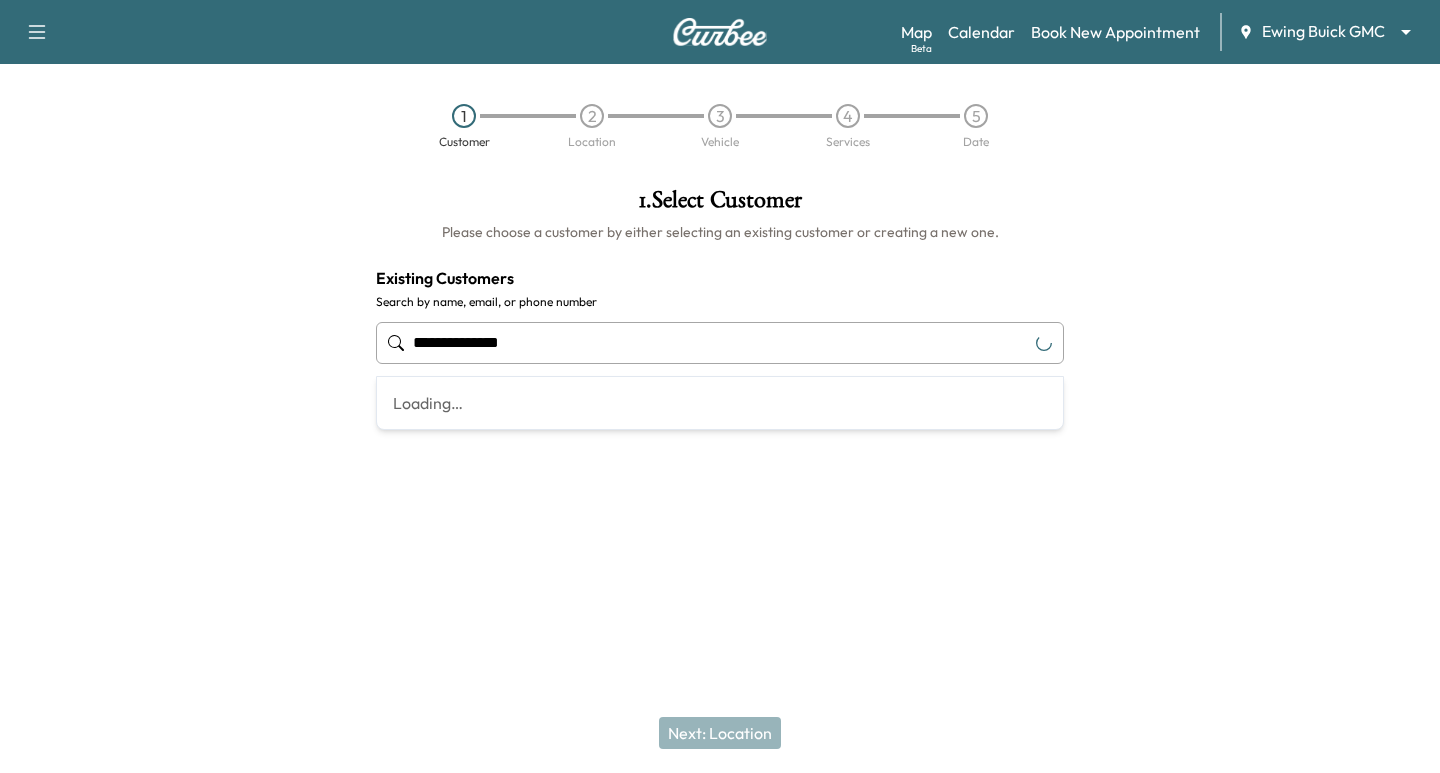 click on "Please choose a customer by either selecting an existing customer or creating a new one. Existing Customers Search by name, email, or phone number Add a customer add a customer Customer Details Cancel Save & Close Next: Location
Loading…" at bounding box center (720, 386) 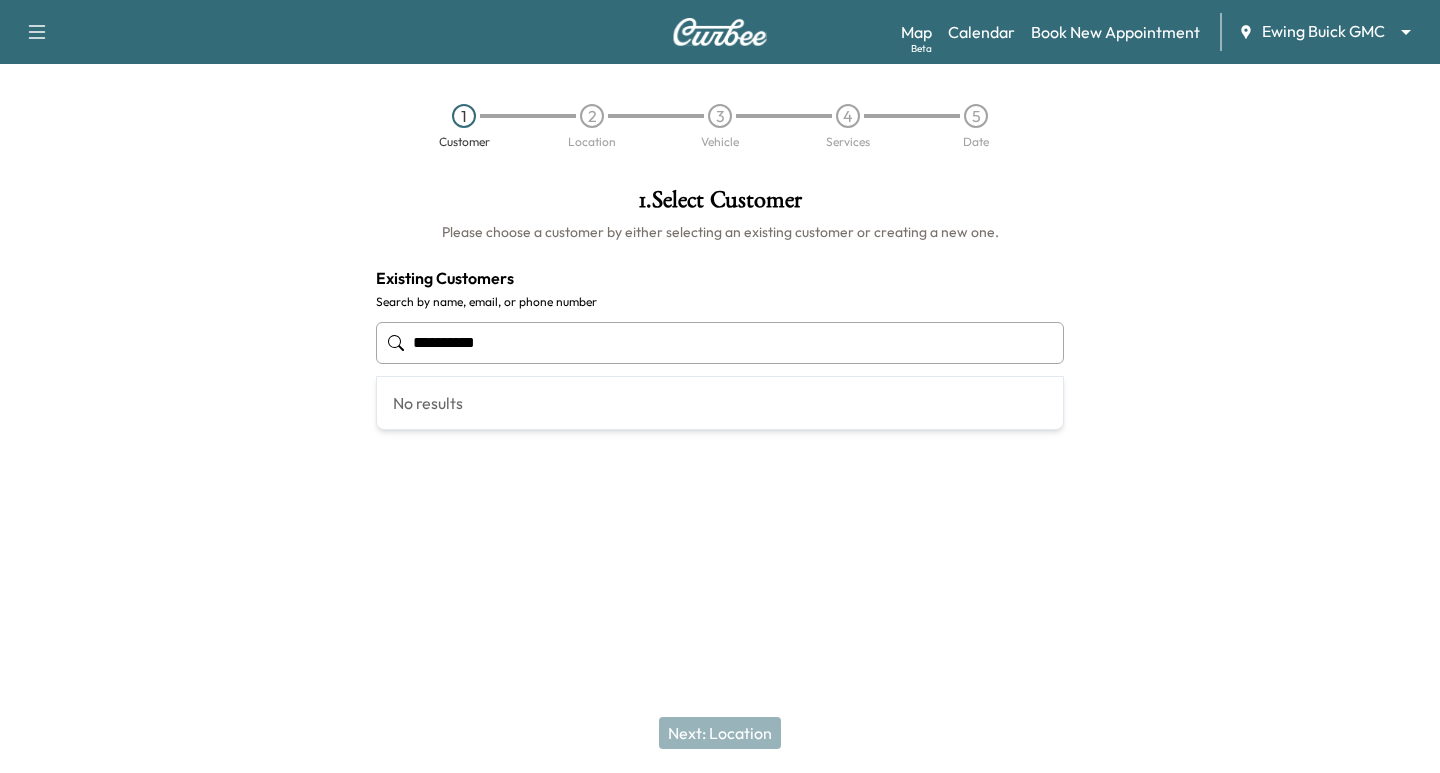 type on "**********" 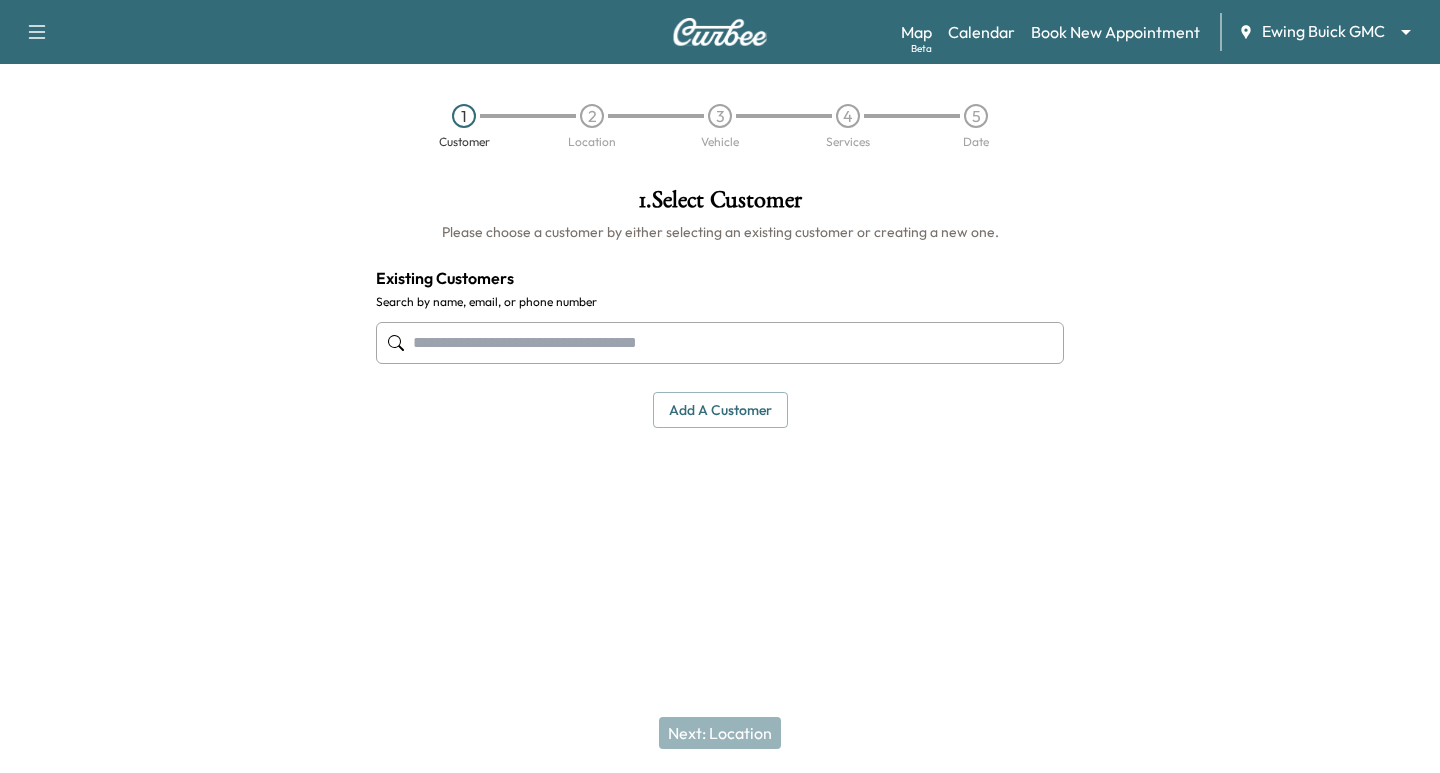 paste on "**********" 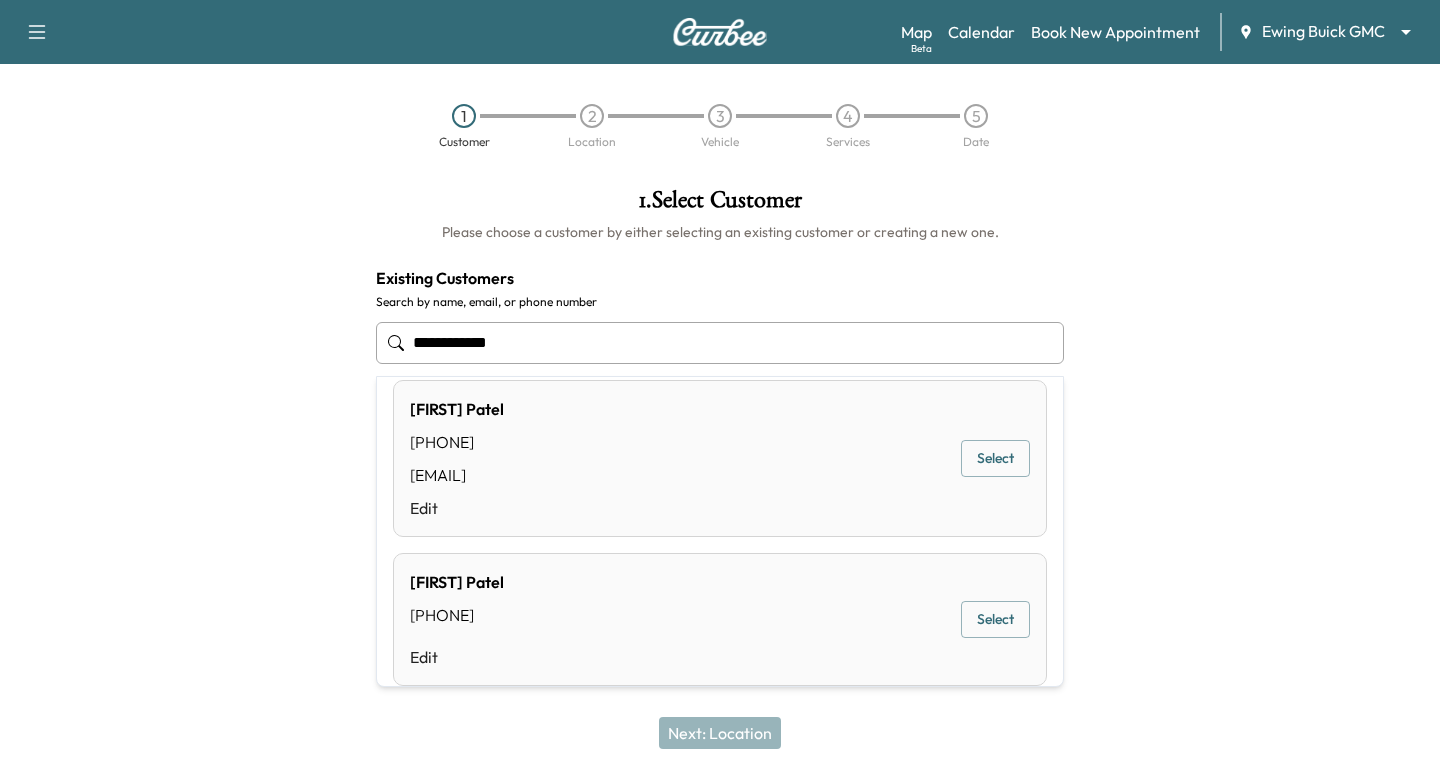 scroll, scrollTop: 25, scrollLeft: 0, axis: vertical 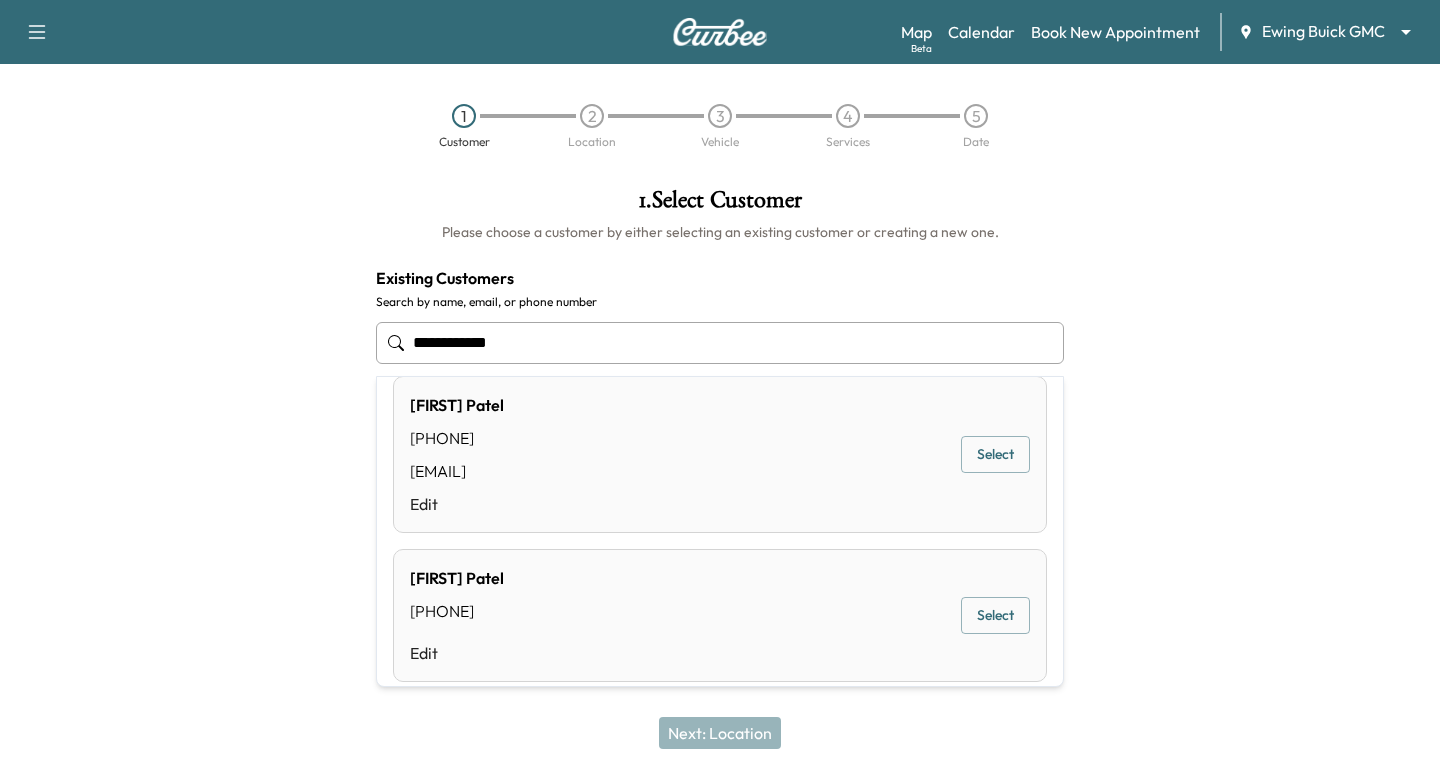 type on "**********" 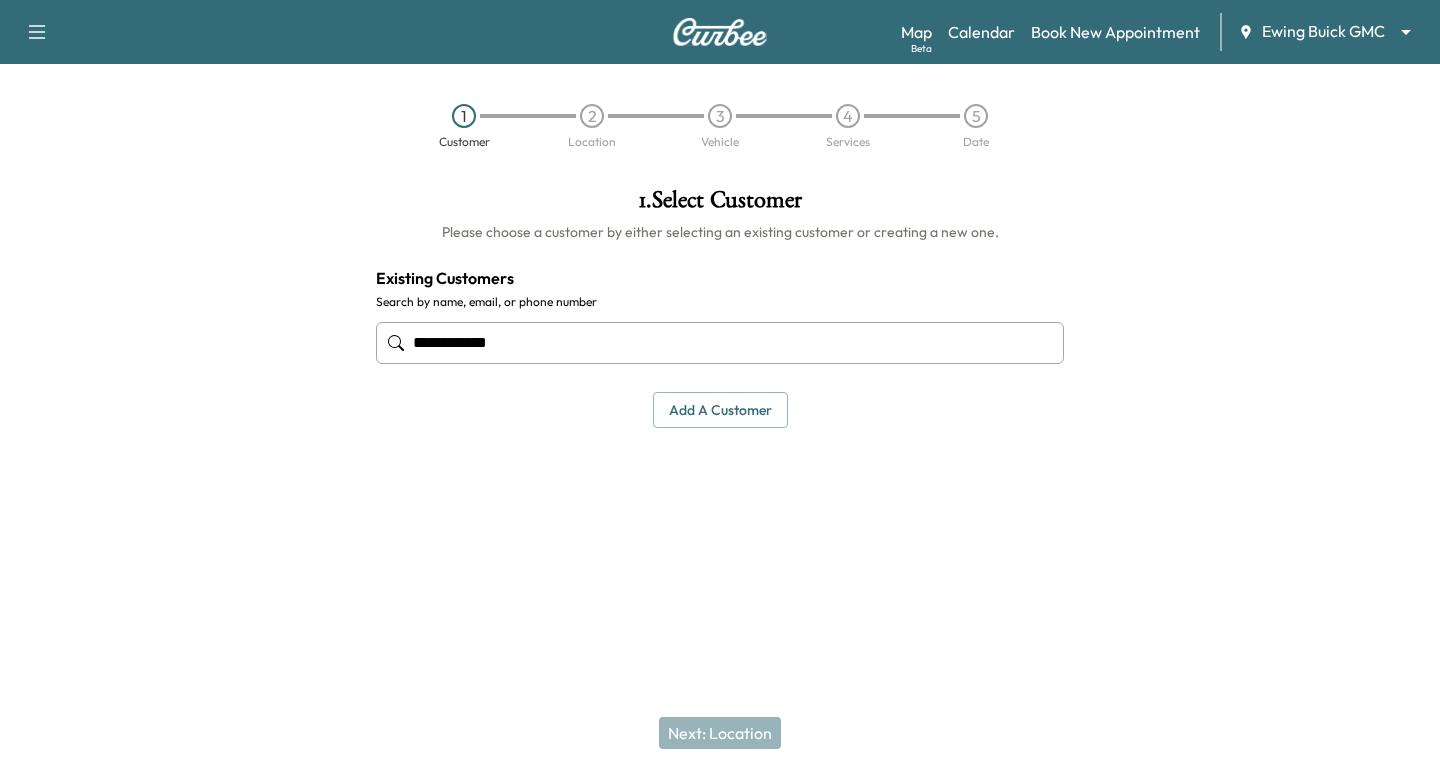 type 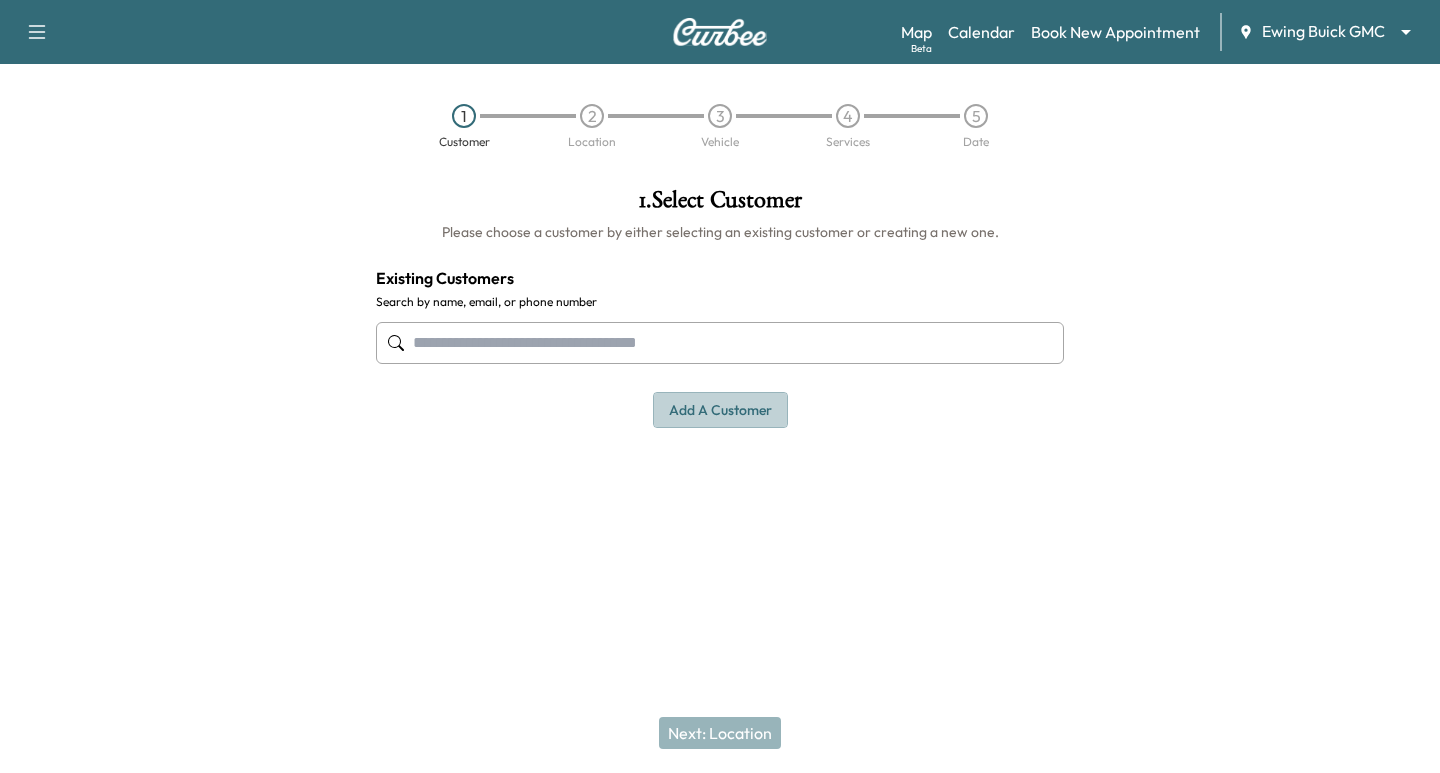 click on "Add a customer" at bounding box center [720, 410] 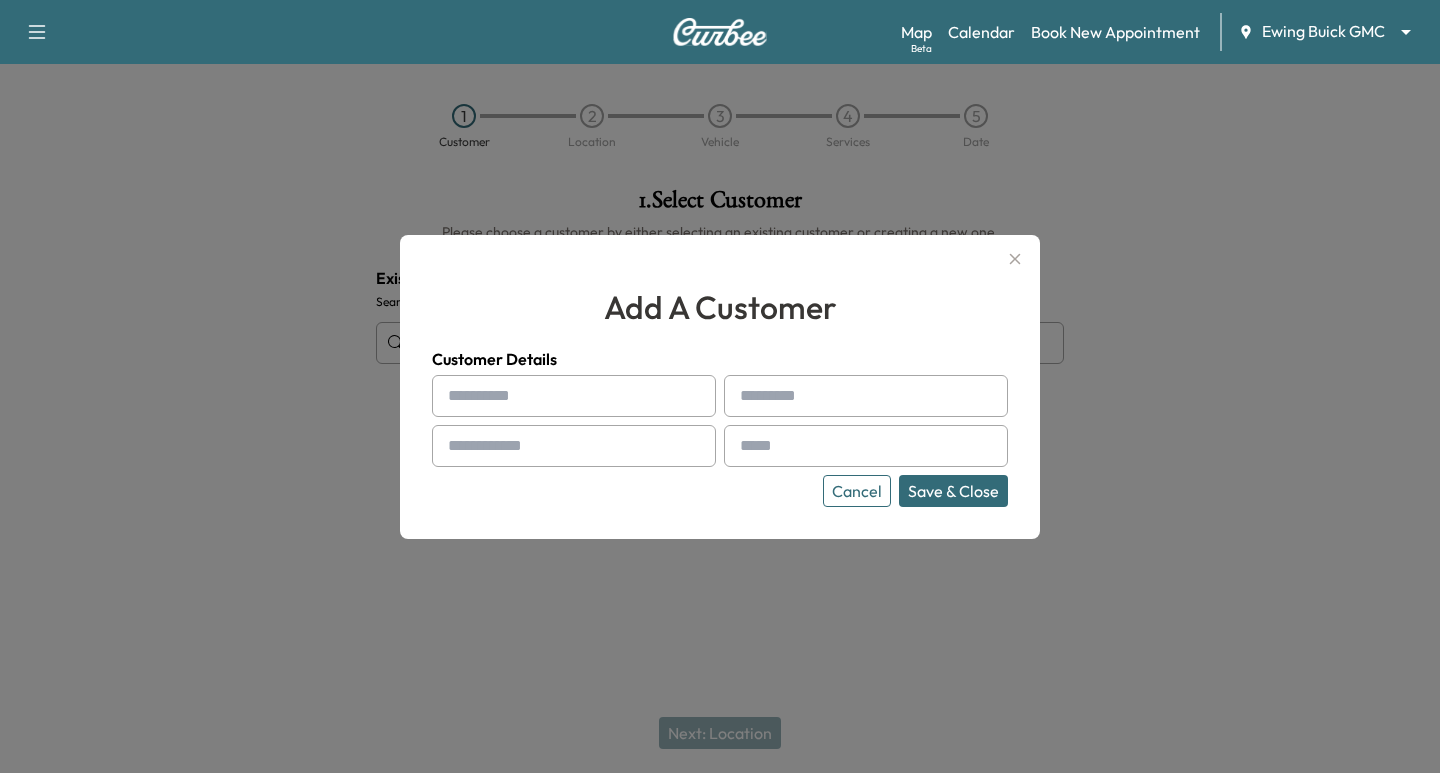 click at bounding box center [574, 396] 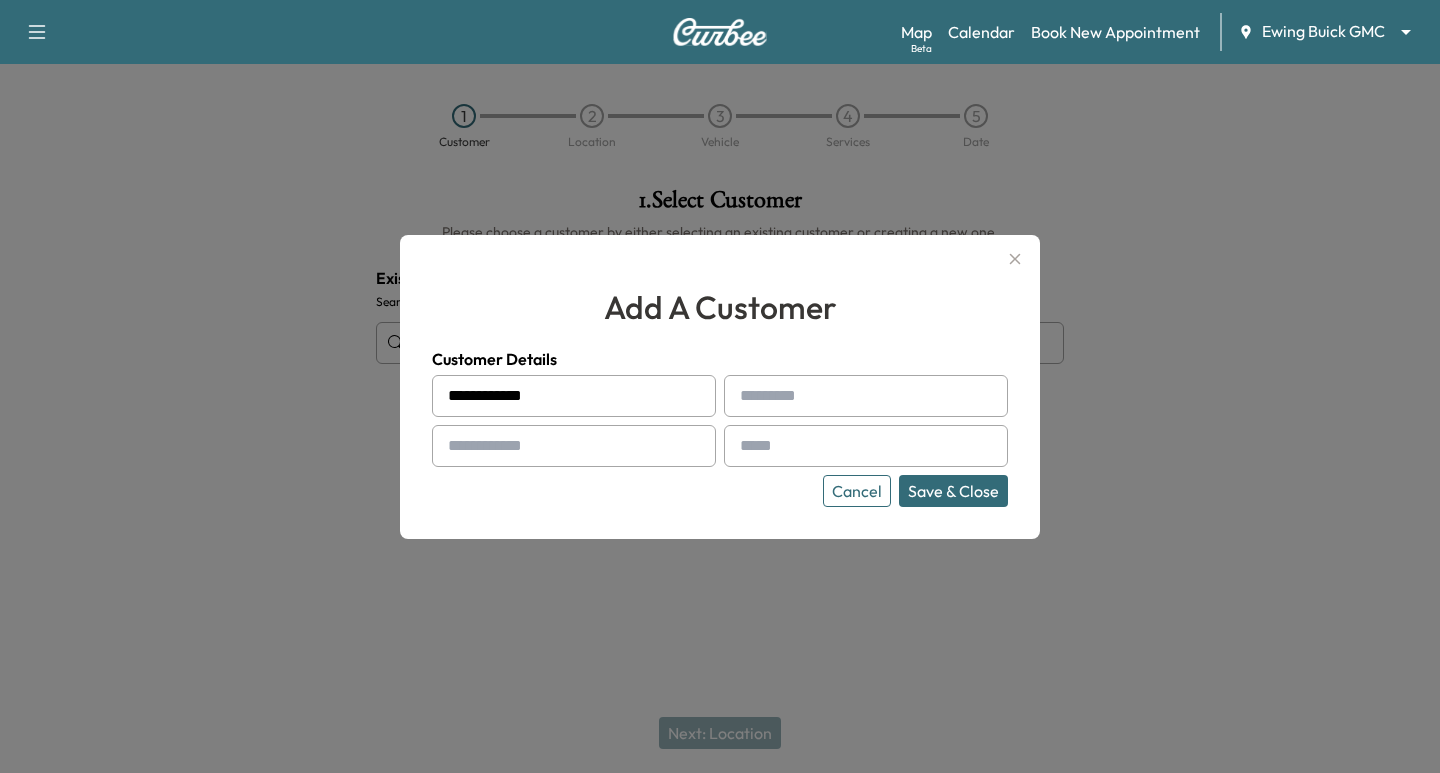 drag, startPoint x: 565, startPoint y: 394, endPoint x: 496, endPoint y: 395, distance: 69.00725 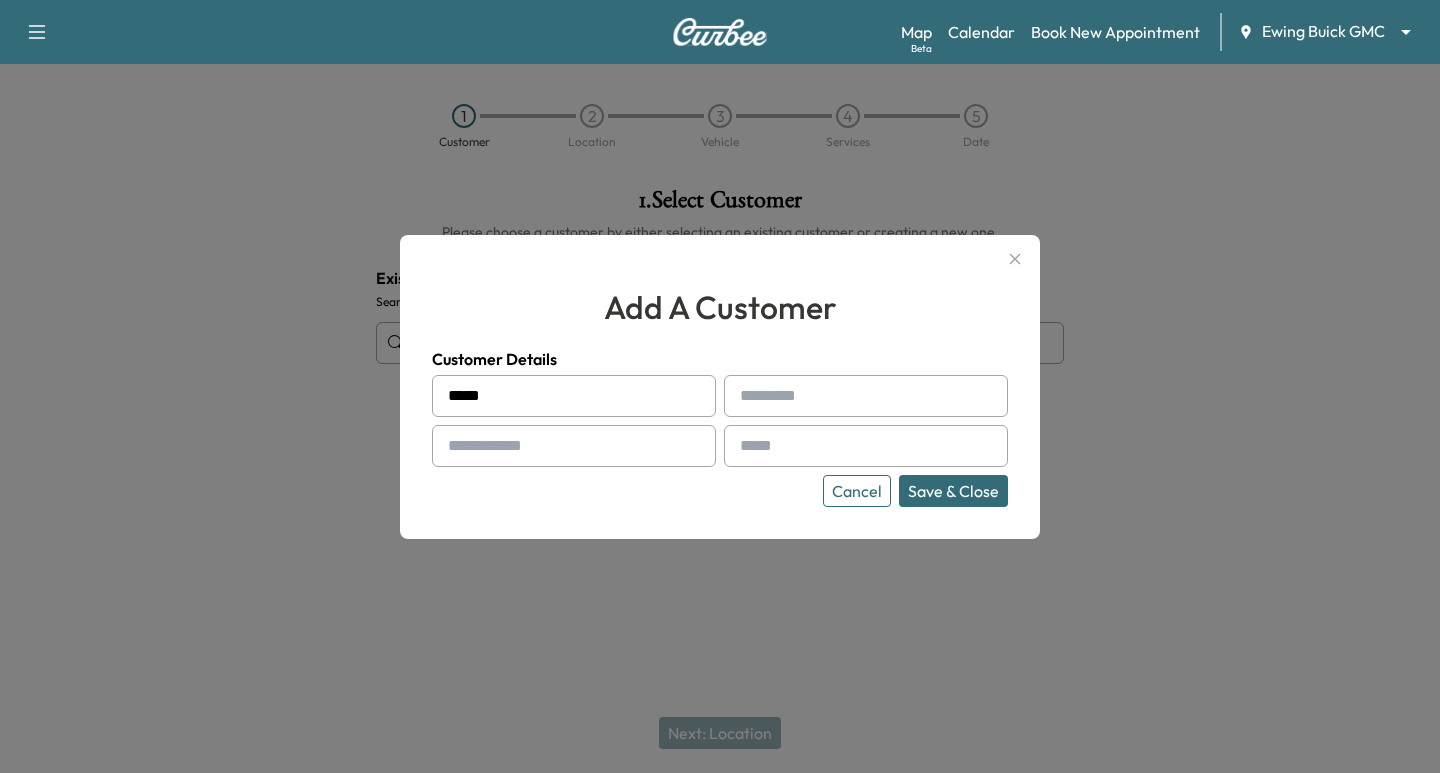type on "*****" 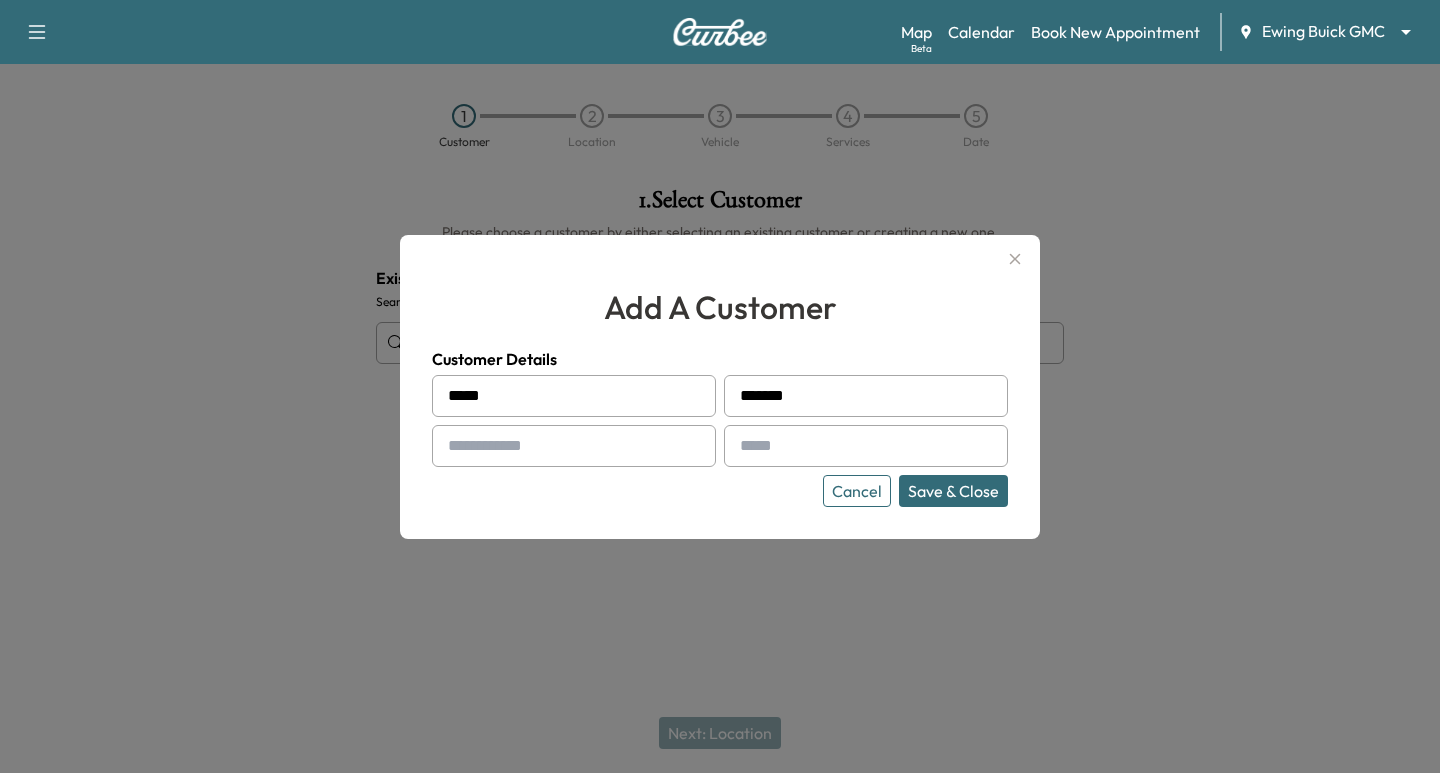 click at bounding box center (744, 396) 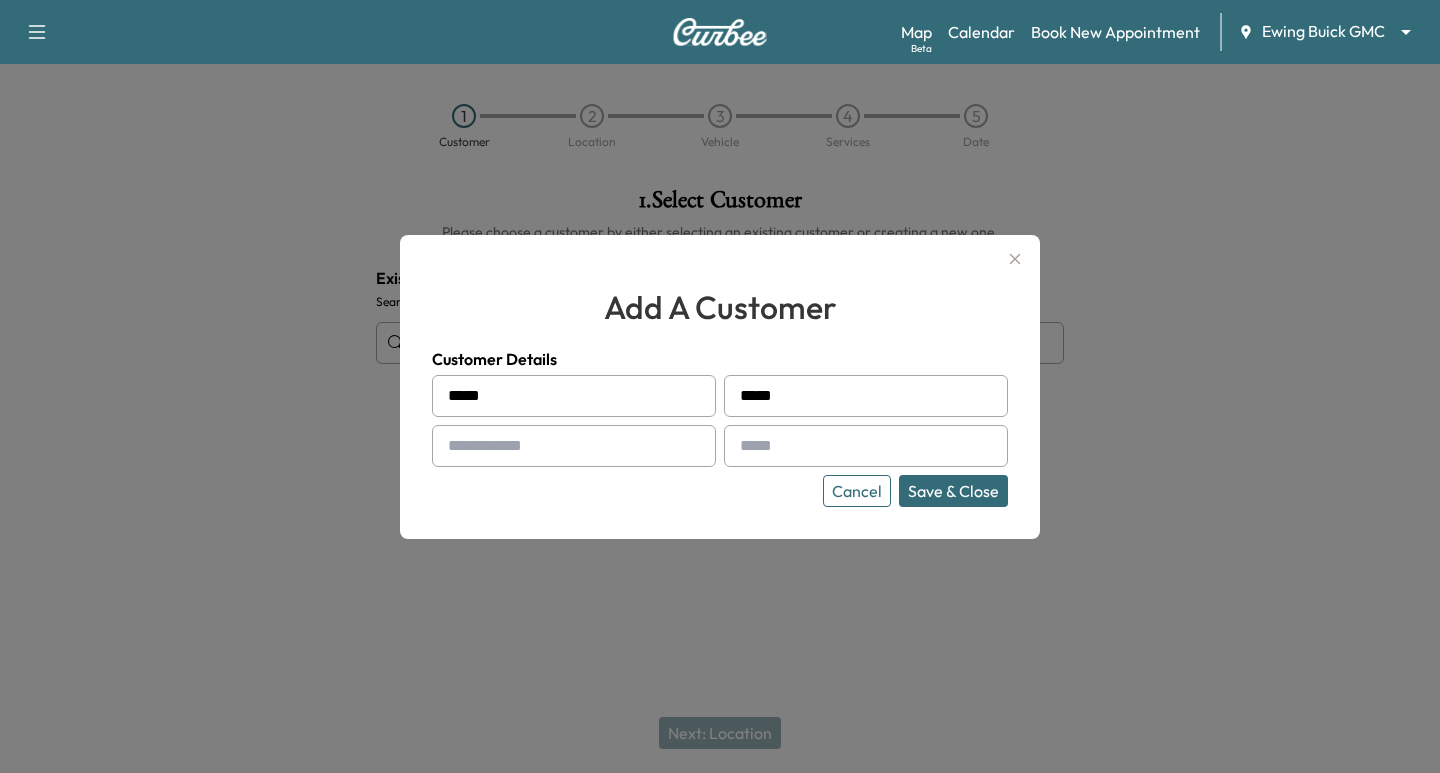 type on "*****" 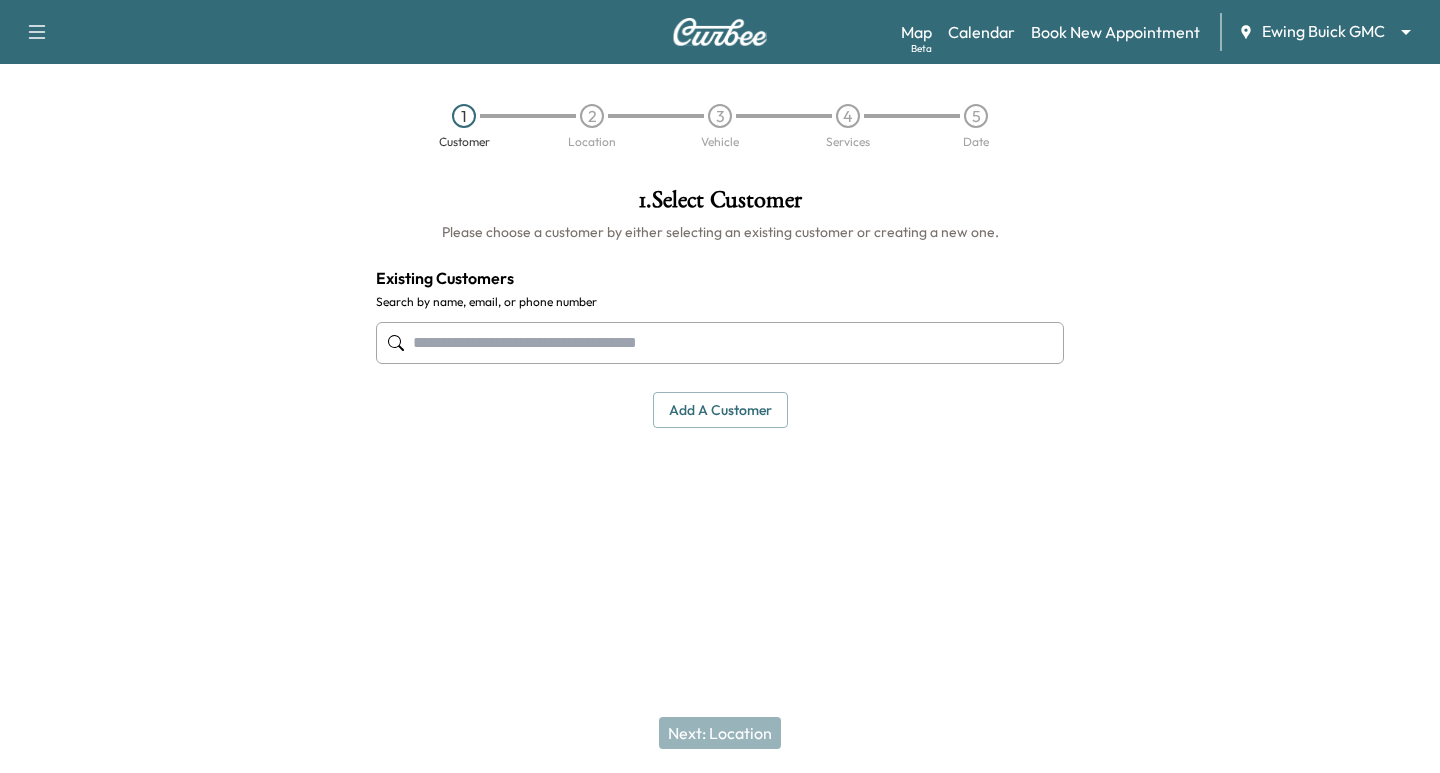 click at bounding box center [720, 343] 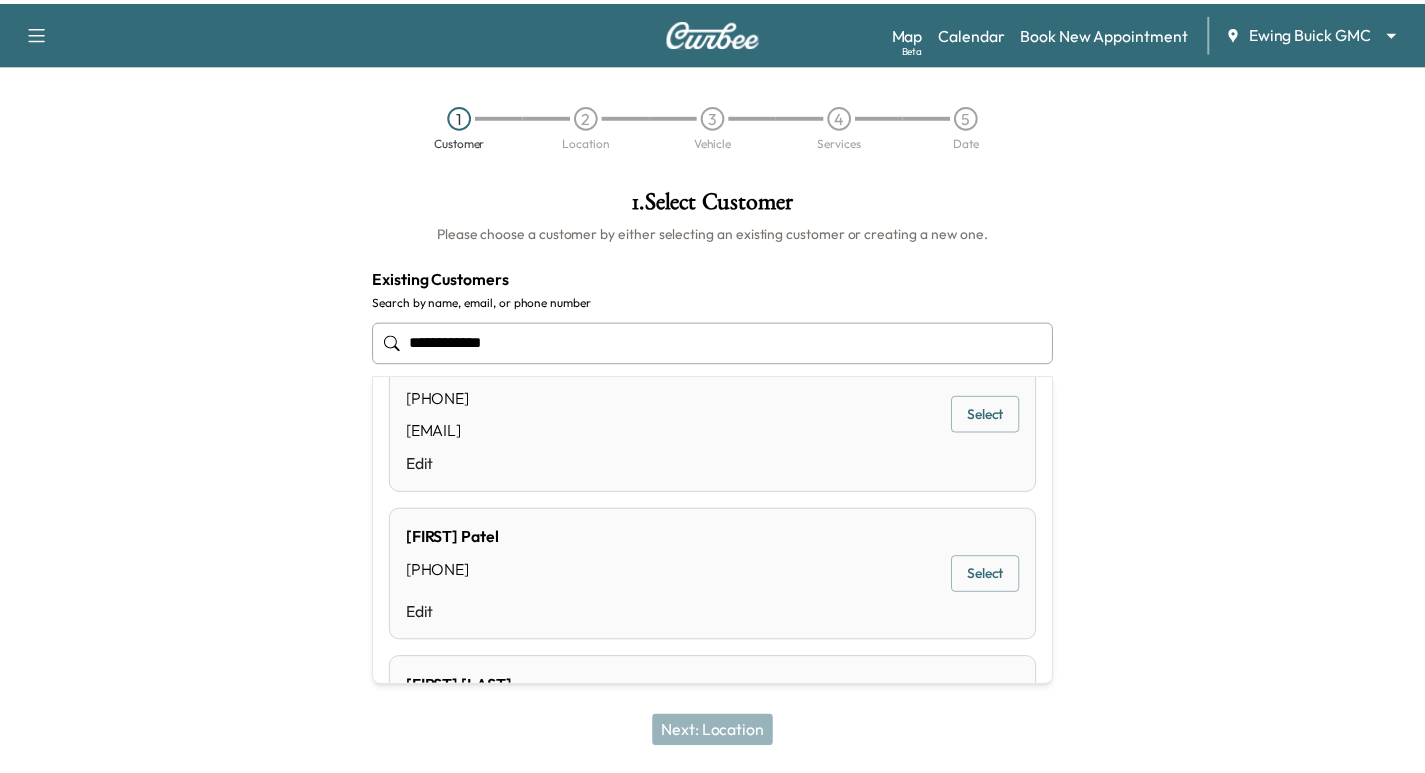scroll, scrollTop: 50, scrollLeft: 0, axis: vertical 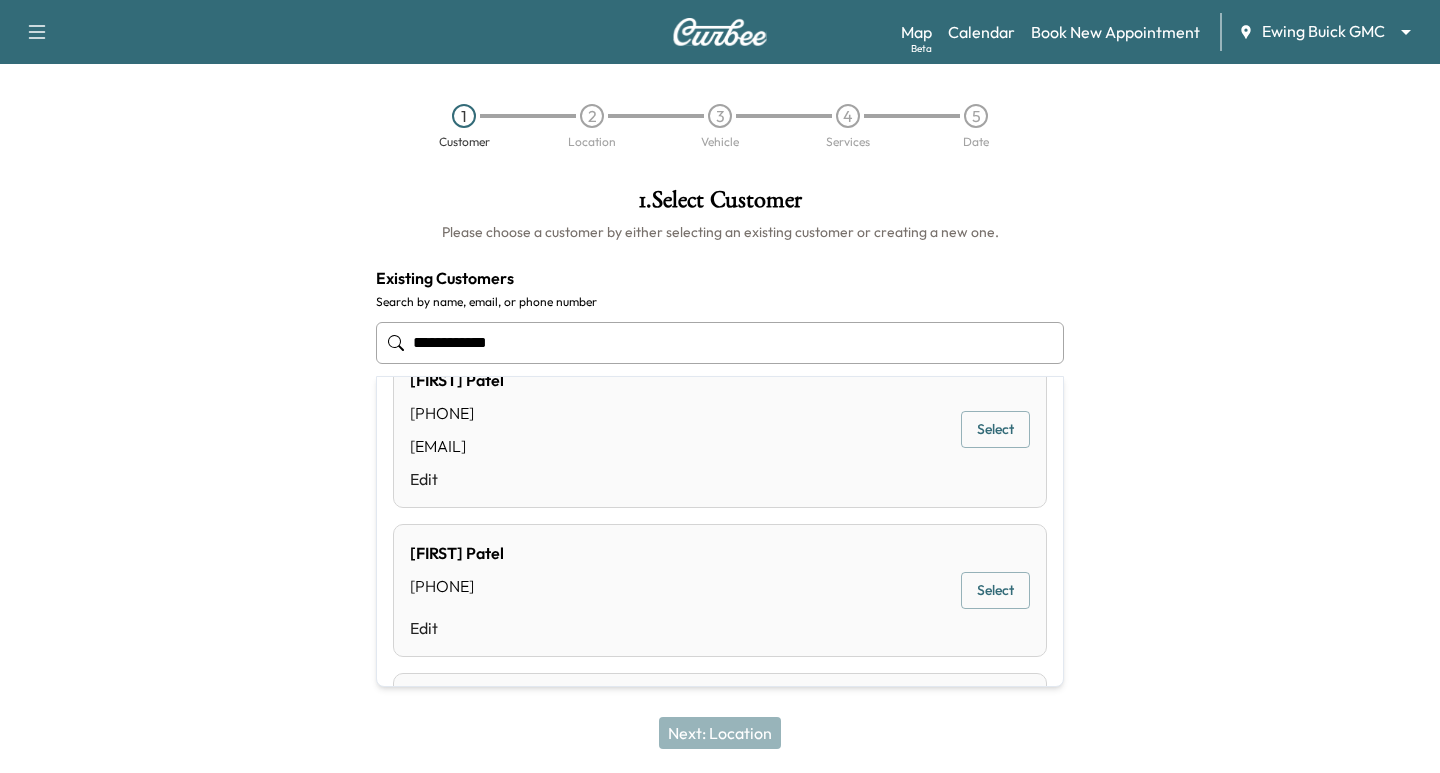 click on "Select" at bounding box center (995, 429) 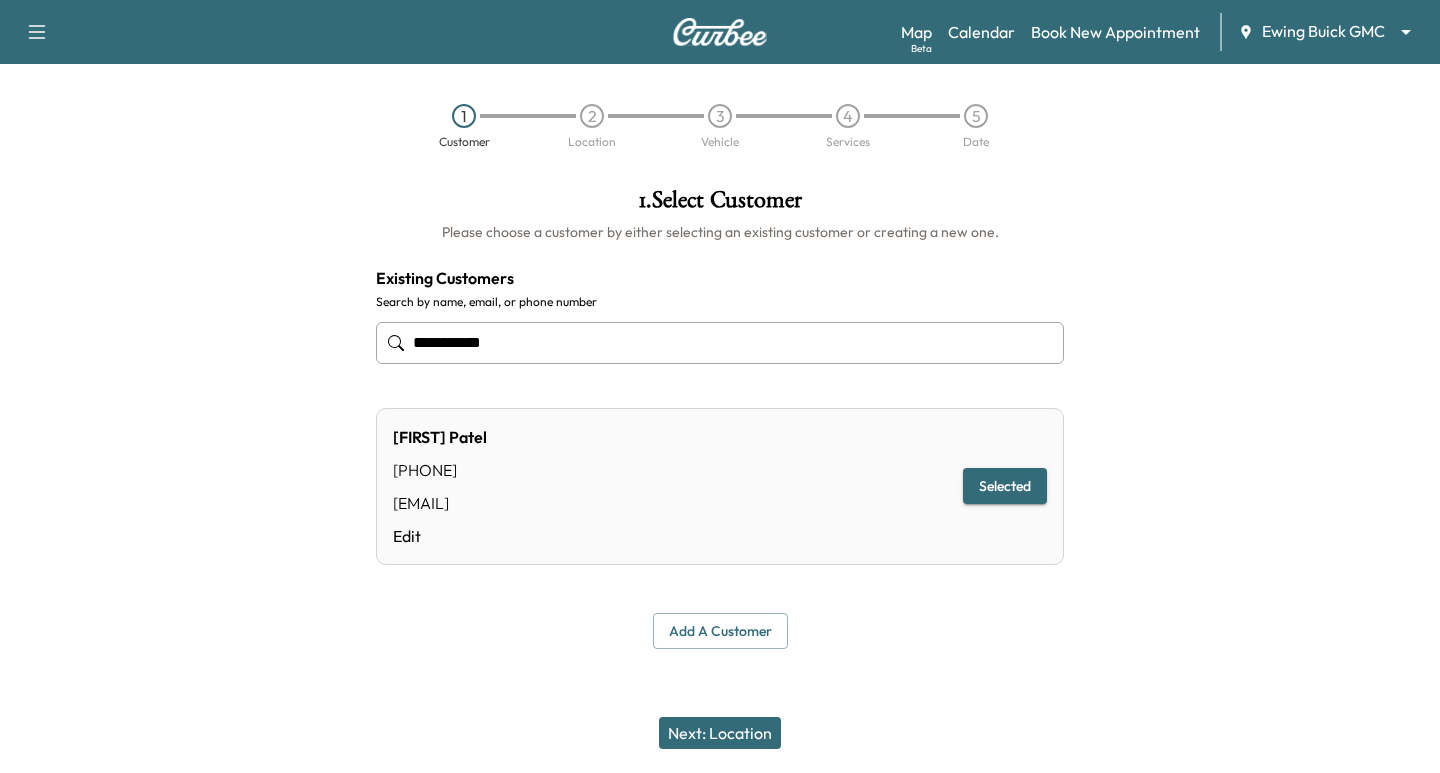 type on "**********" 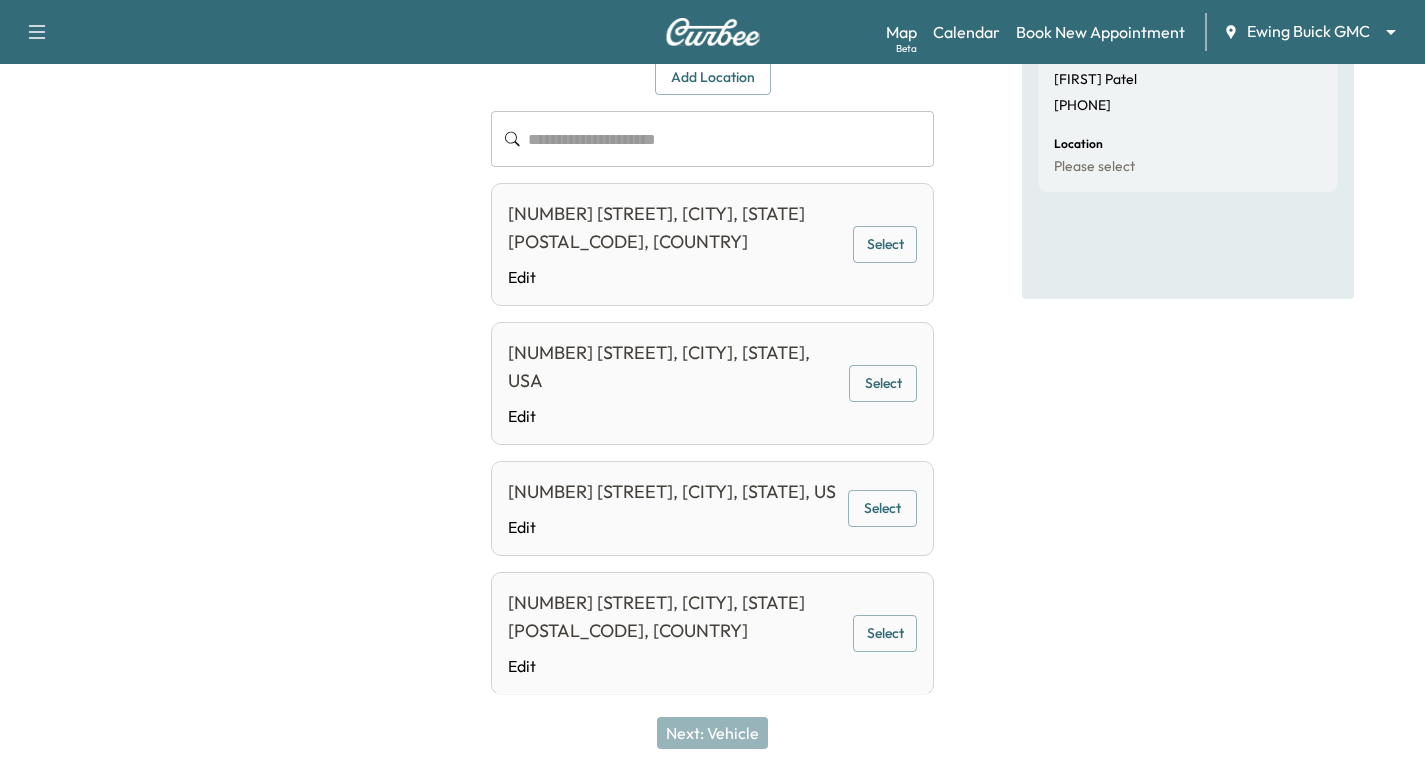 scroll, scrollTop: 212, scrollLeft: 0, axis: vertical 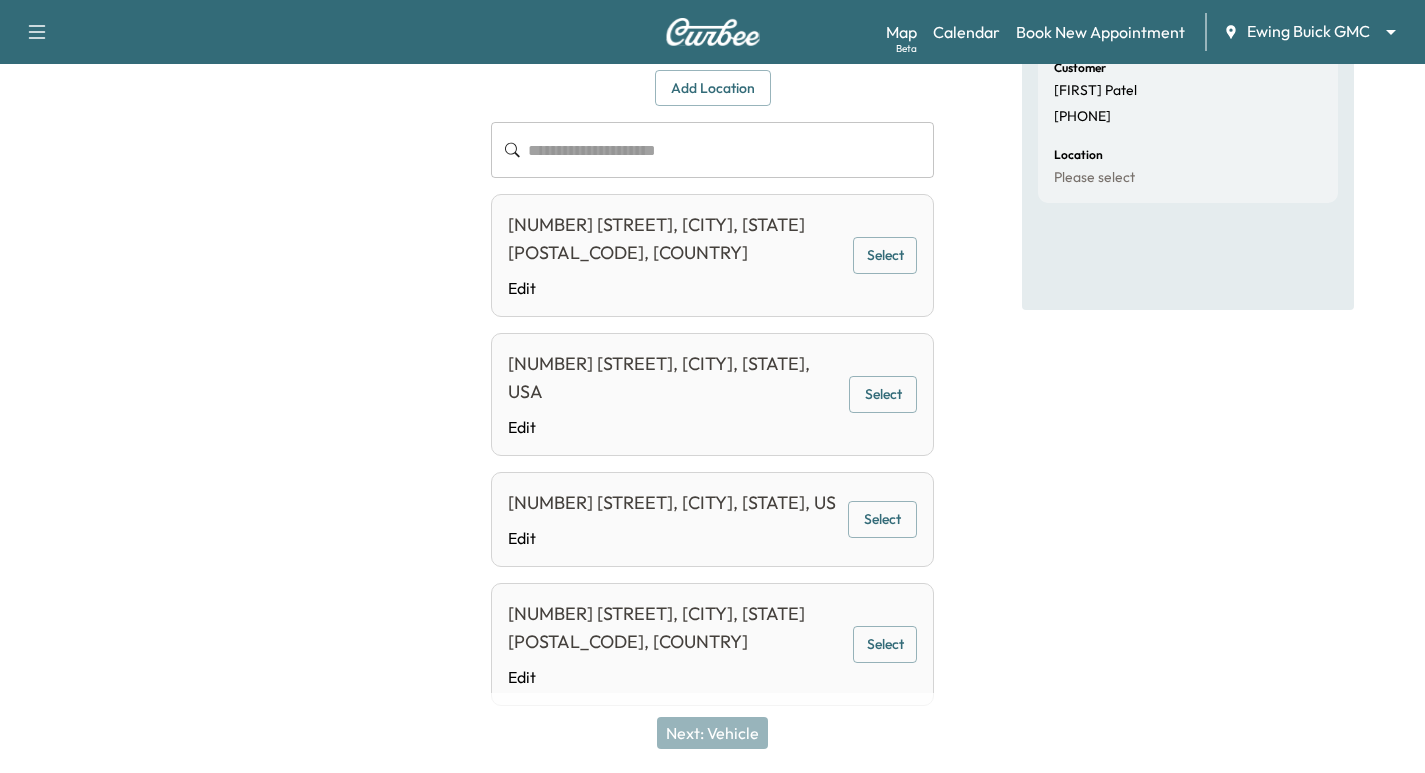 click on "Select" at bounding box center [882, 519] 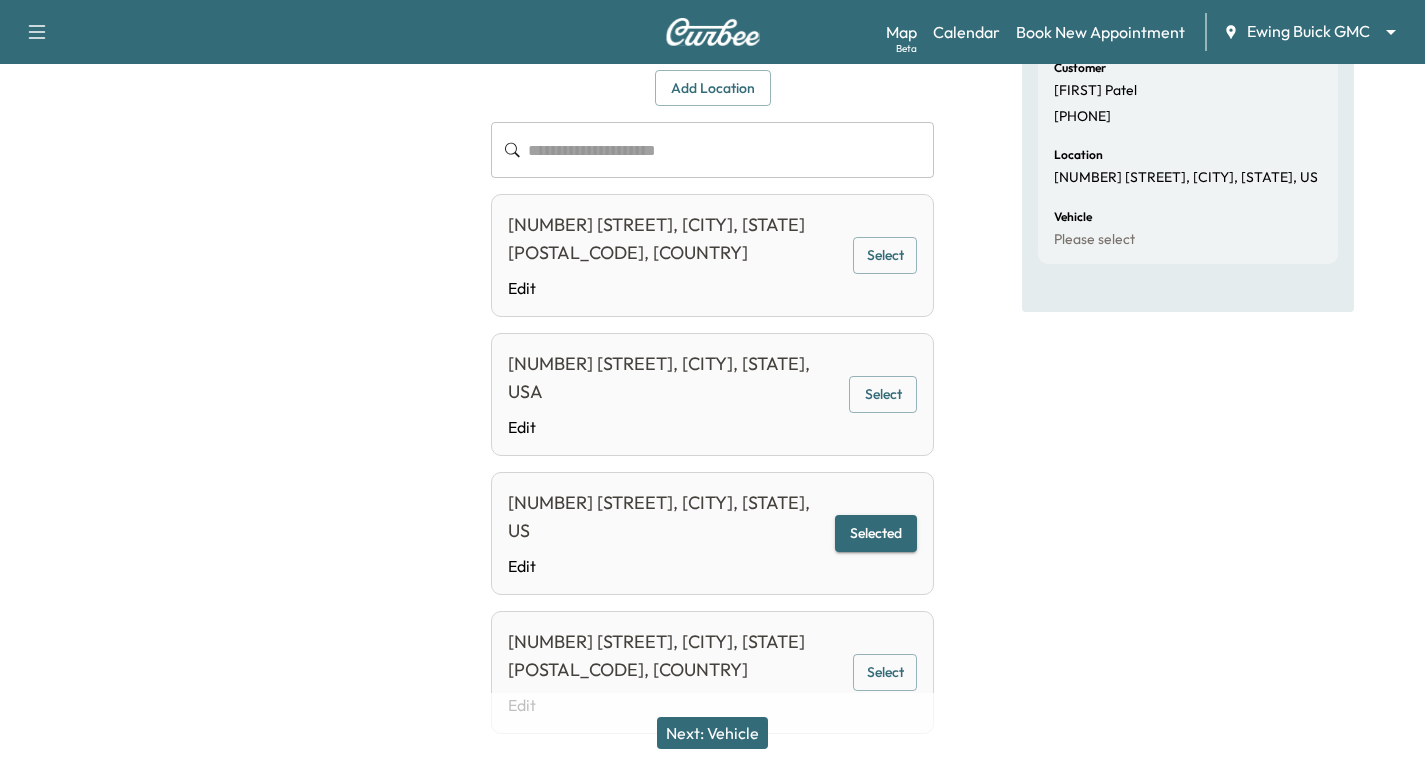 click on "Next: Vehicle" at bounding box center (712, 733) 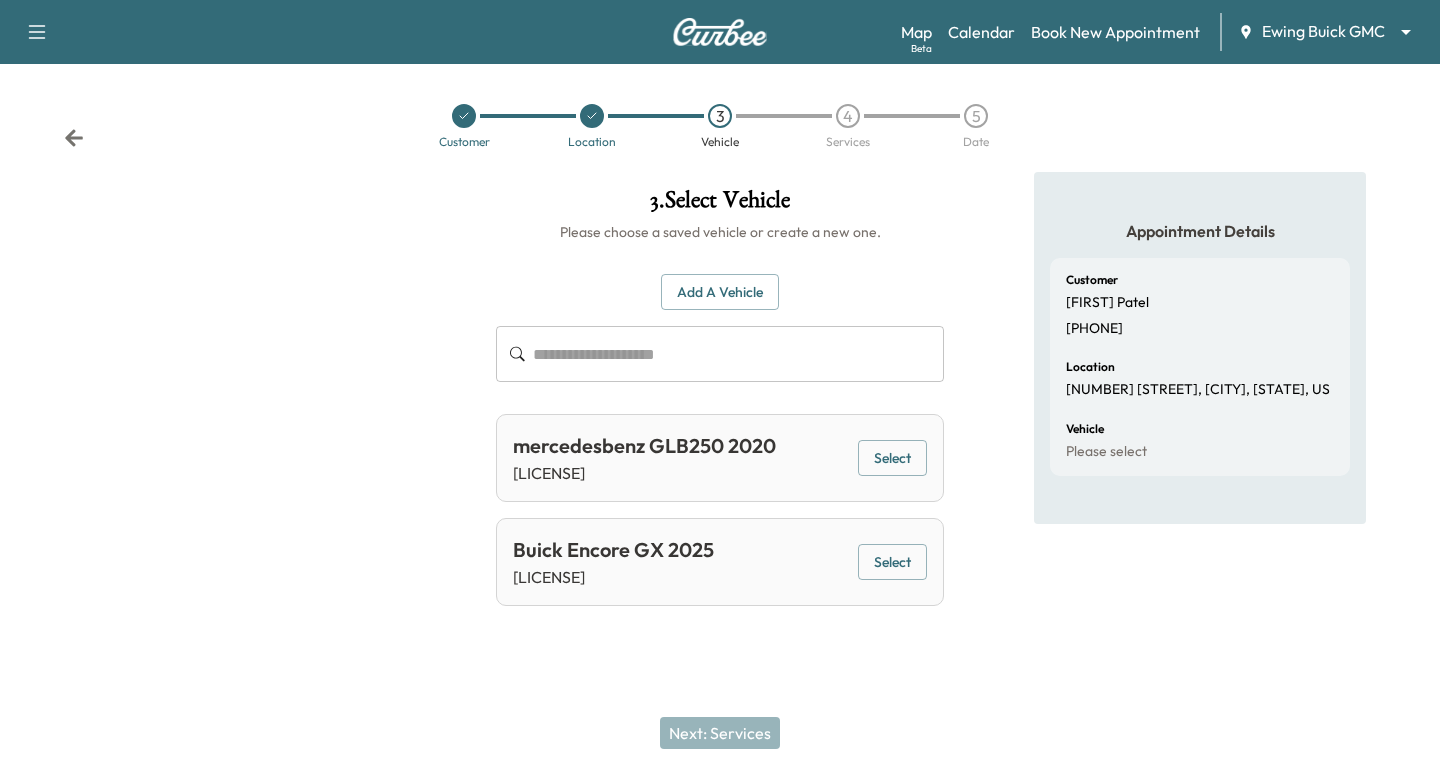 click on "Select" at bounding box center (892, 562) 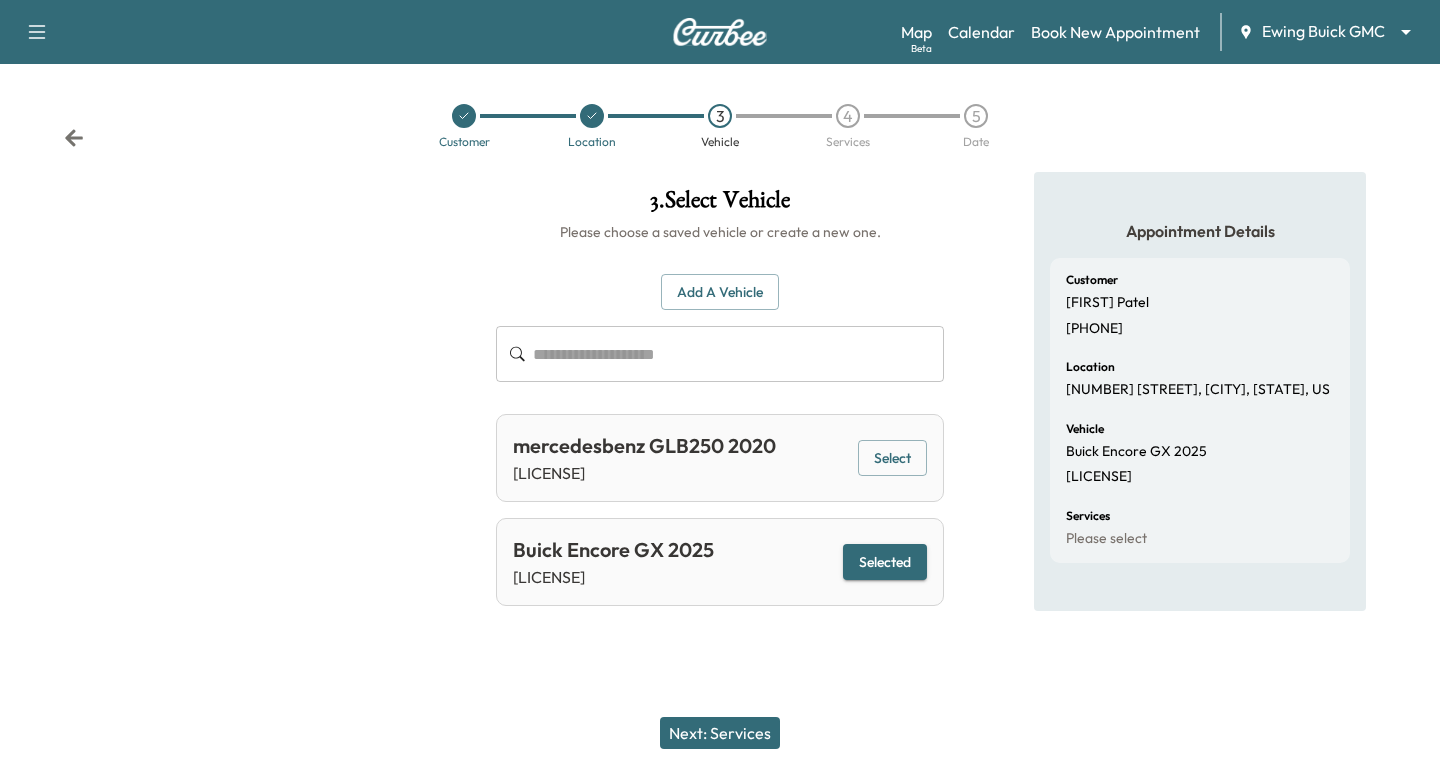 click on "Next: Services" at bounding box center [720, 733] 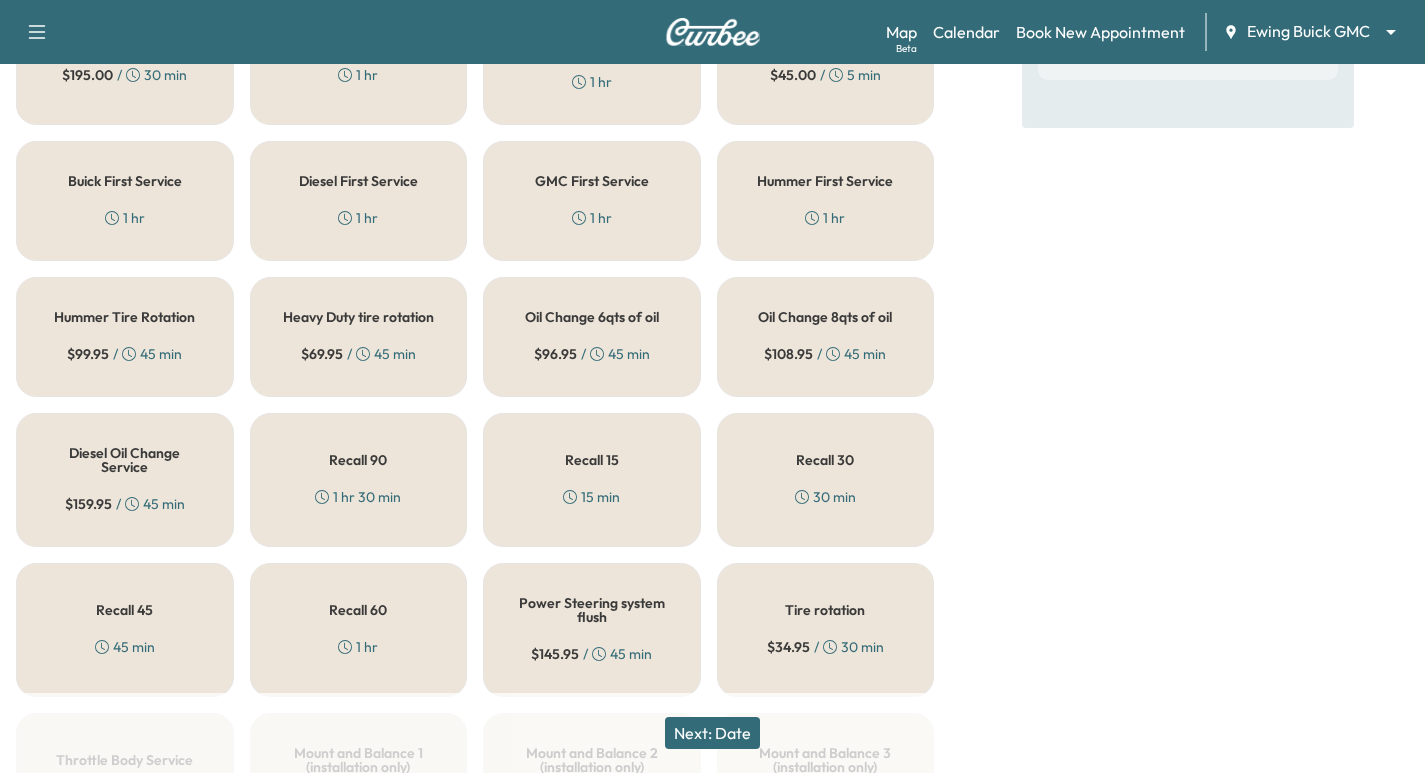 scroll, scrollTop: 429, scrollLeft: 0, axis: vertical 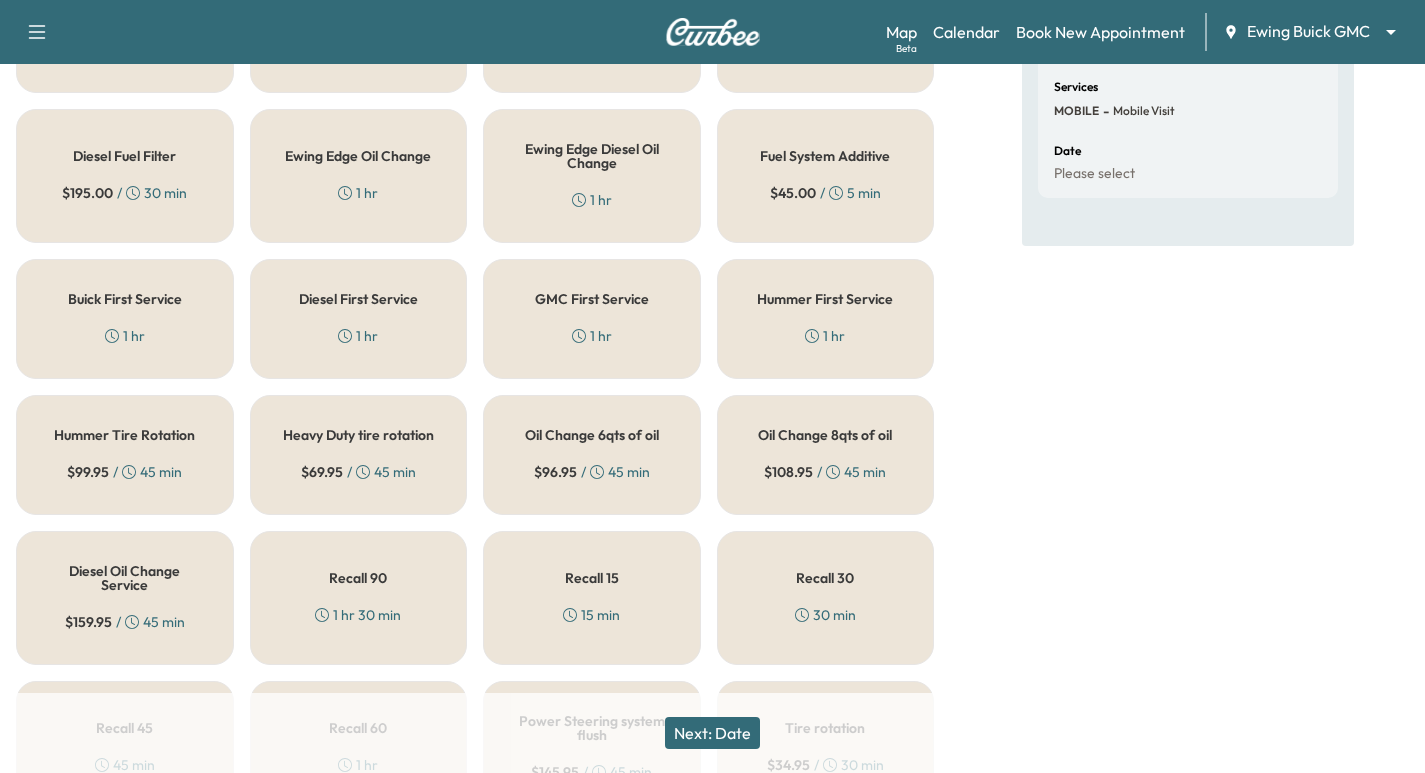 drag, startPoint x: 230, startPoint y: 341, endPoint x: 229, endPoint y: 355, distance: 14.035668 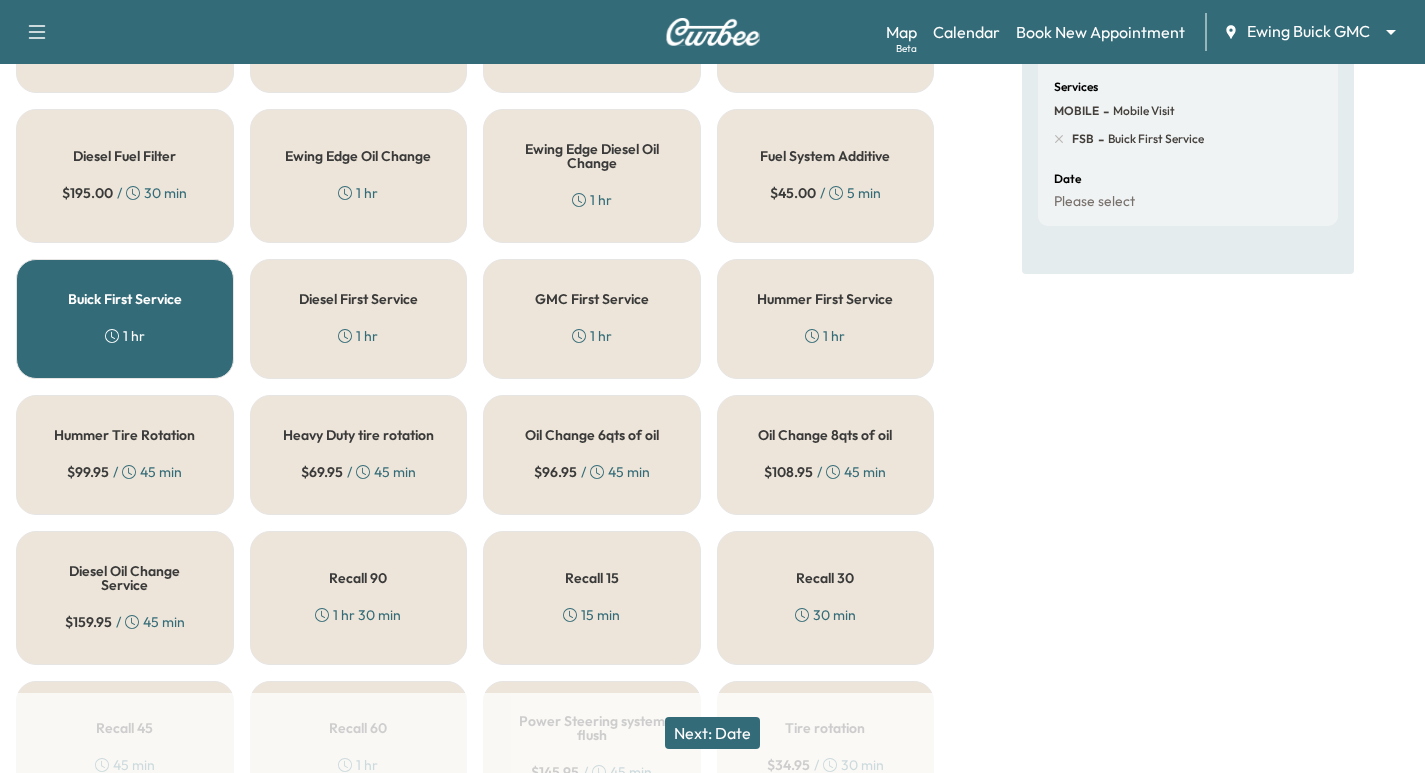 click on "Next: Date" at bounding box center (712, 733) 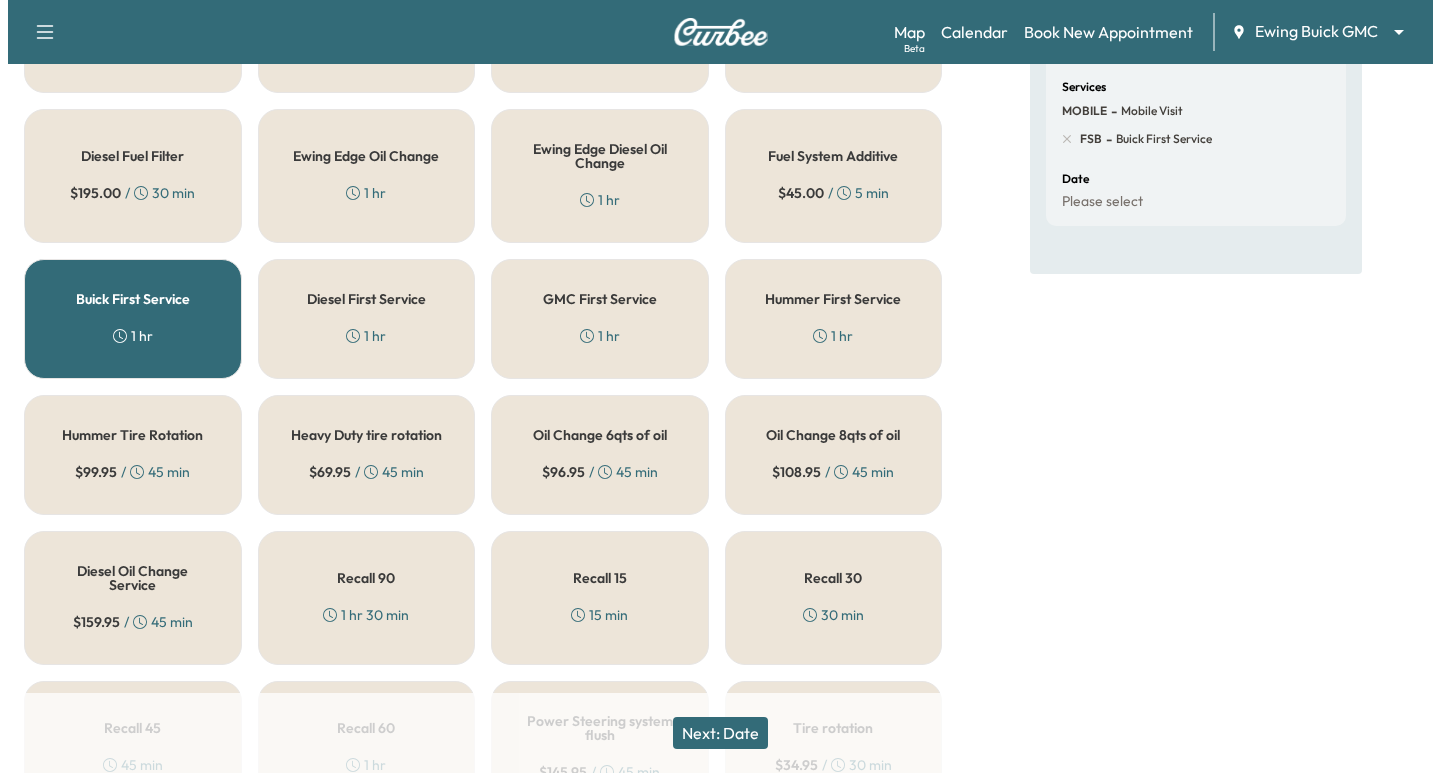 scroll, scrollTop: 0, scrollLeft: 0, axis: both 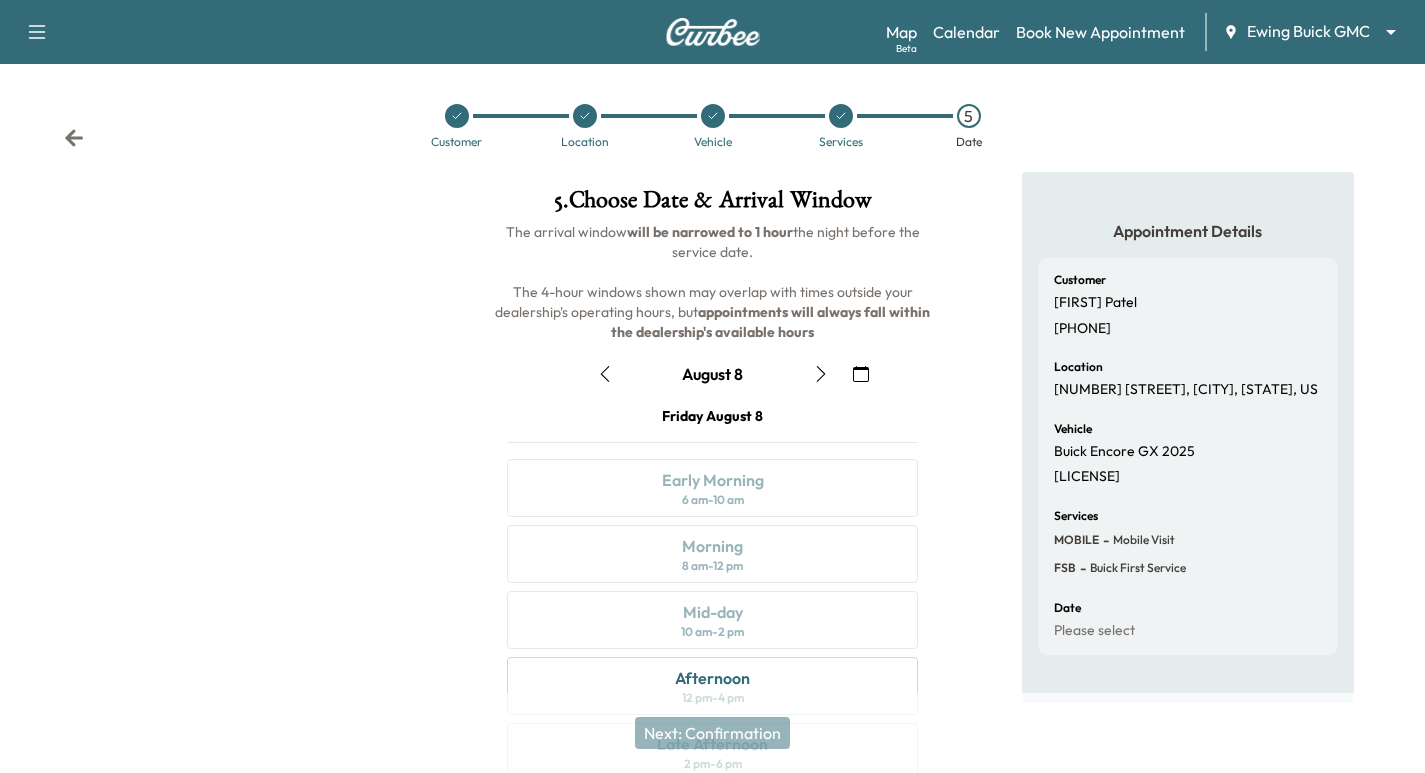 click at bounding box center [457, 116] 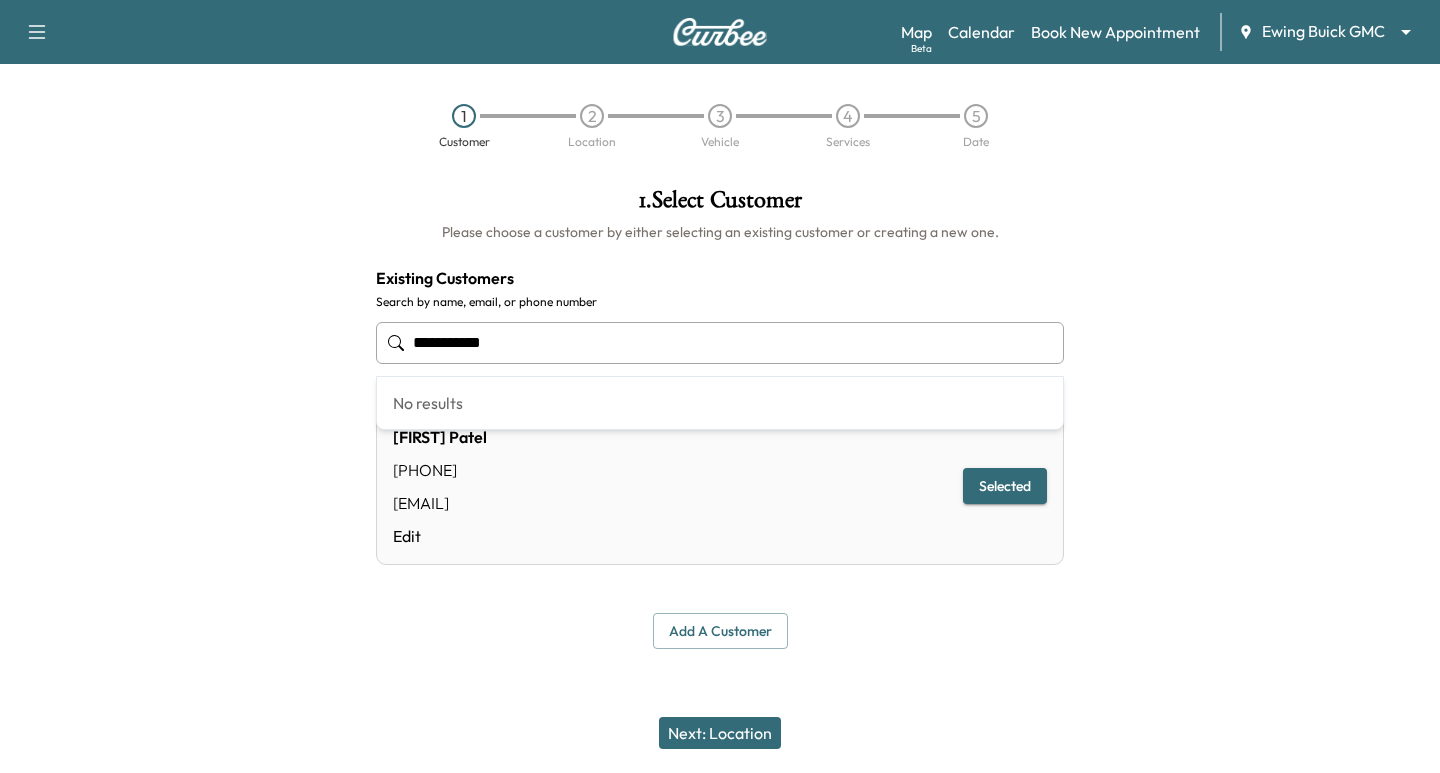 drag, startPoint x: 591, startPoint y: 336, endPoint x: -603, endPoint y: 213, distance: 1200.3187 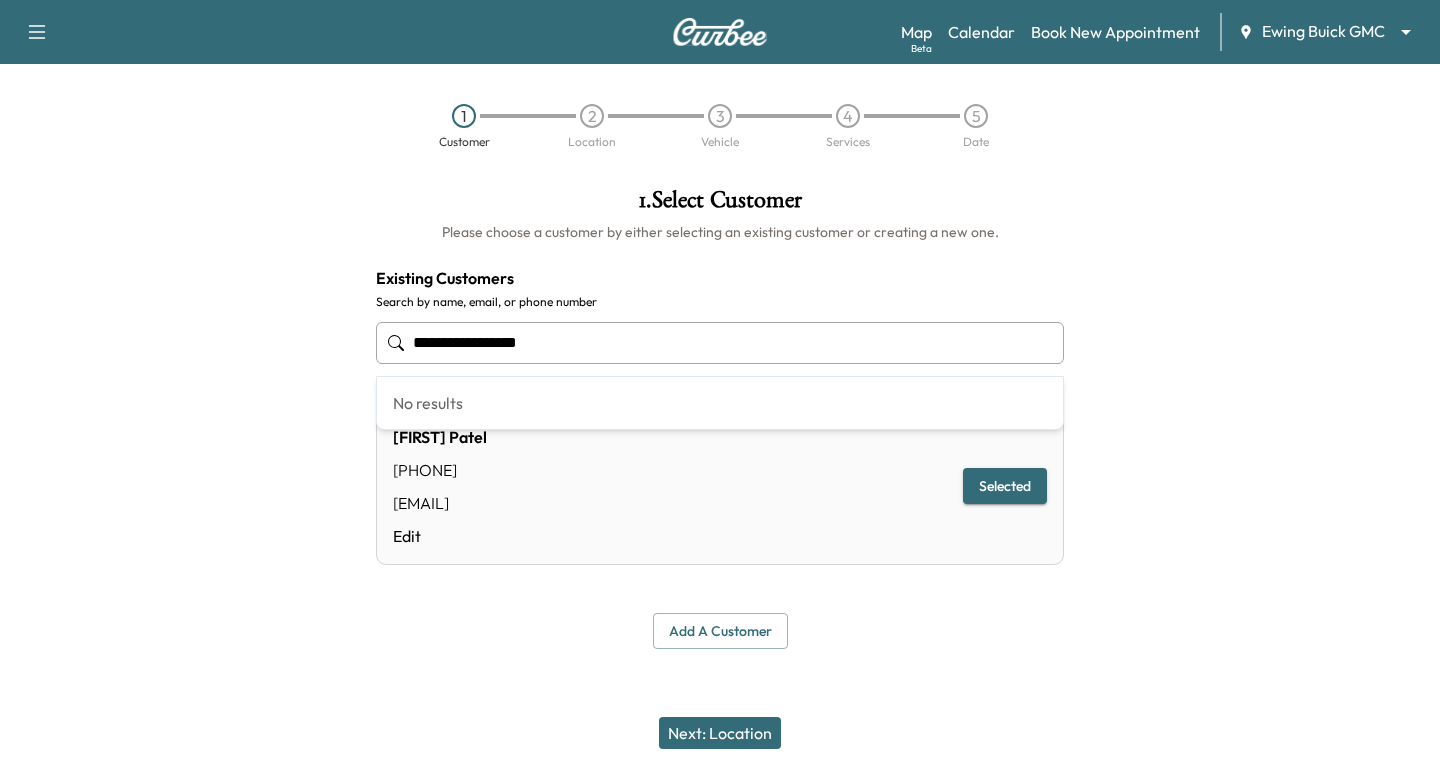 drag, startPoint x: 633, startPoint y: 350, endPoint x: -373, endPoint y: 265, distance: 1009.5846 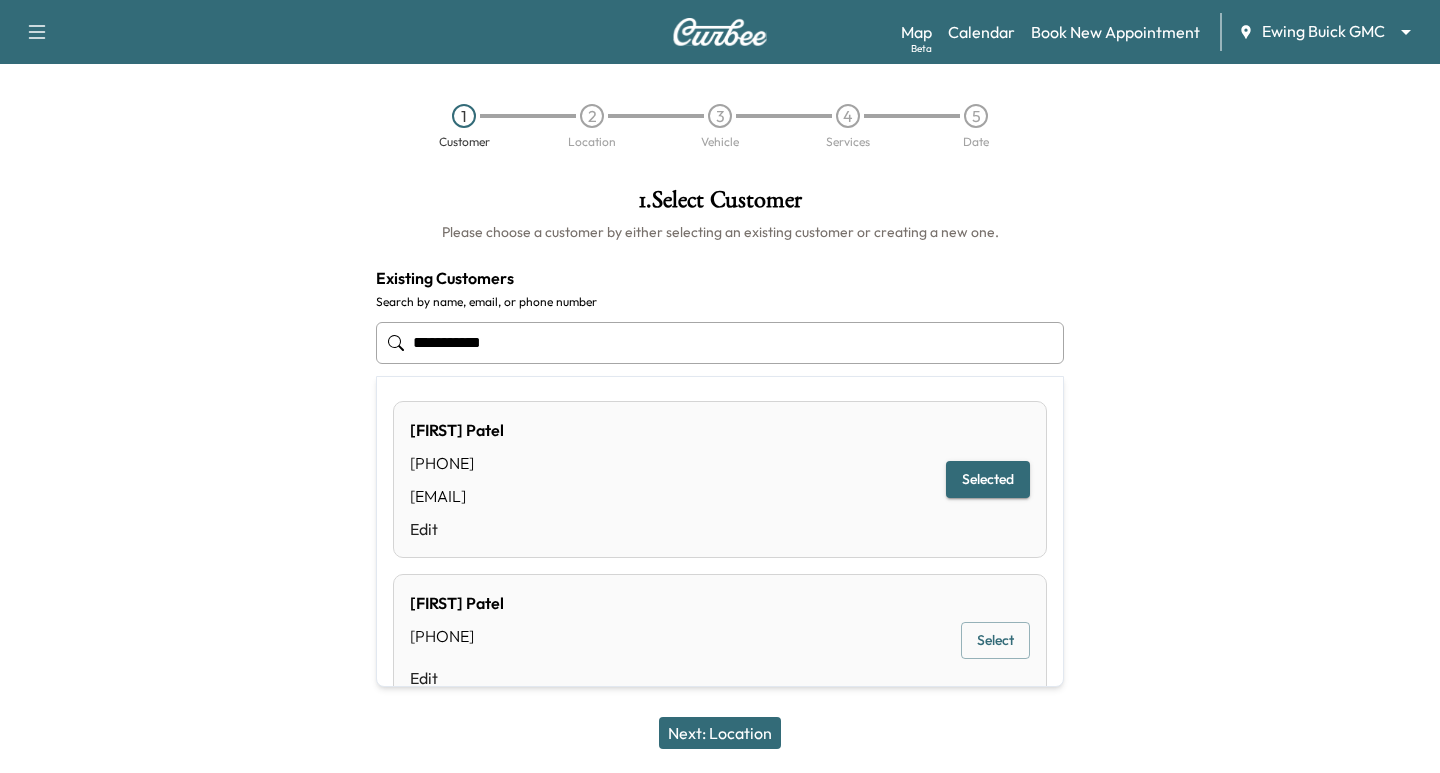 drag, startPoint x: 725, startPoint y: 356, endPoint x: -126, endPoint y: 276, distance: 854.752 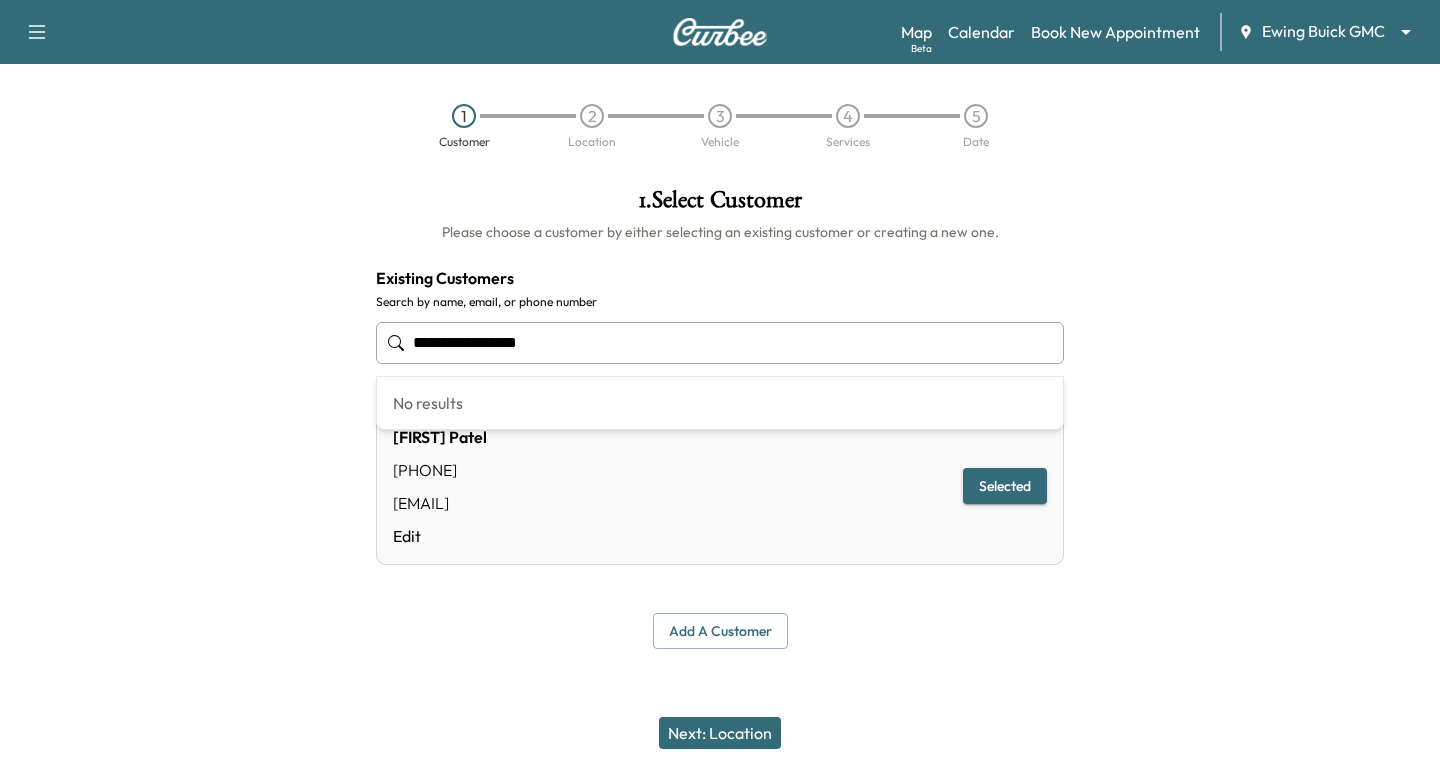 drag, startPoint x: 632, startPoint y: 338, endPoint x: 273, endPoint y: 169, distance: 396.7896 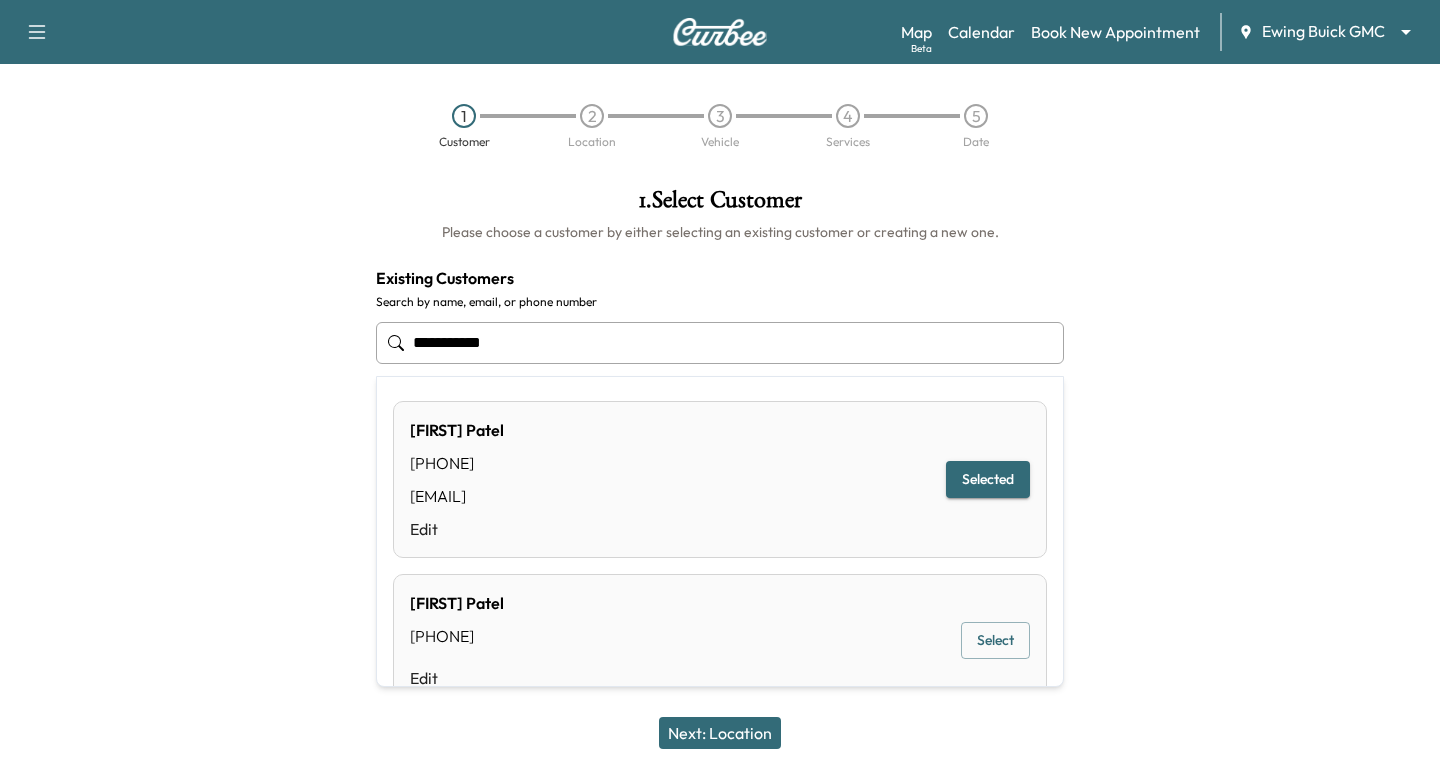 drag, startPoint x: 613, startPoint y: 350, endPoint x: 130, endPoint y: 389, distance: 484.572 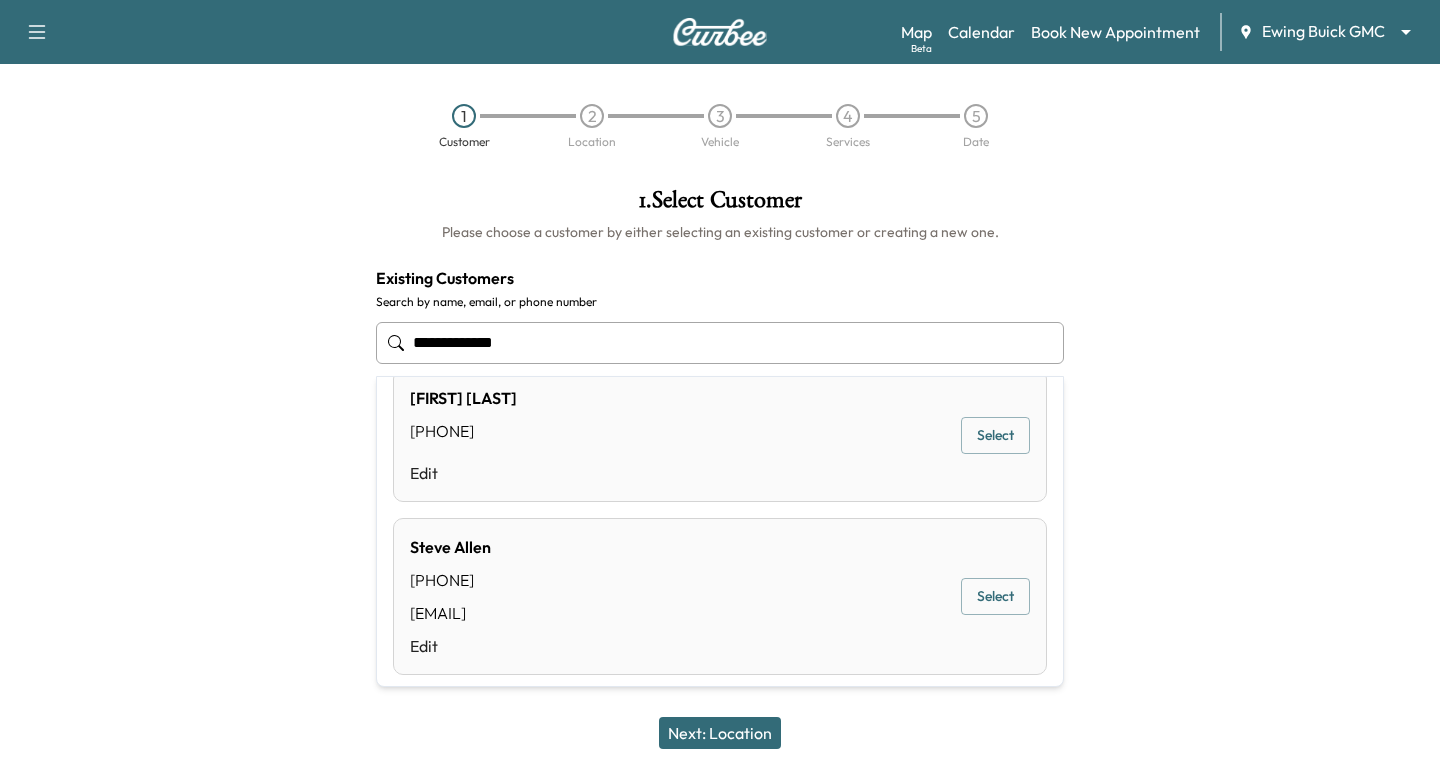 scroll, scrollTop: 0, scrollLeft: 0, axis: both 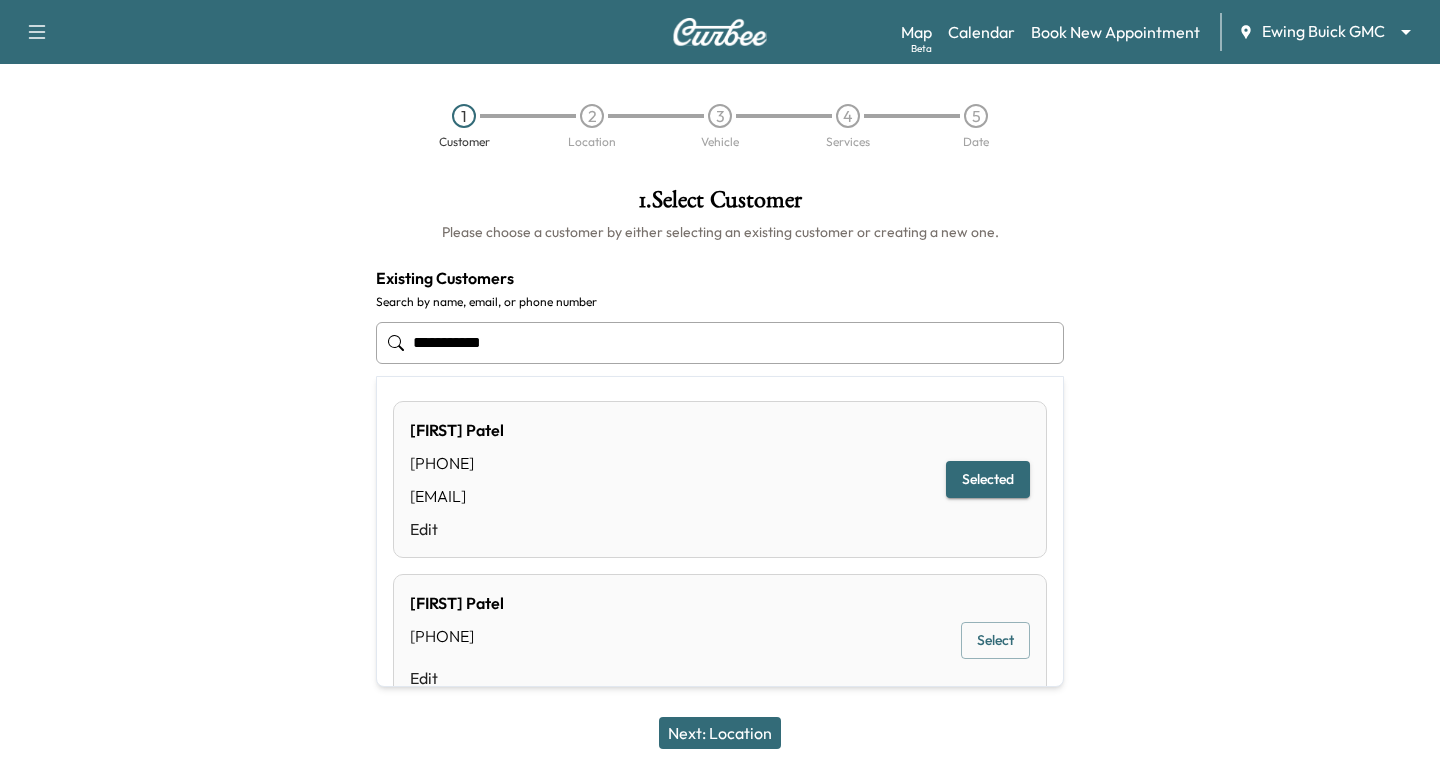 drag, startPoint x: 567, startPoint y: 344, endPoint x: -40, endPoint y: 306, distance: 608.1883 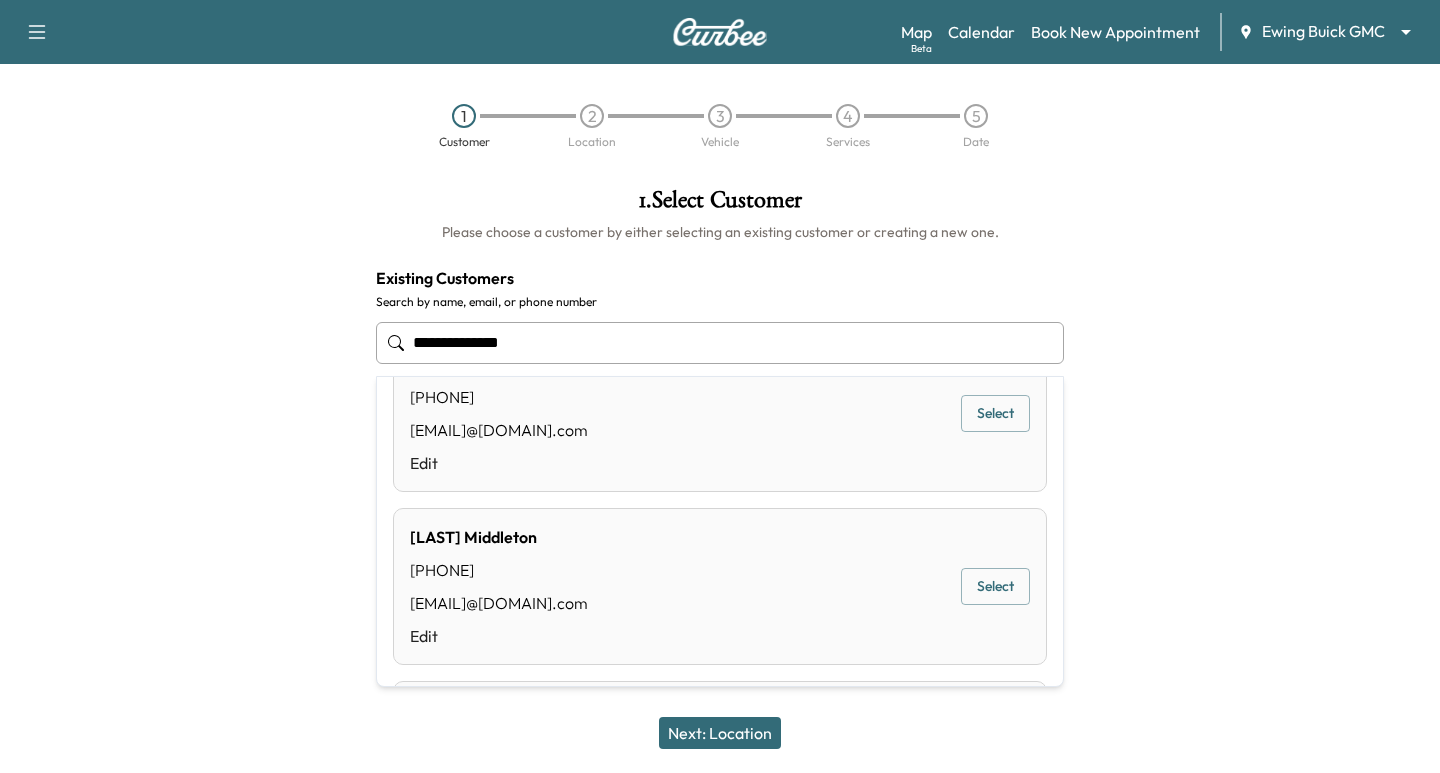scroll, scrollTop: 375, scrollLeft: 0, axis: vertical 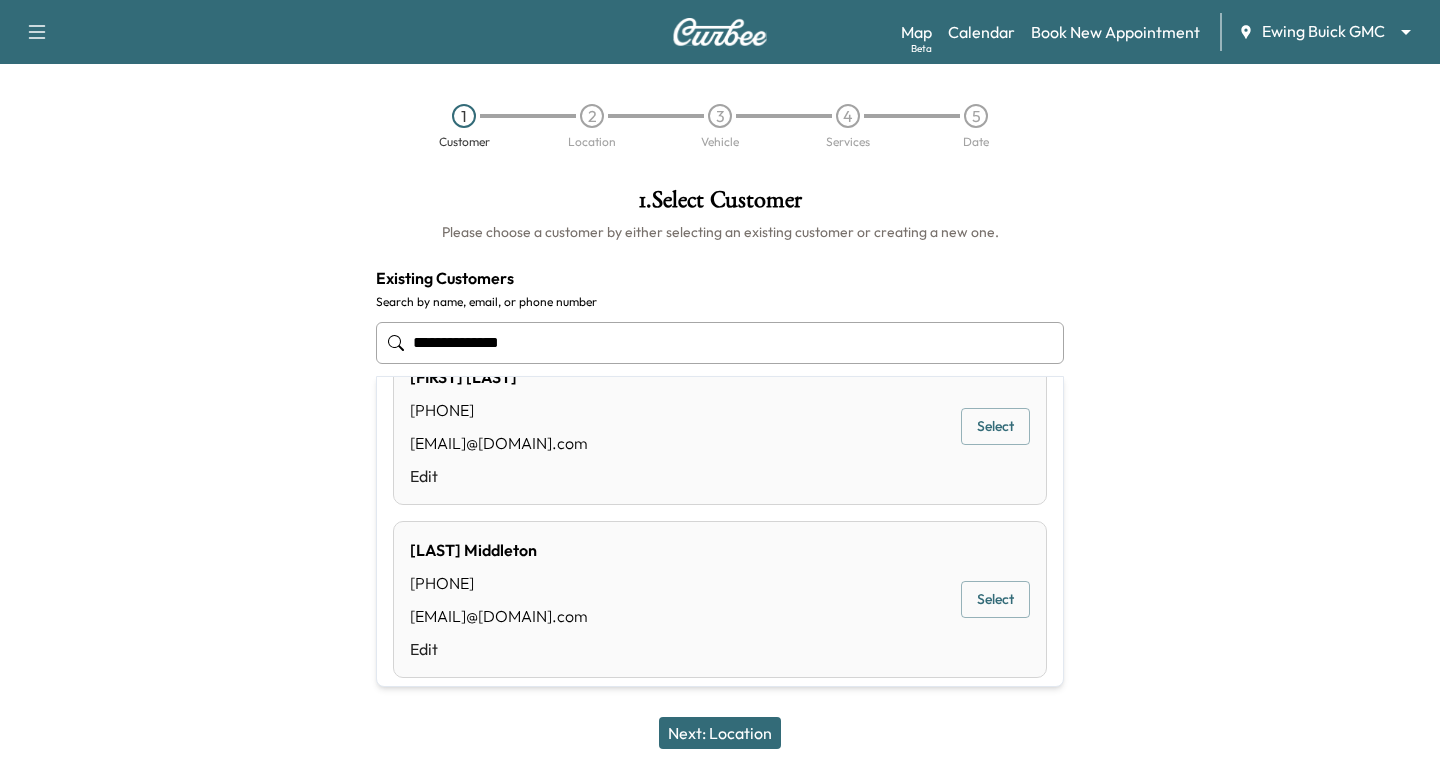 drag, startPoint x: 650, startPoint y: 343, endPoint x: -303, endPoint y: 222, distance: 960.6508 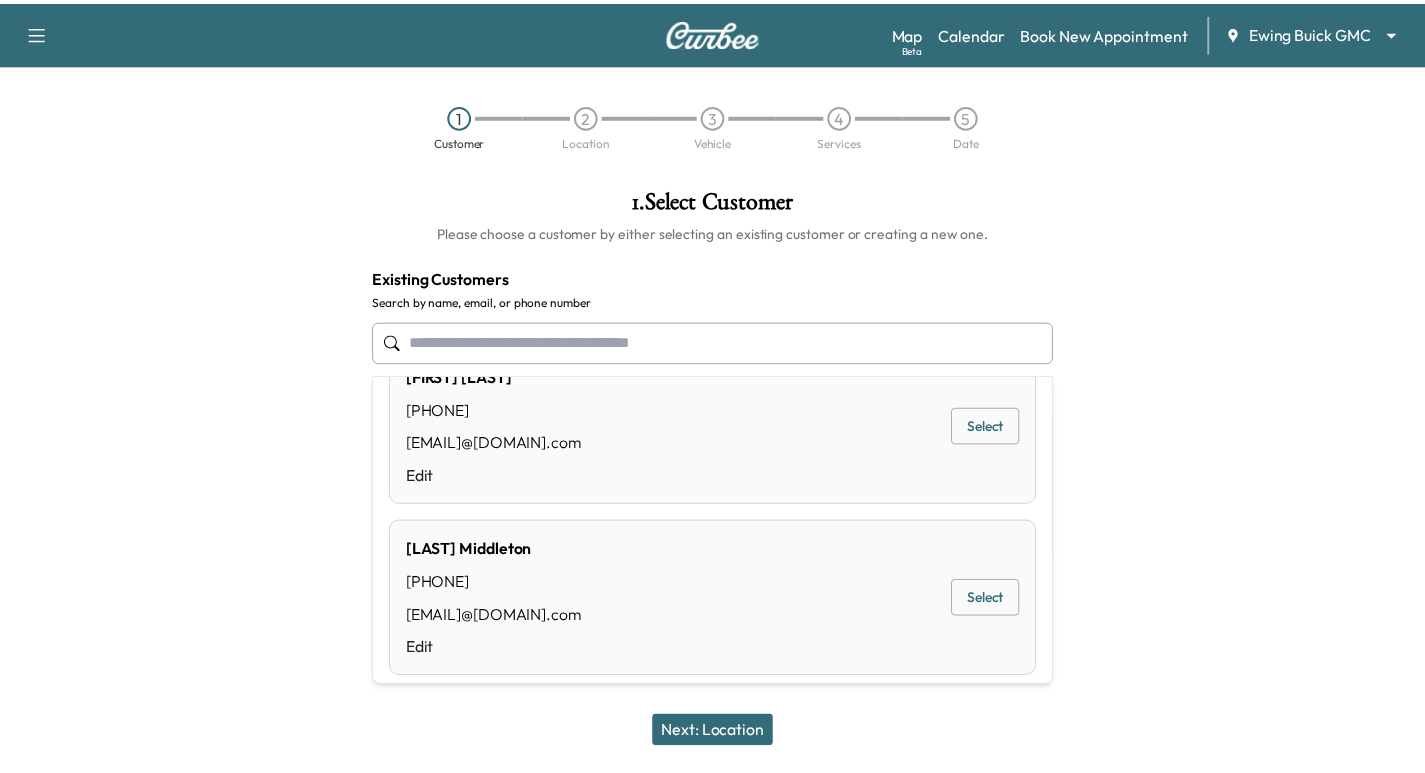 scroll, scrollTop: 0, scrollLeft: 0, axis: both 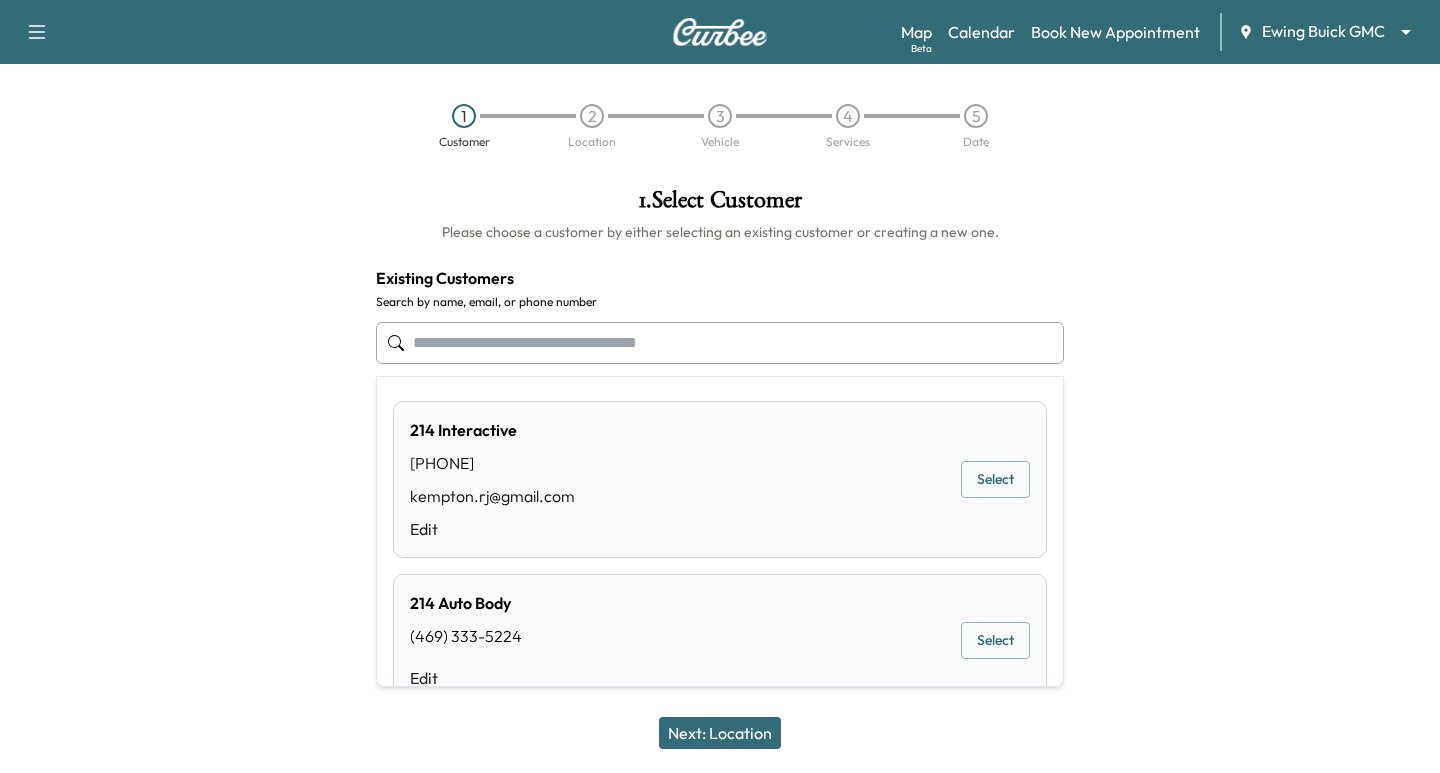 type on "**********" 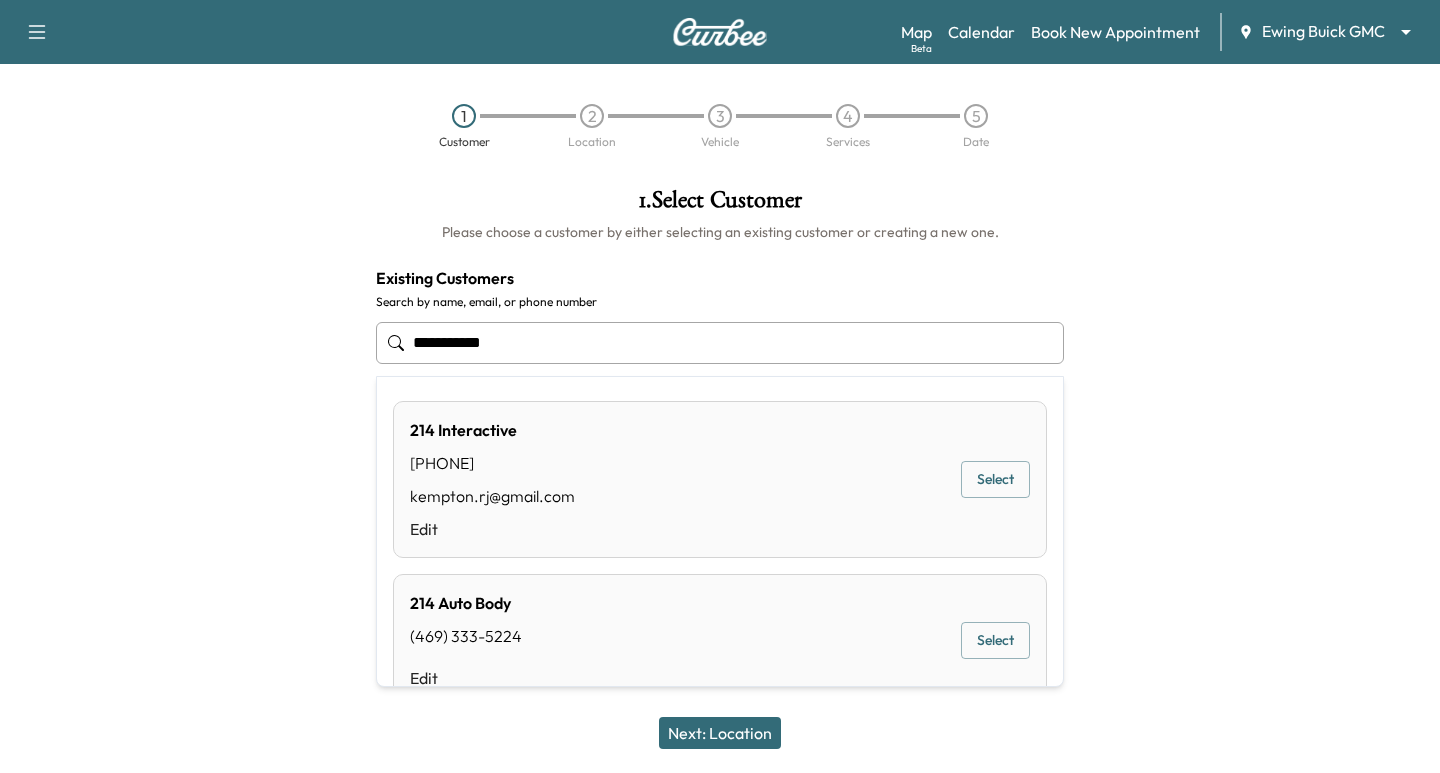 click at bounding box center [180, 418] 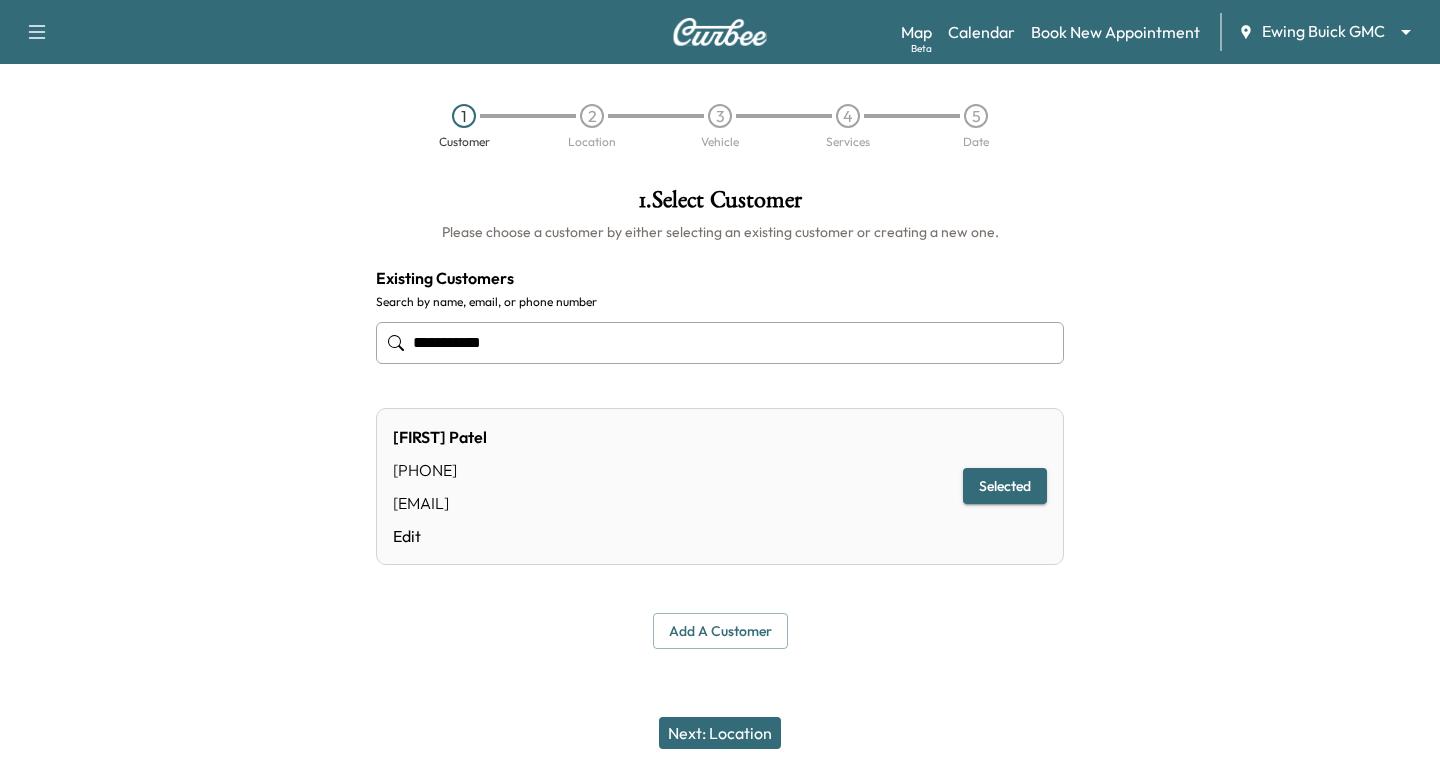 click on "Add a customer" at bounding box center (720, 631) 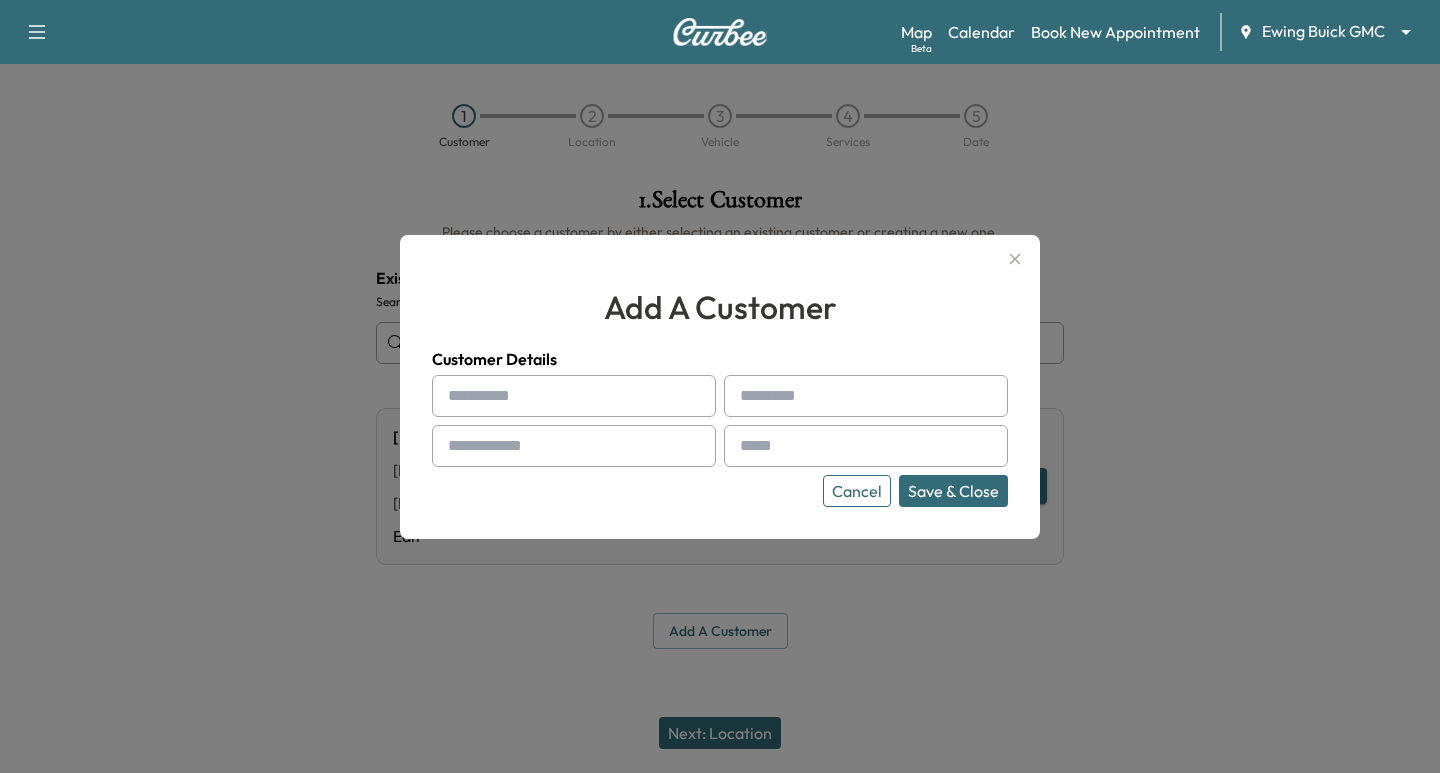 click at bounding box center [574, 396] 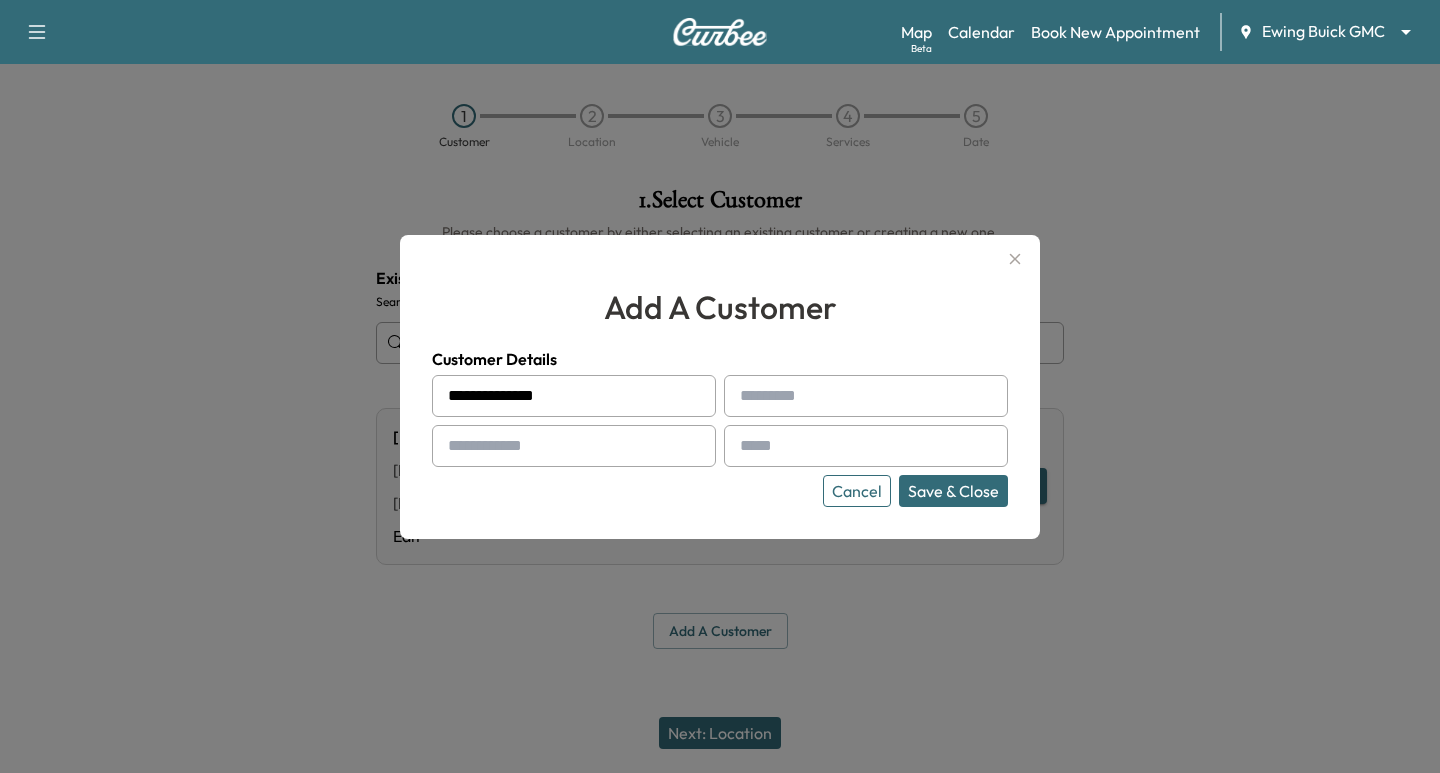 drag, startPoint x: 575, startPoint y: 395, endPoint x: 495, endPoint y: 394, distance: 80.00625 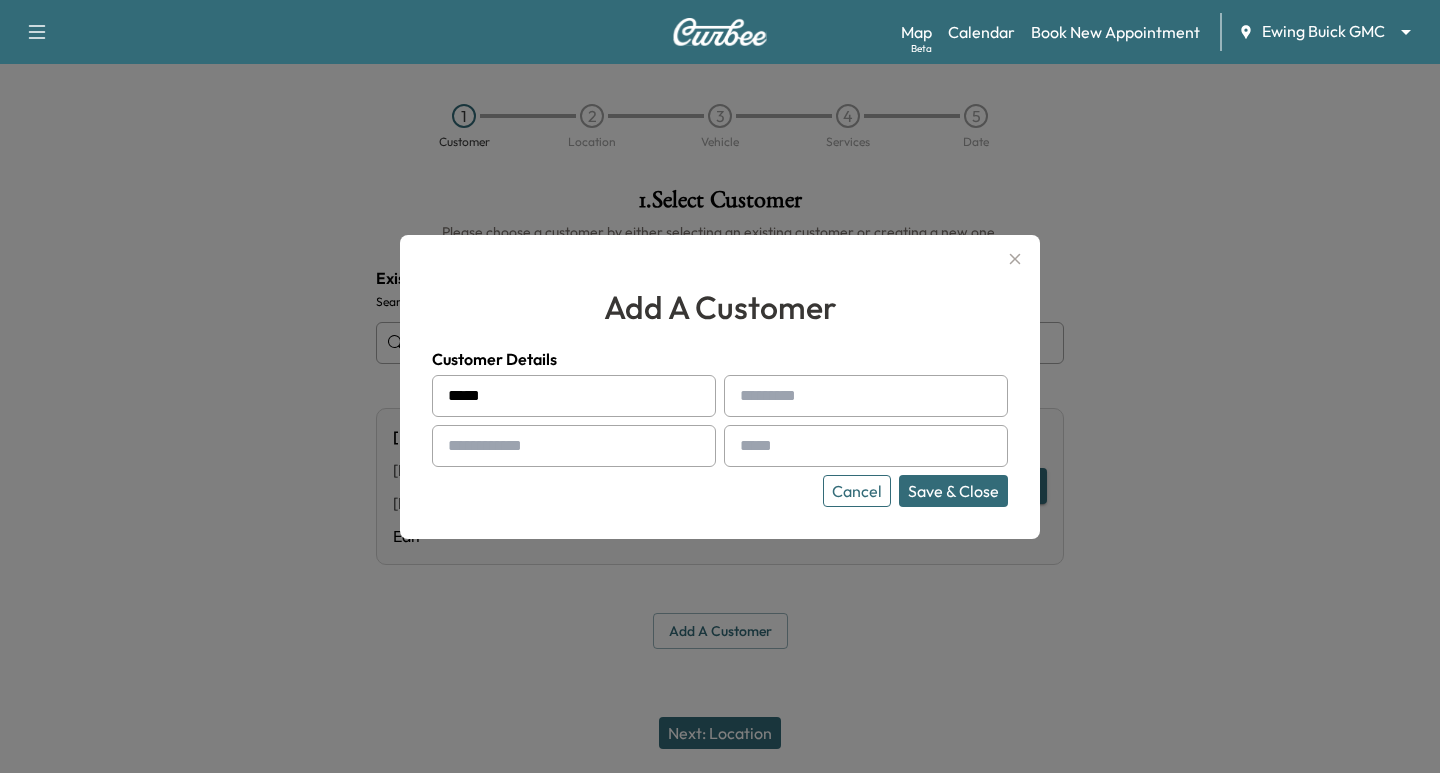 type on "*****" 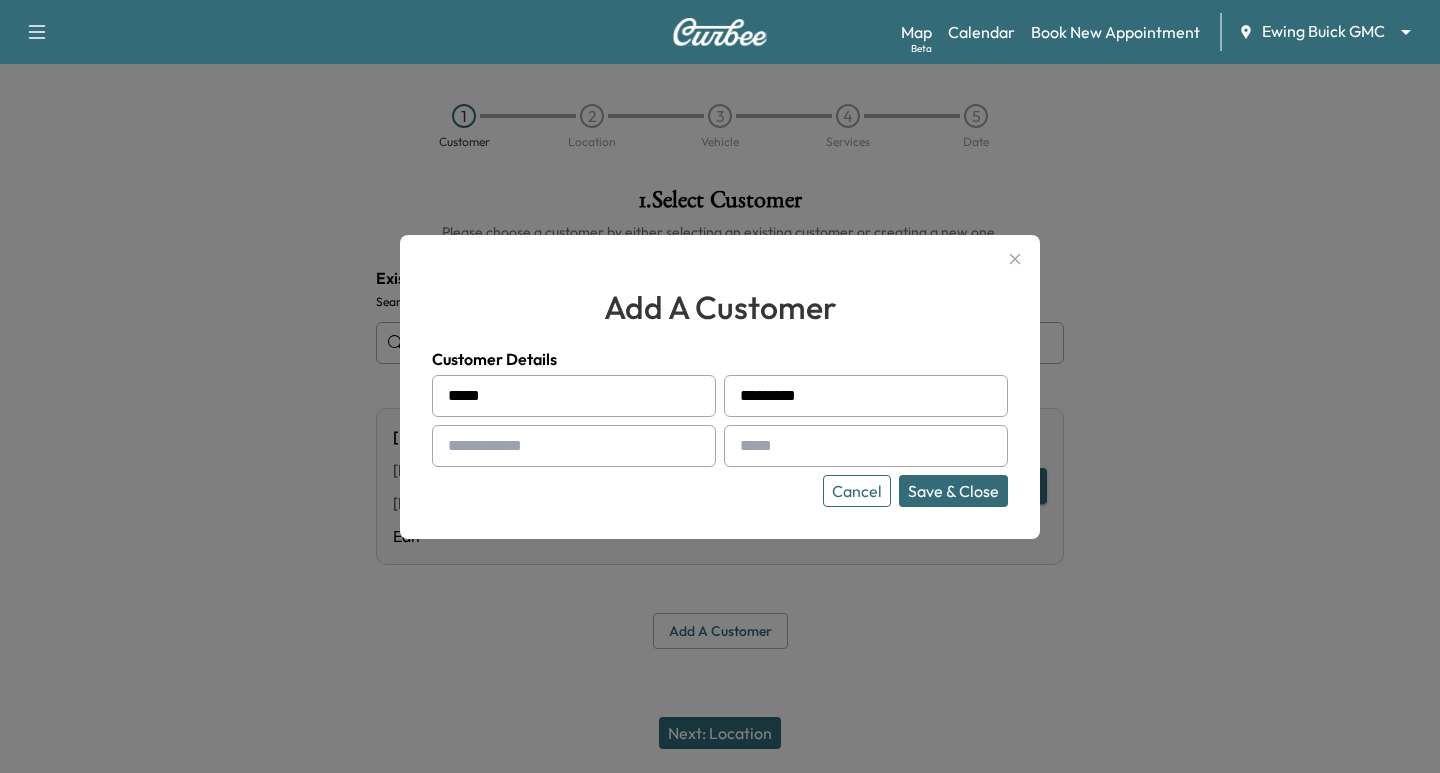 click at bounding box center [744, 396] 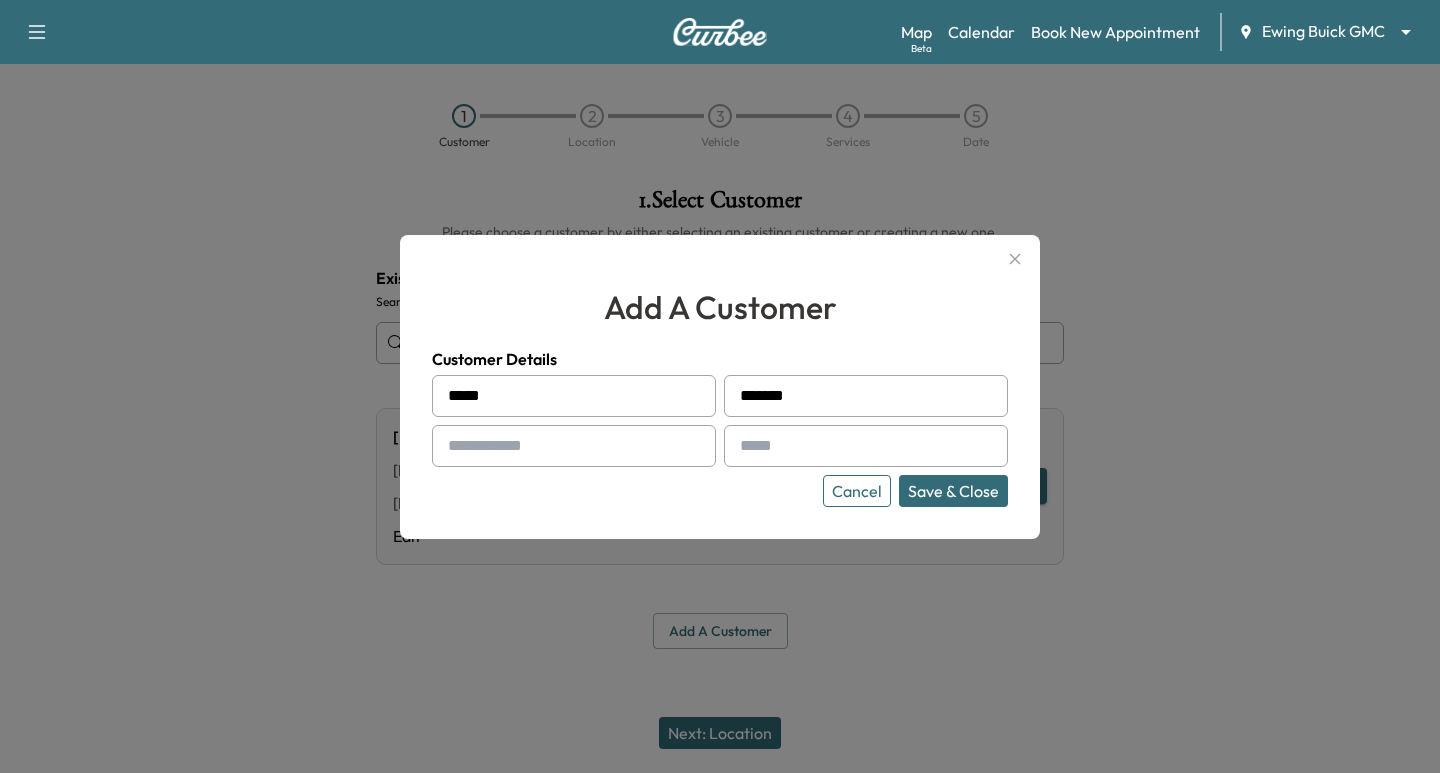type on "*******" 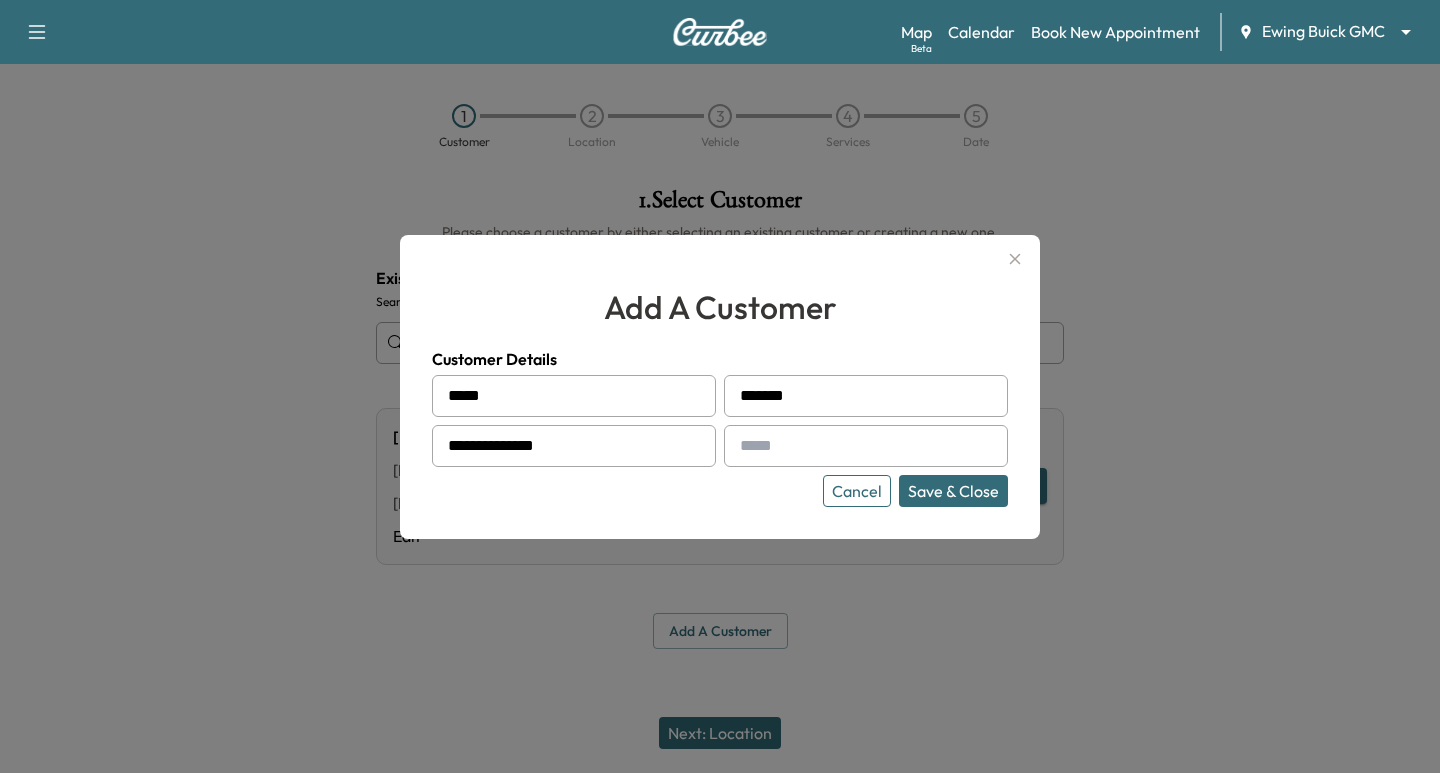 type on "**********" 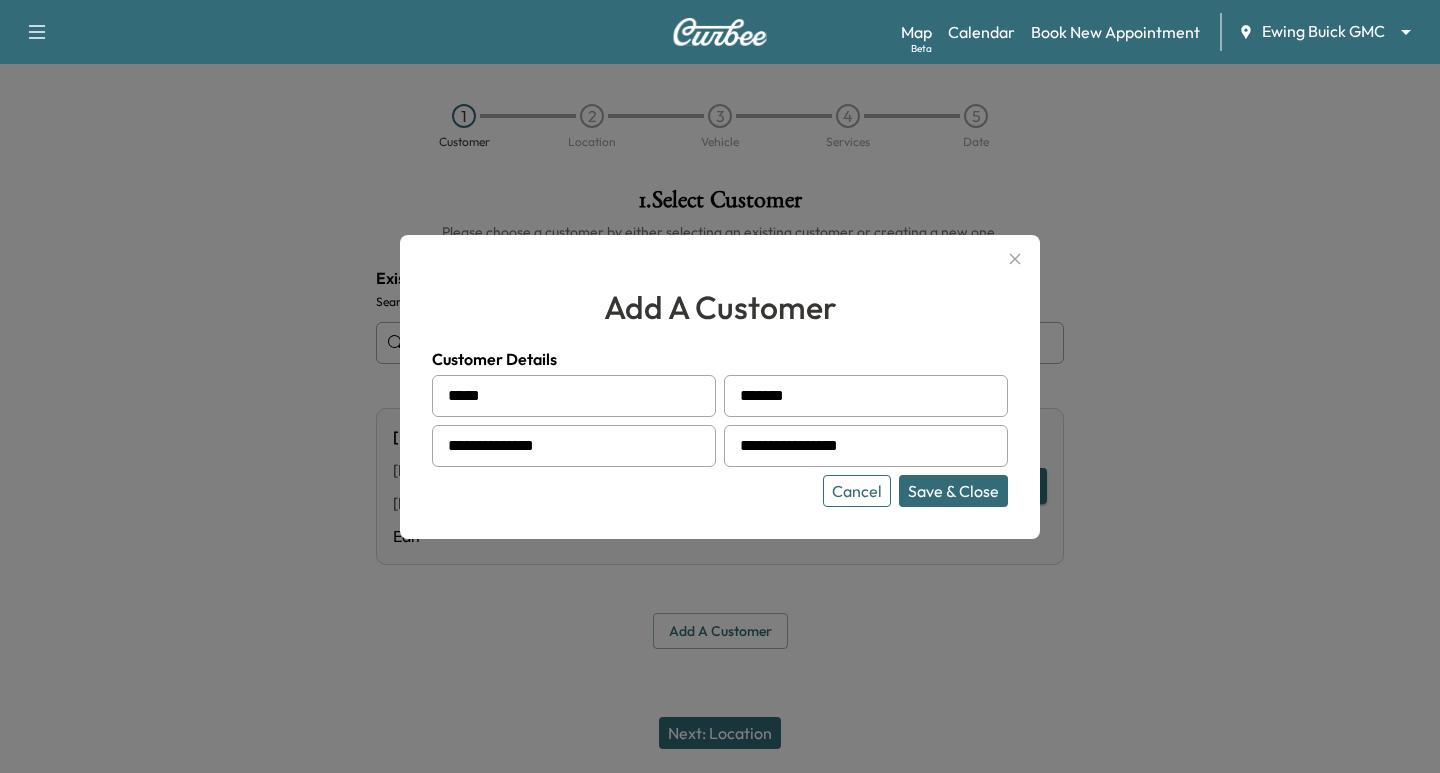 click on "Save & Close" at bounding box center (953, 491) 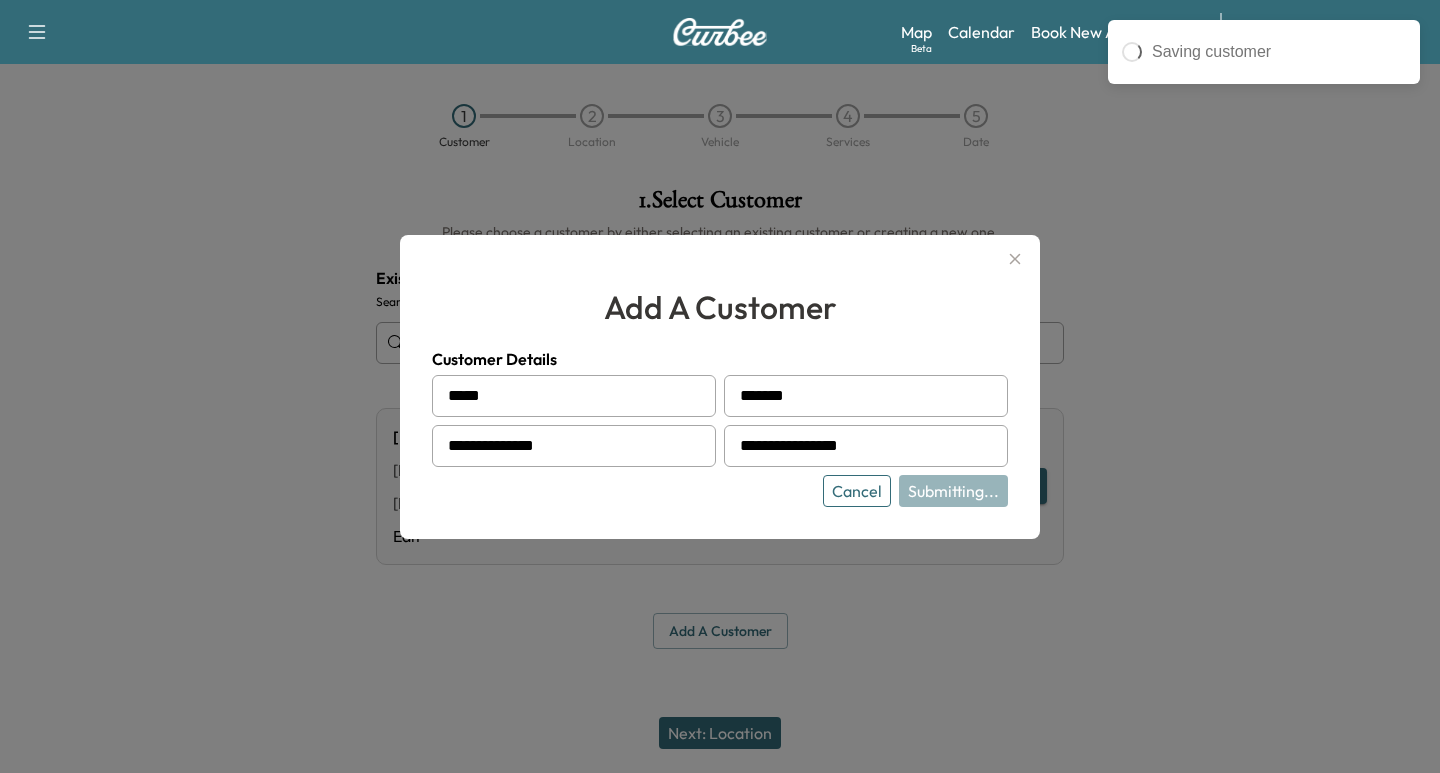 type on "**********" 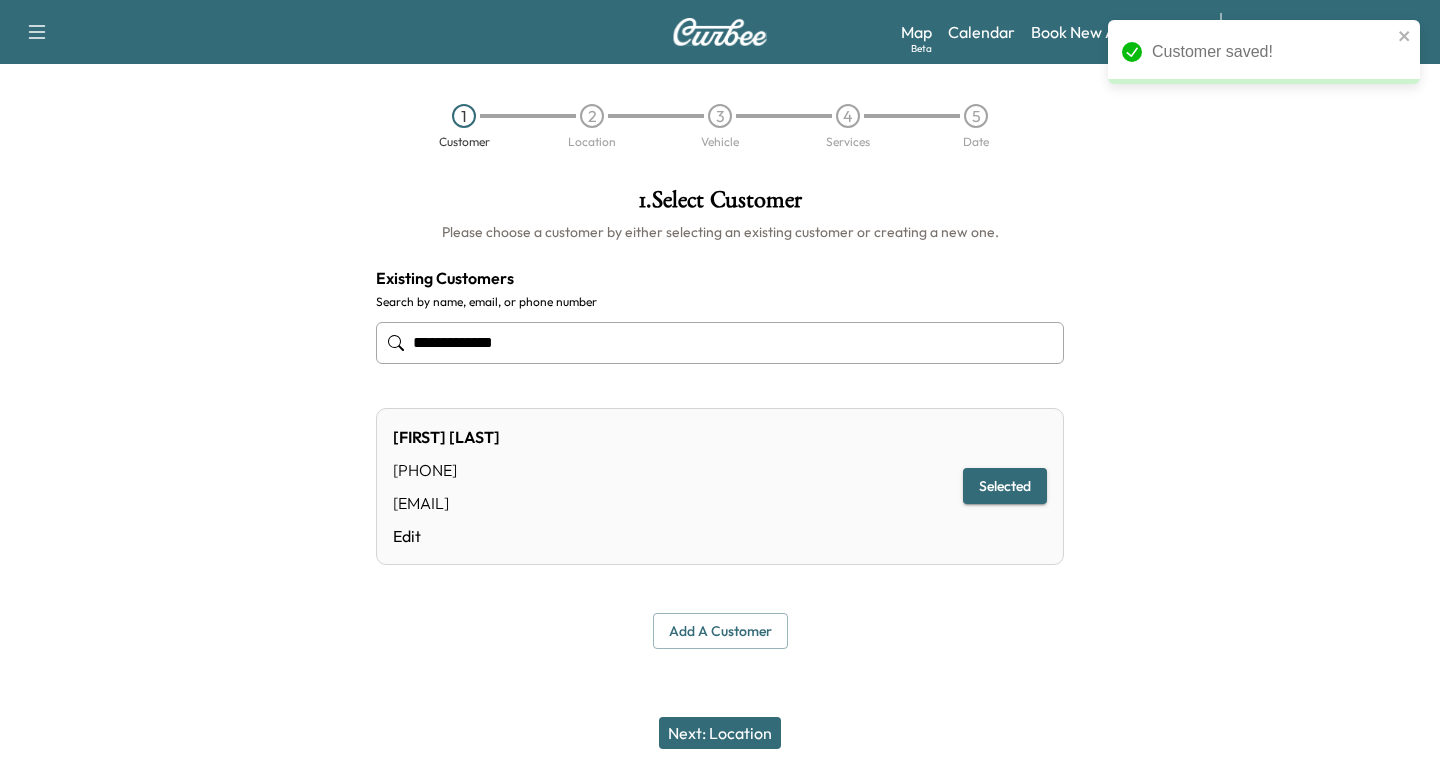 click on "Next: Location" at bounding box center [720, 733] 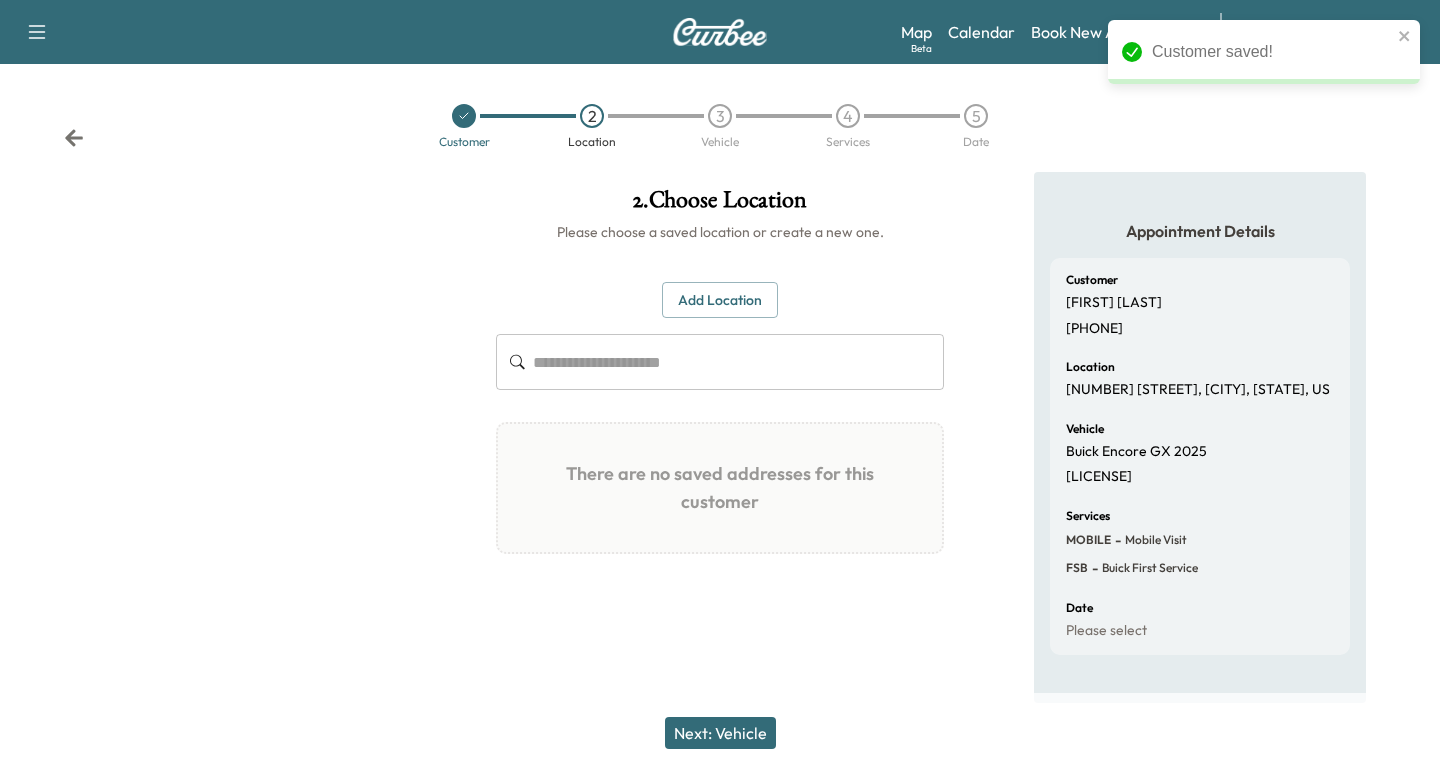 click on "Add Location" at bounding box center (720, 300) 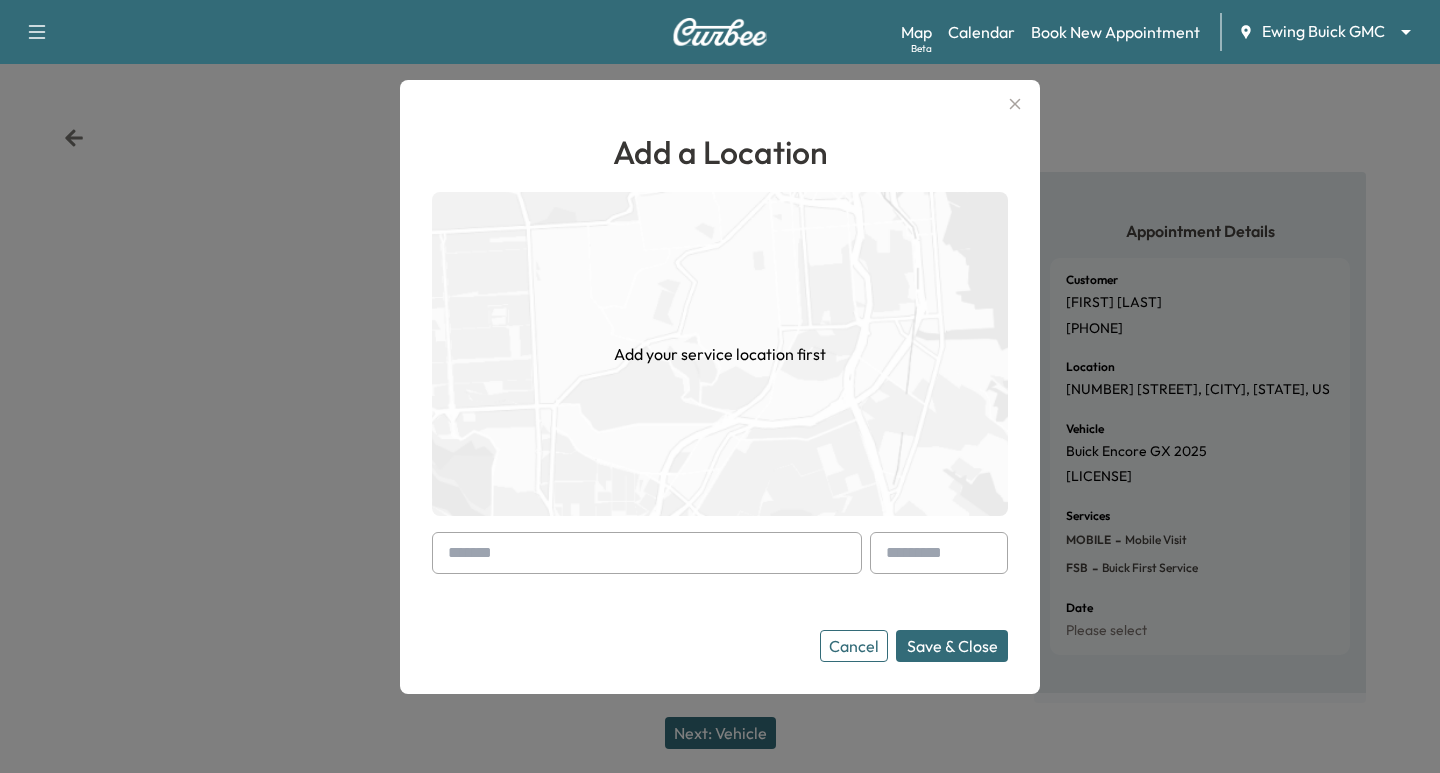 click at bounding box center [647, 553] 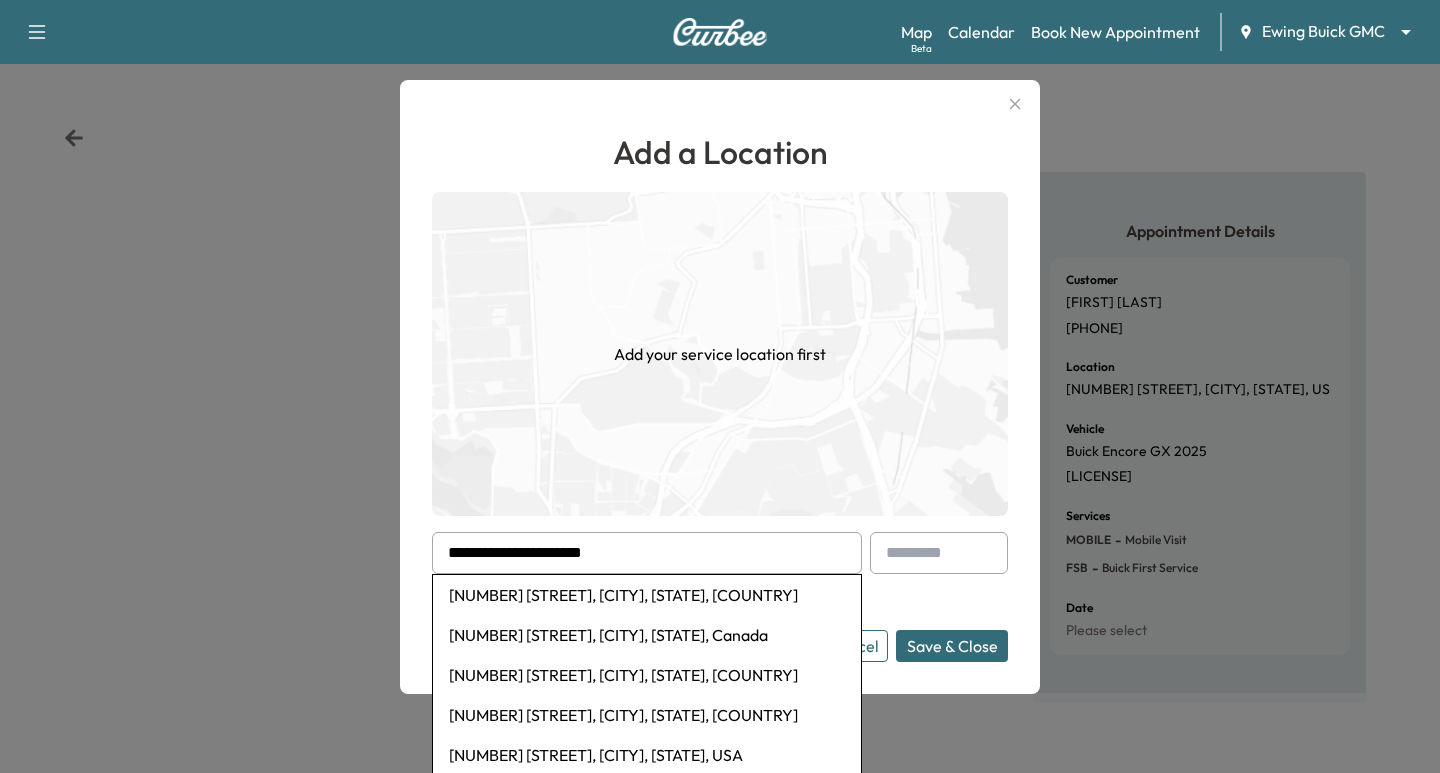 click on "[NUMBER] [STREET], [CITY], [STATE], [COUNTRY]" at bounding box center (647, 595) 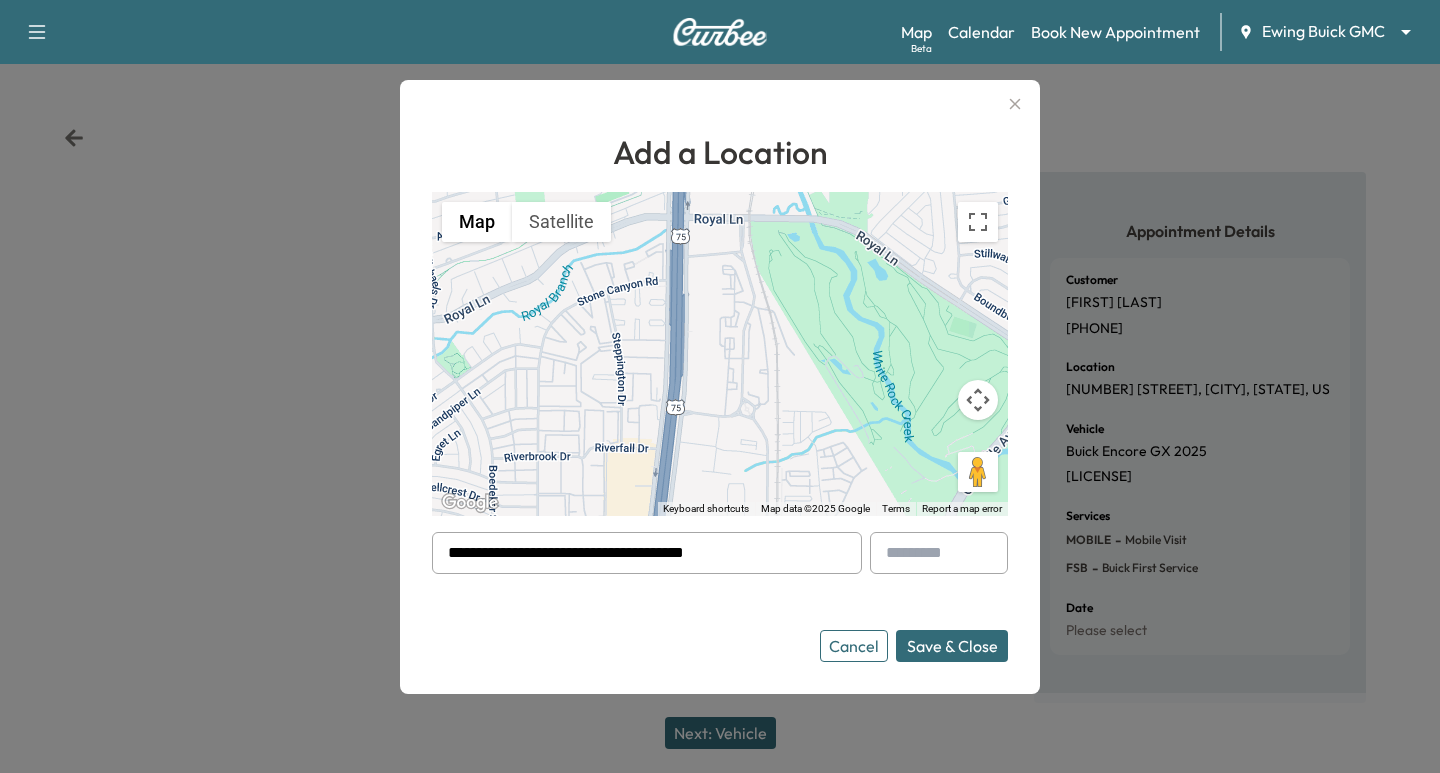 click on "Save & Close" at bounding box center (952, 646) 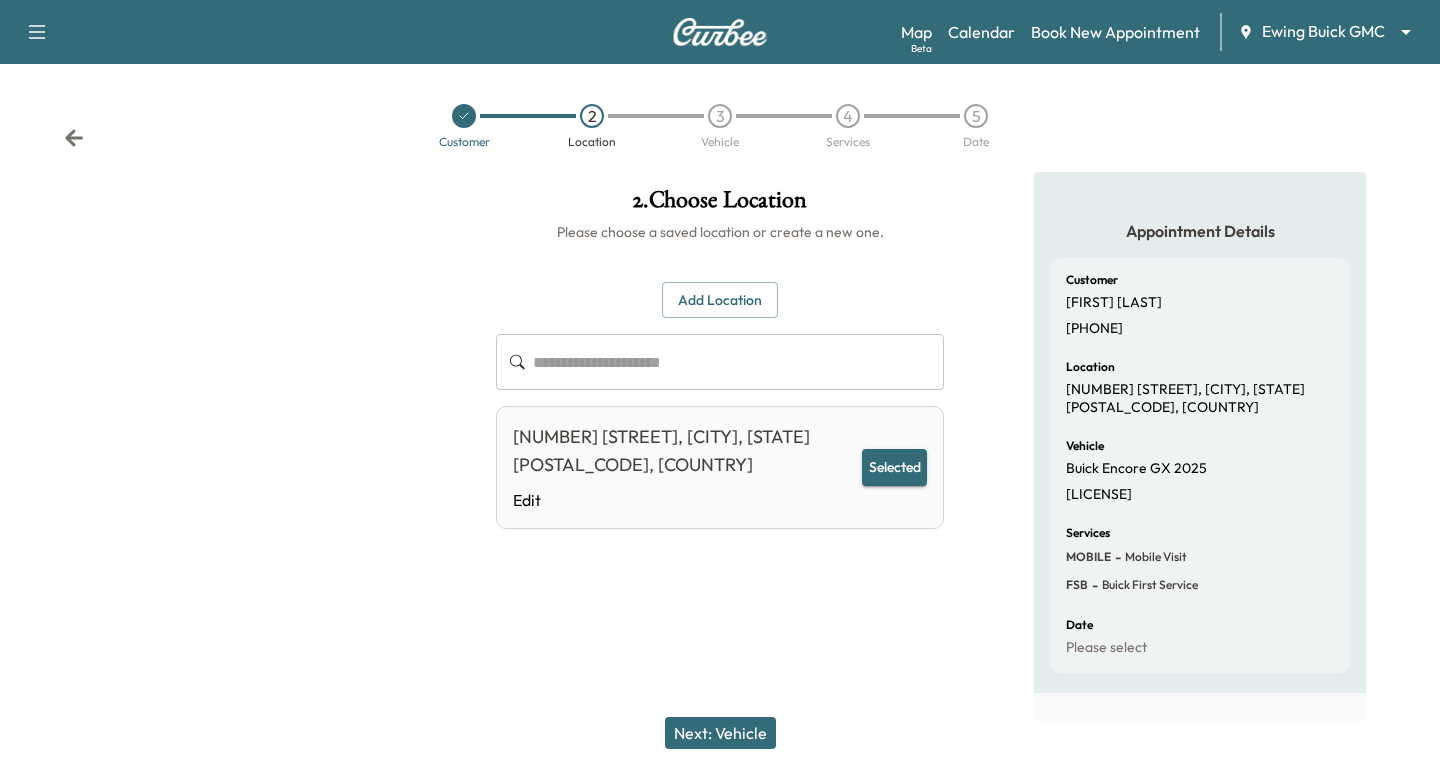 click on "Next: Vehicle" at bounding box center (720, 733) 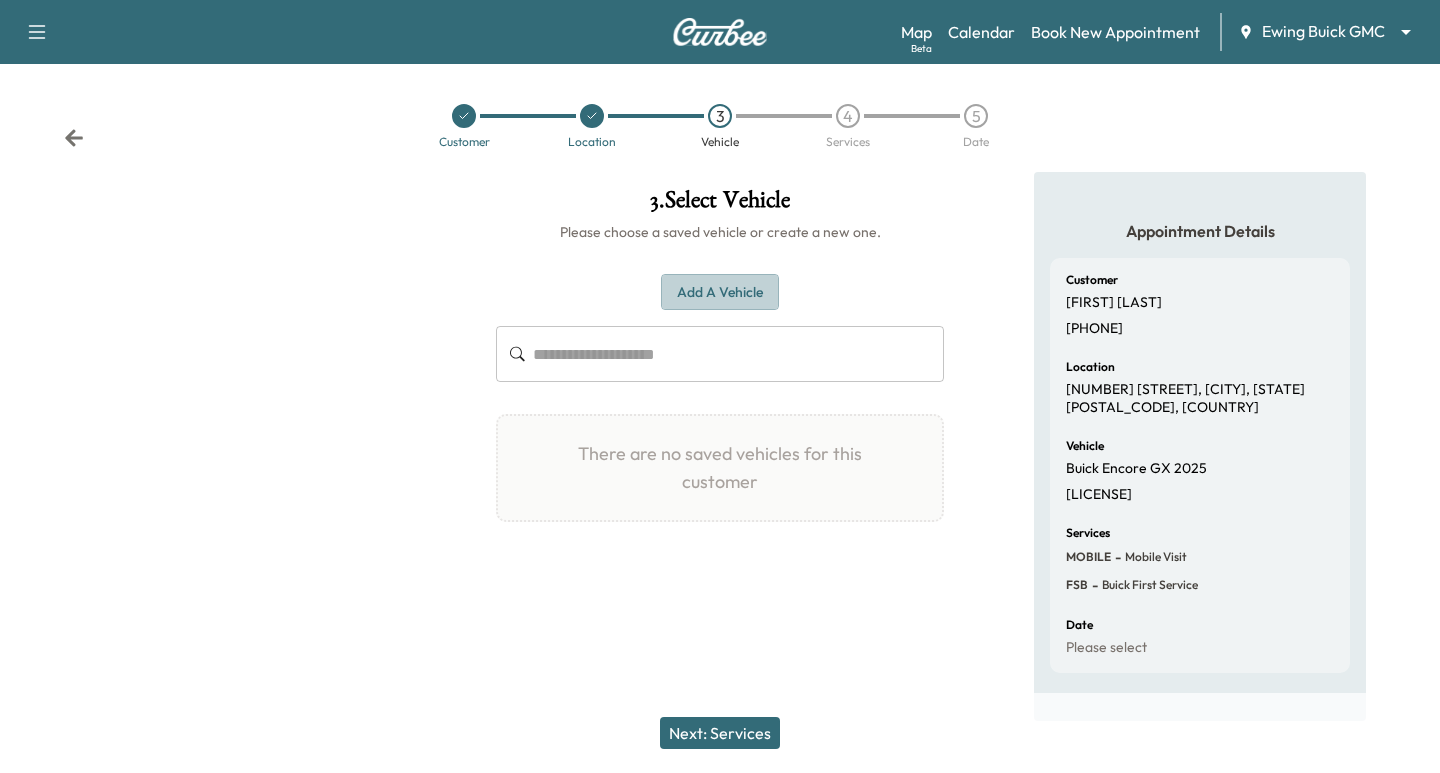 click on "Add a Vehicle" at bounding box center (720, 292) 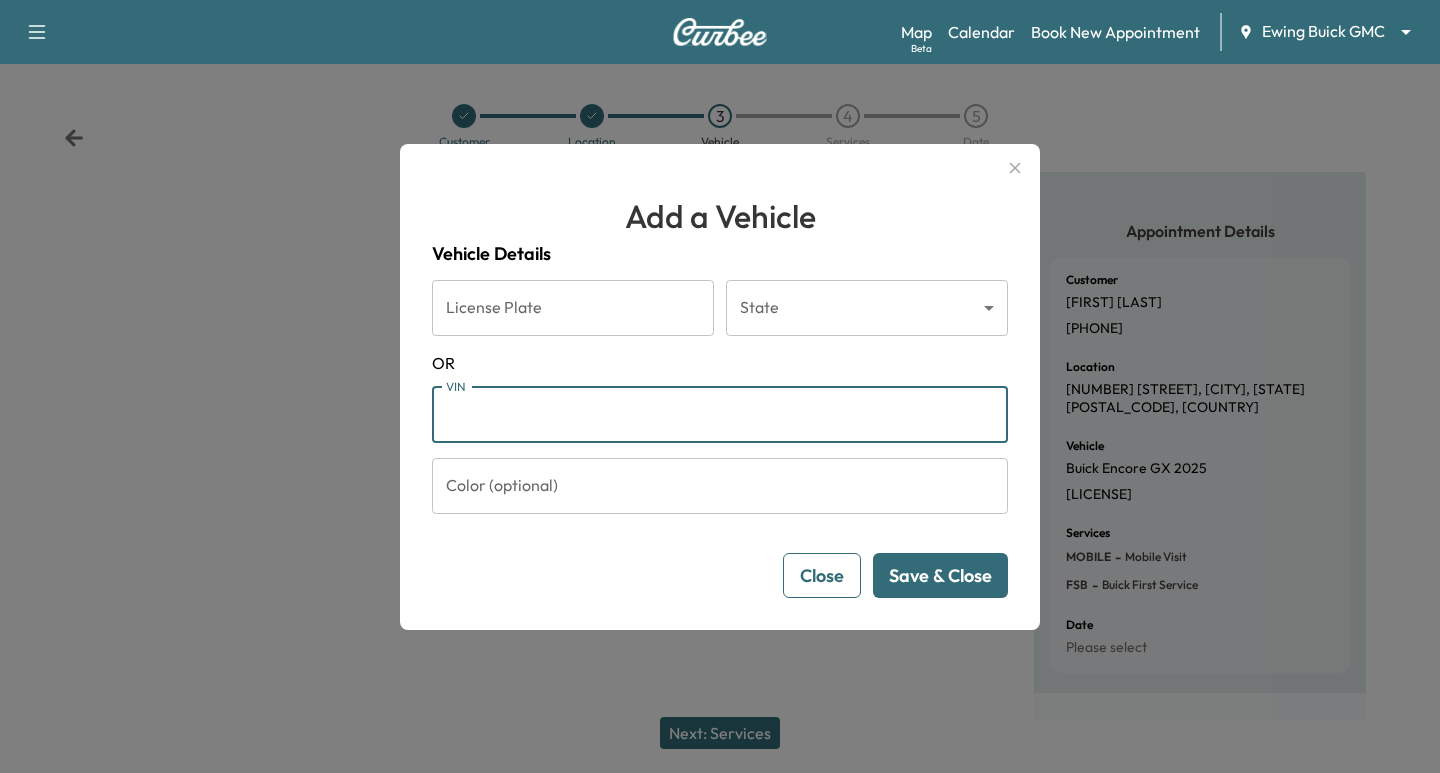 click on "VIN" at bounding box center (720, 415) 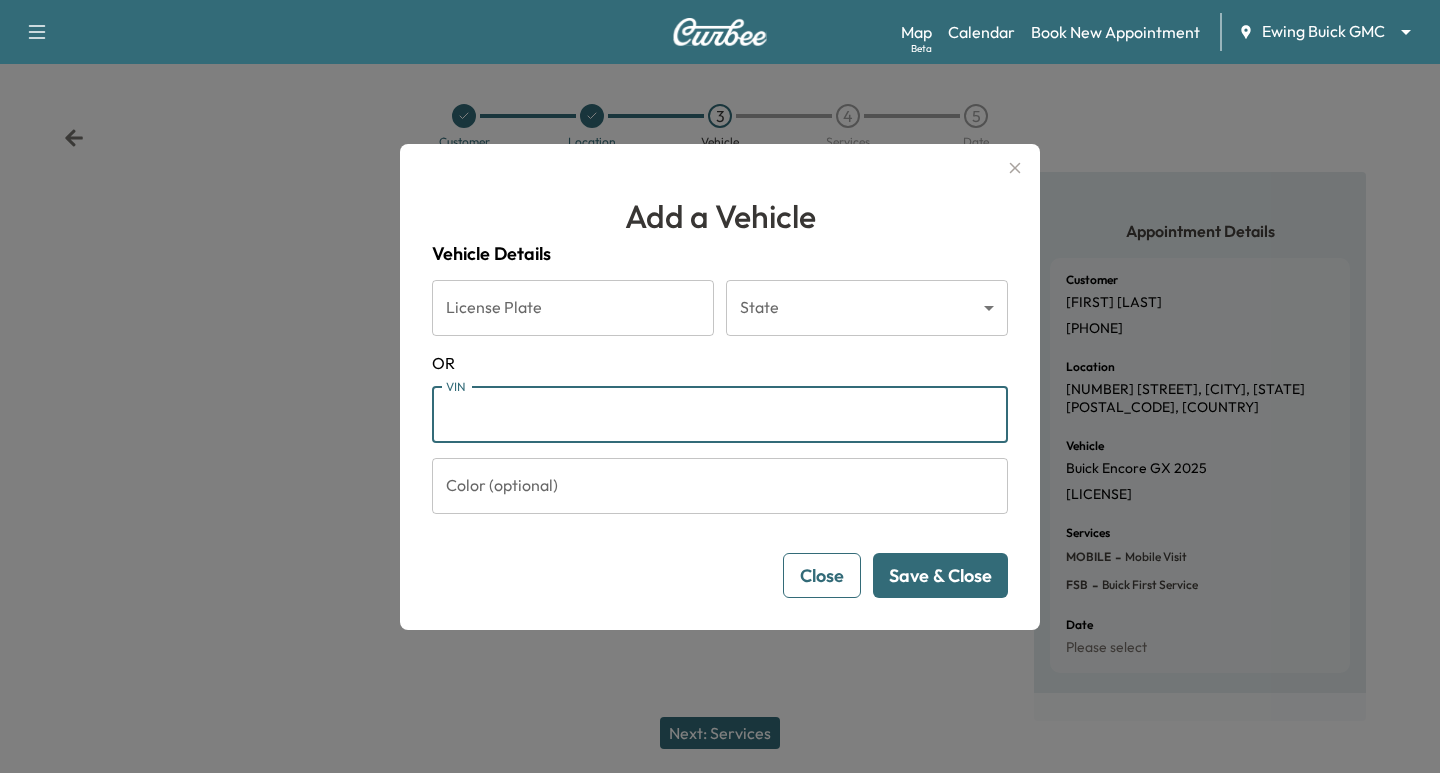 paste on "**********" 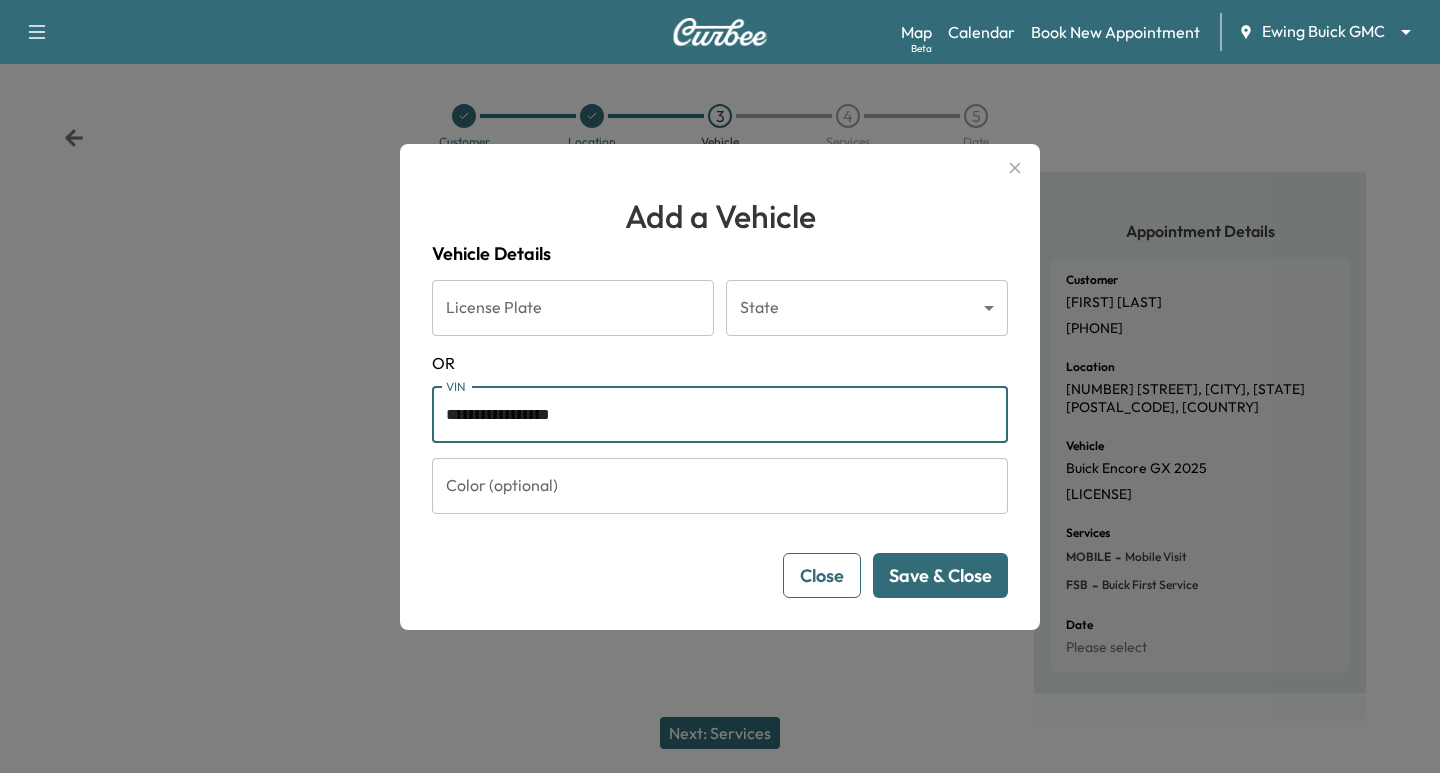 type on "**********" 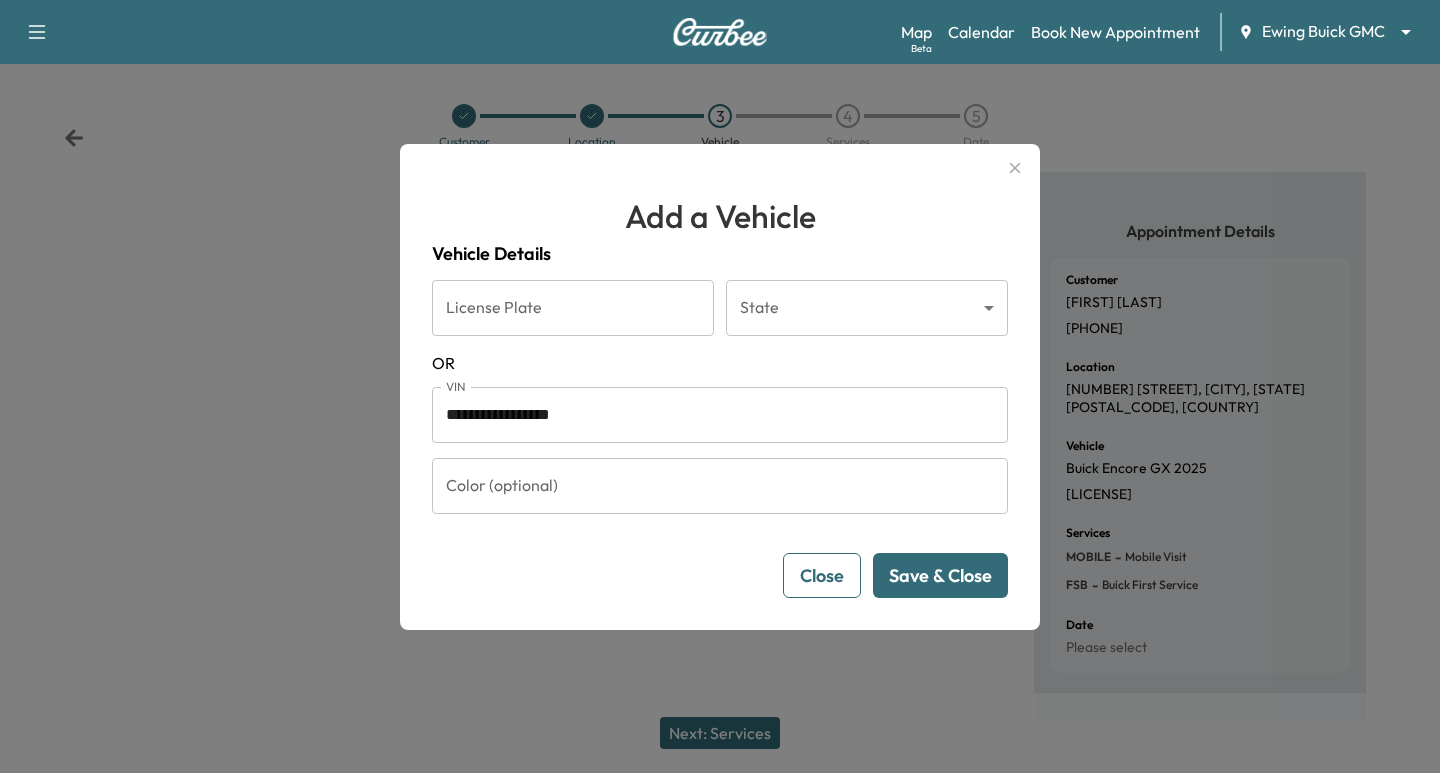 click on "Save & Close" at bounding box center (940, 575) 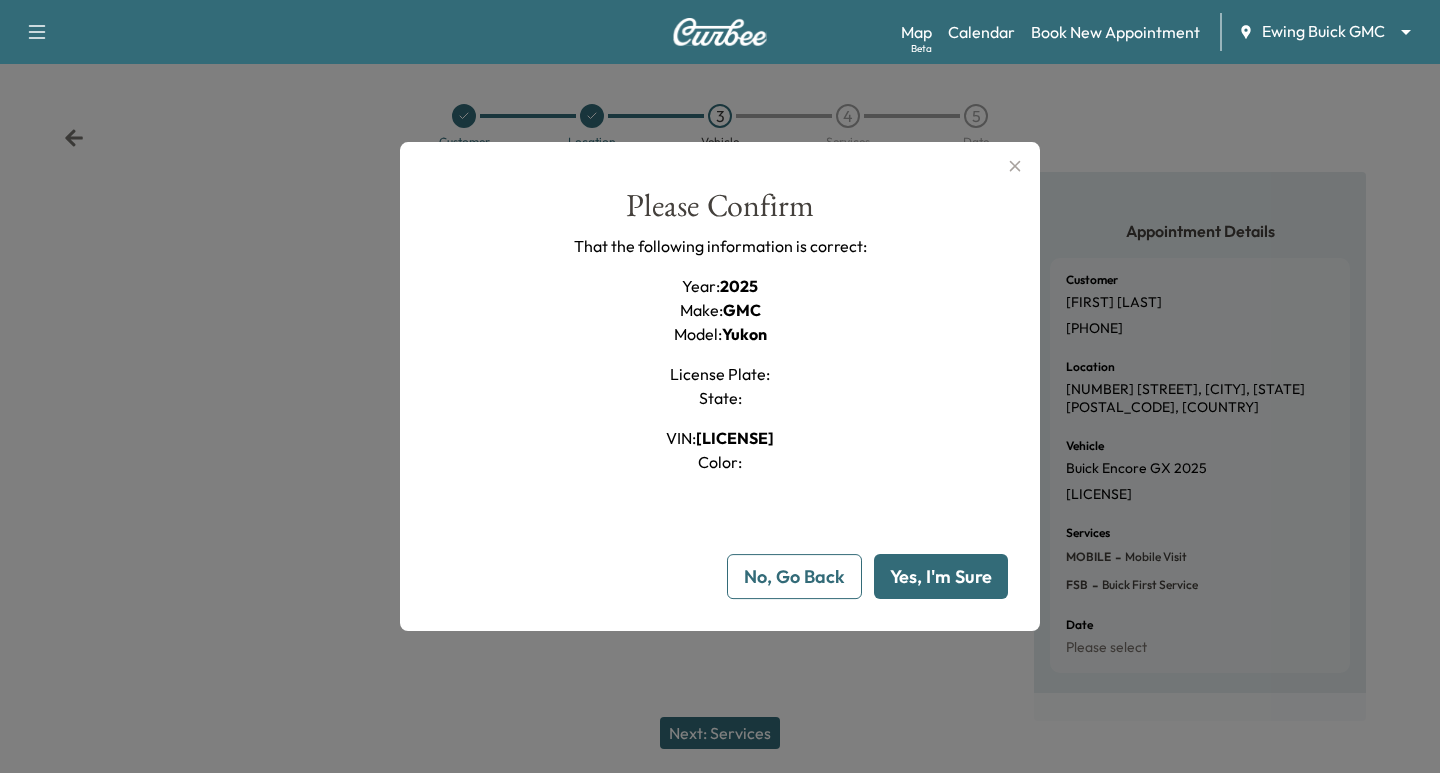click on "Yes, I'm Sure" at bounding box center (941, 576) 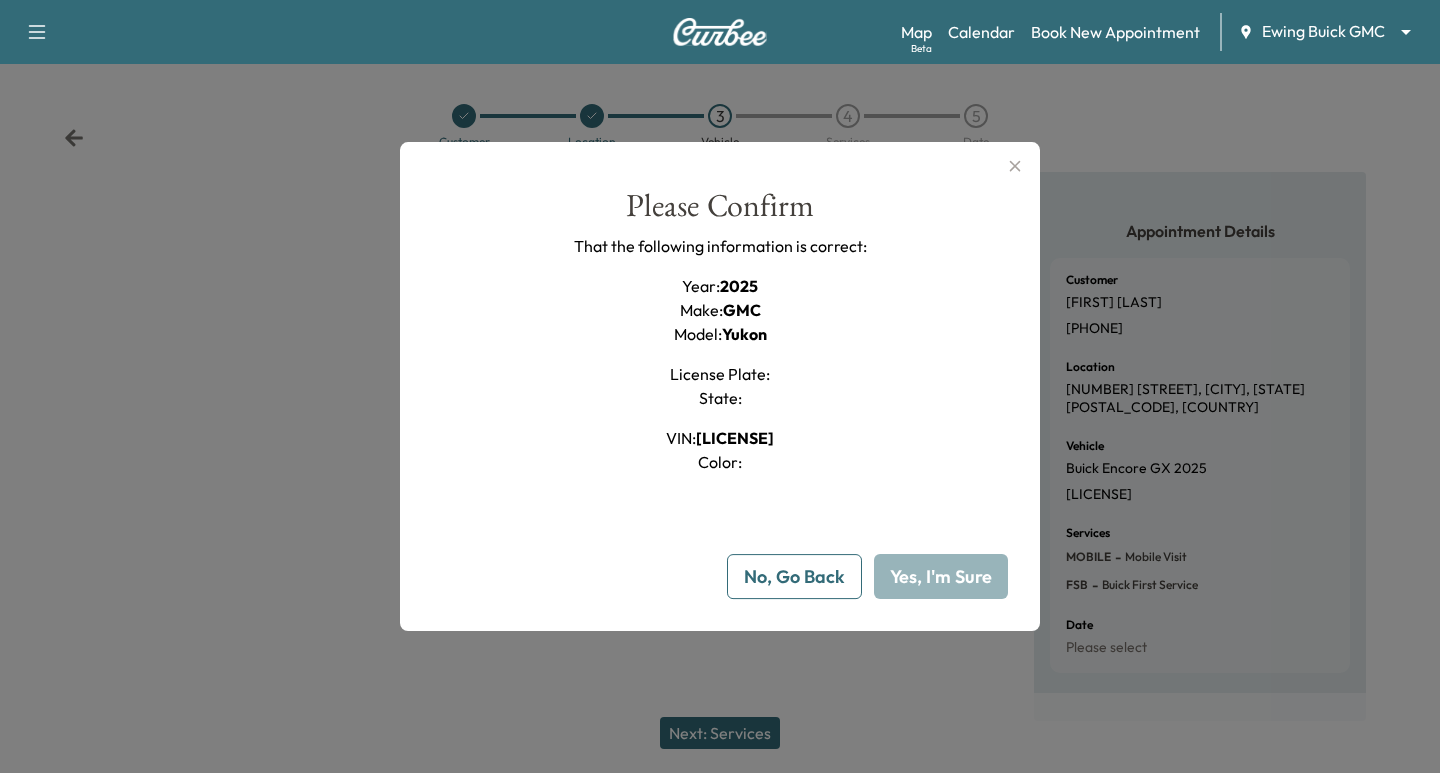 type 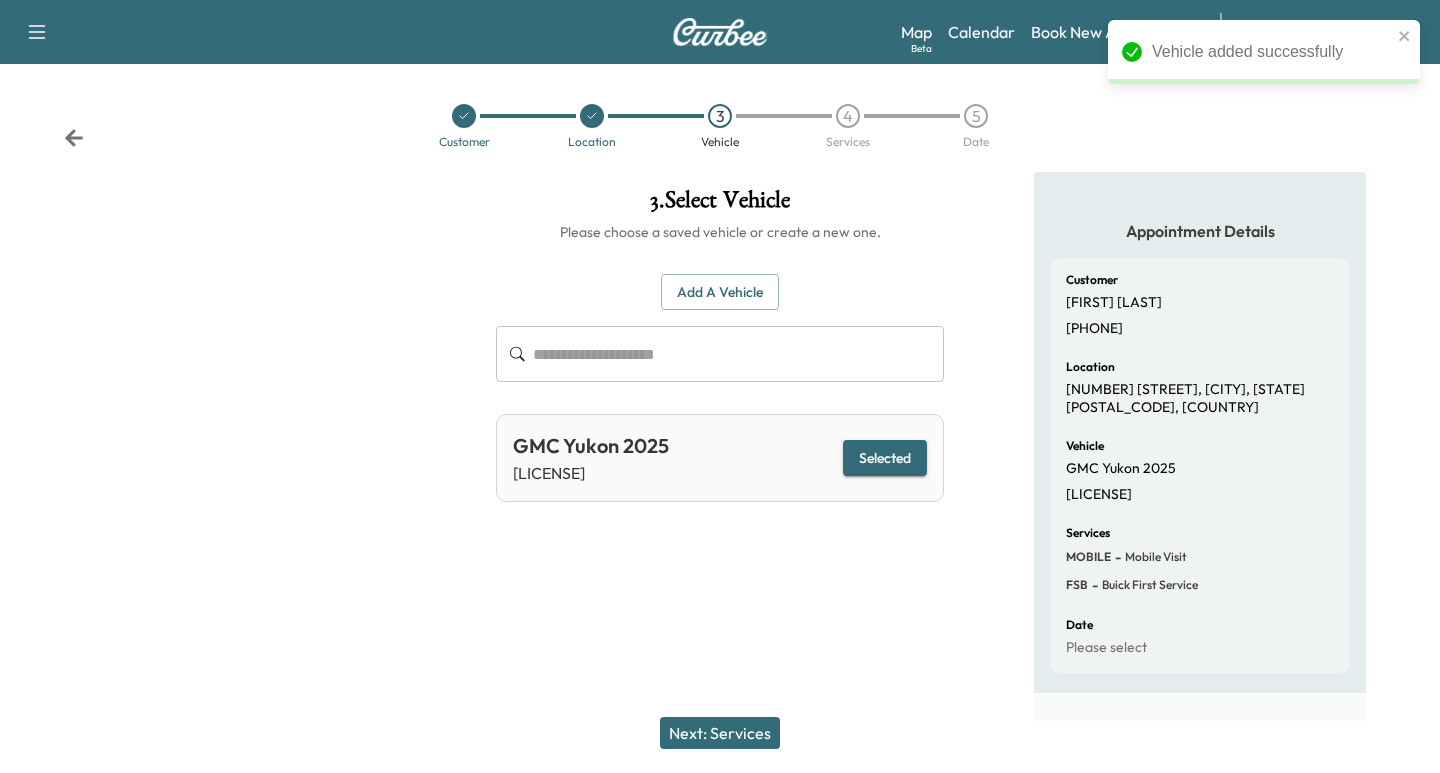 click on "Next: Services" at bounding box center (720, 733) 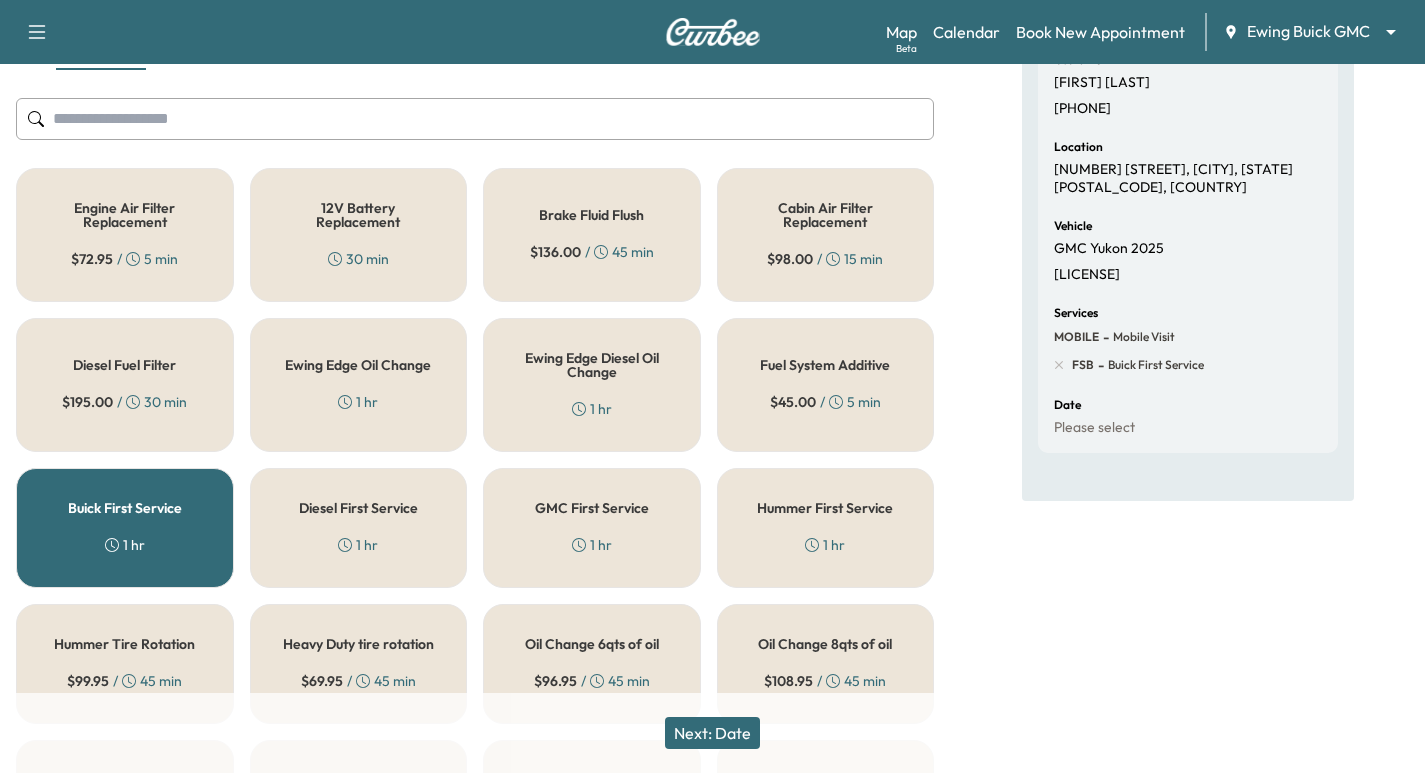 scroll, scrollTop: 225, scrollLeft: 0, axis: vertical 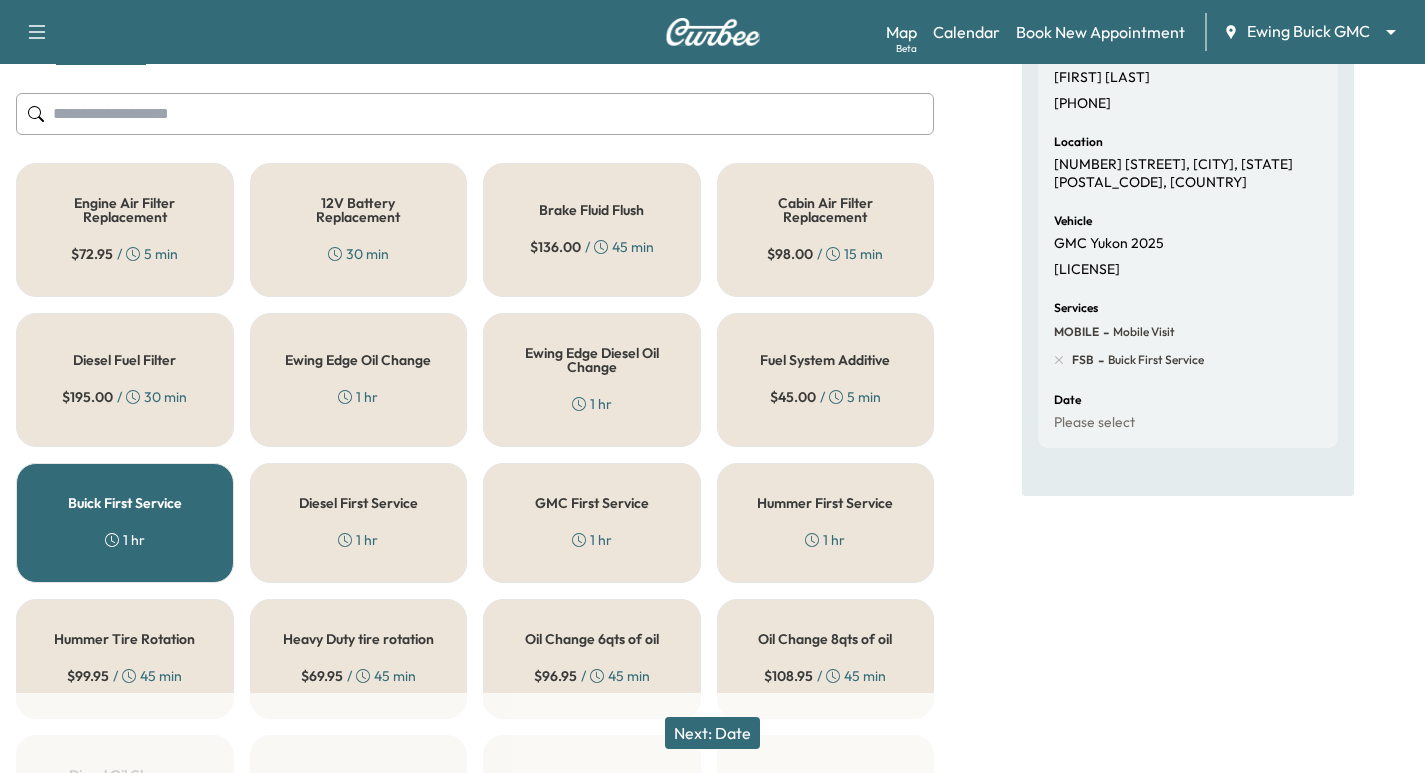 click 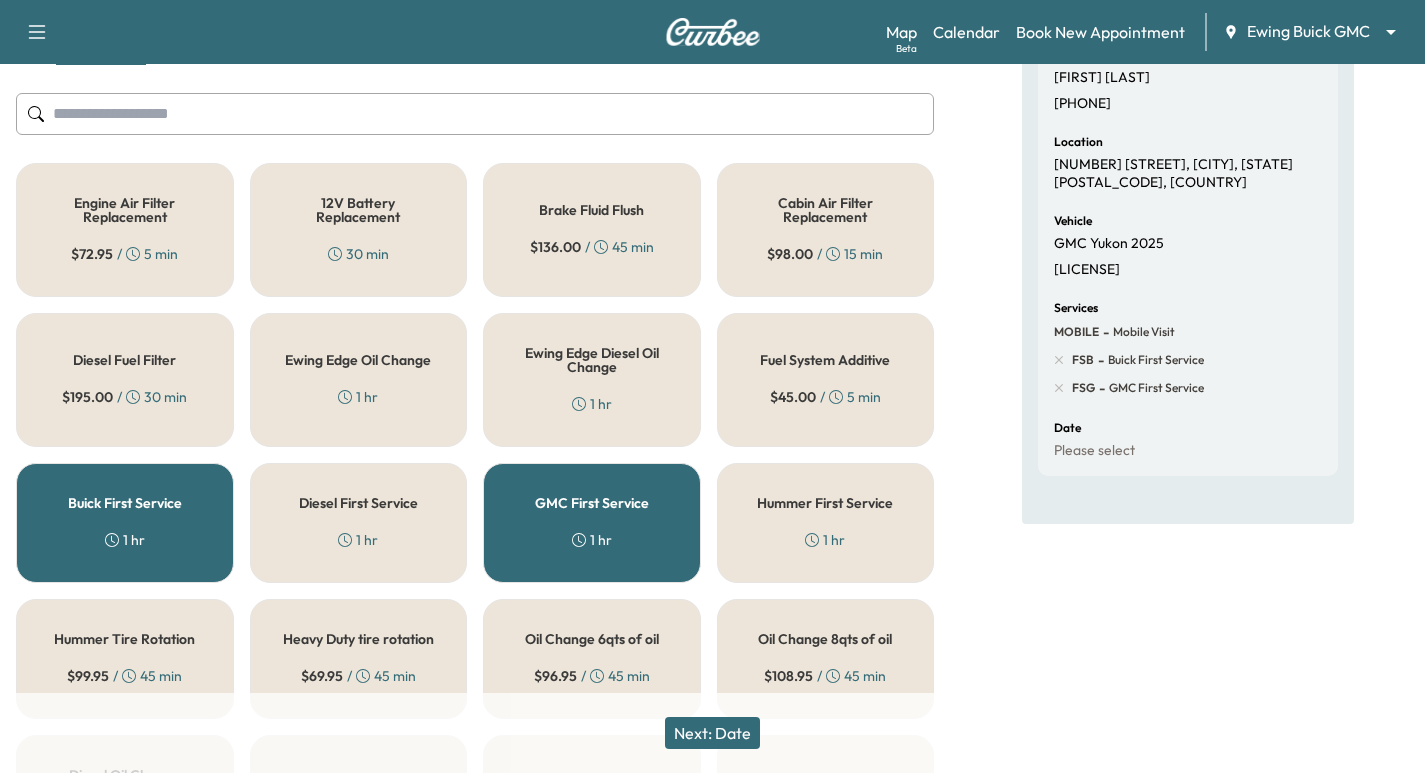 click on "Buick First Service 1 hr" at bounding box center (125, 523) 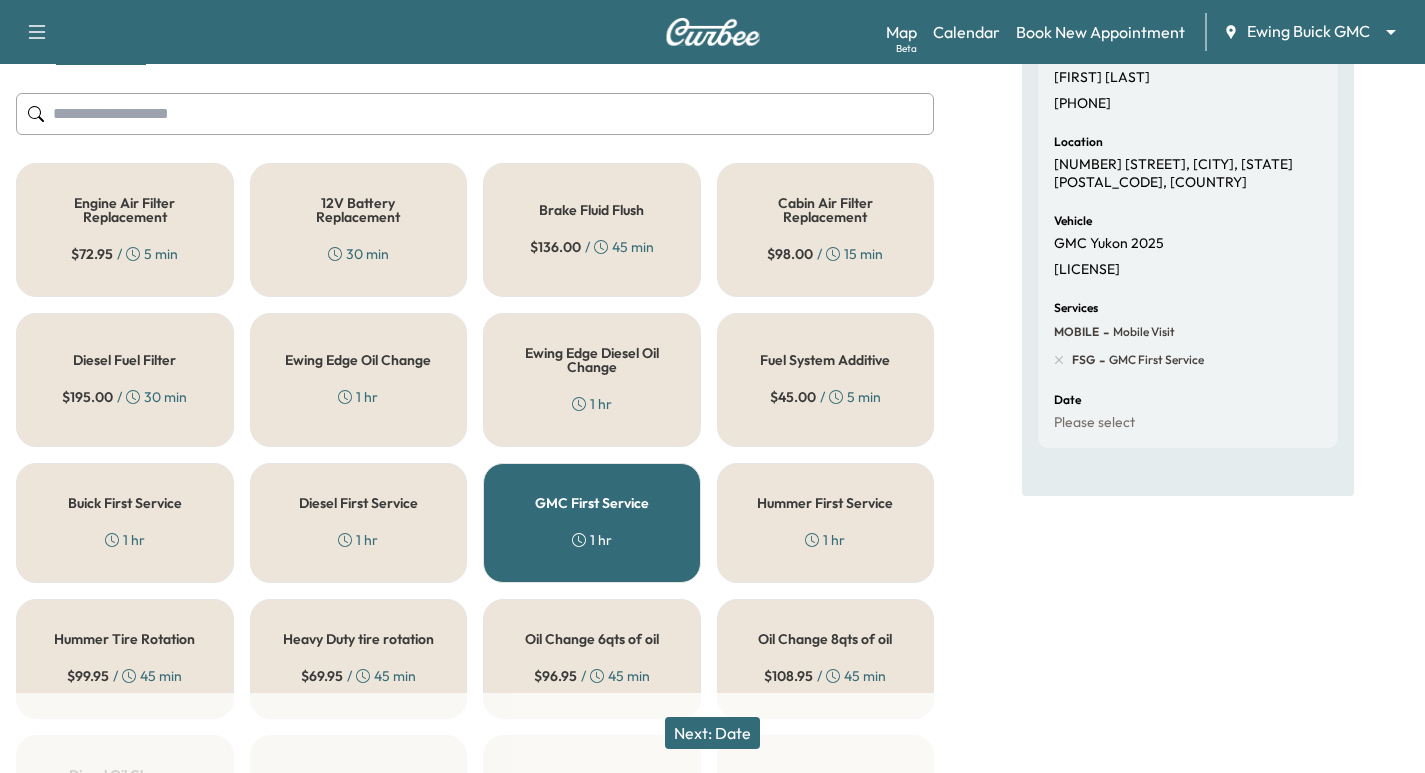 click on "Next: Date" at bounding box center [712, 733] 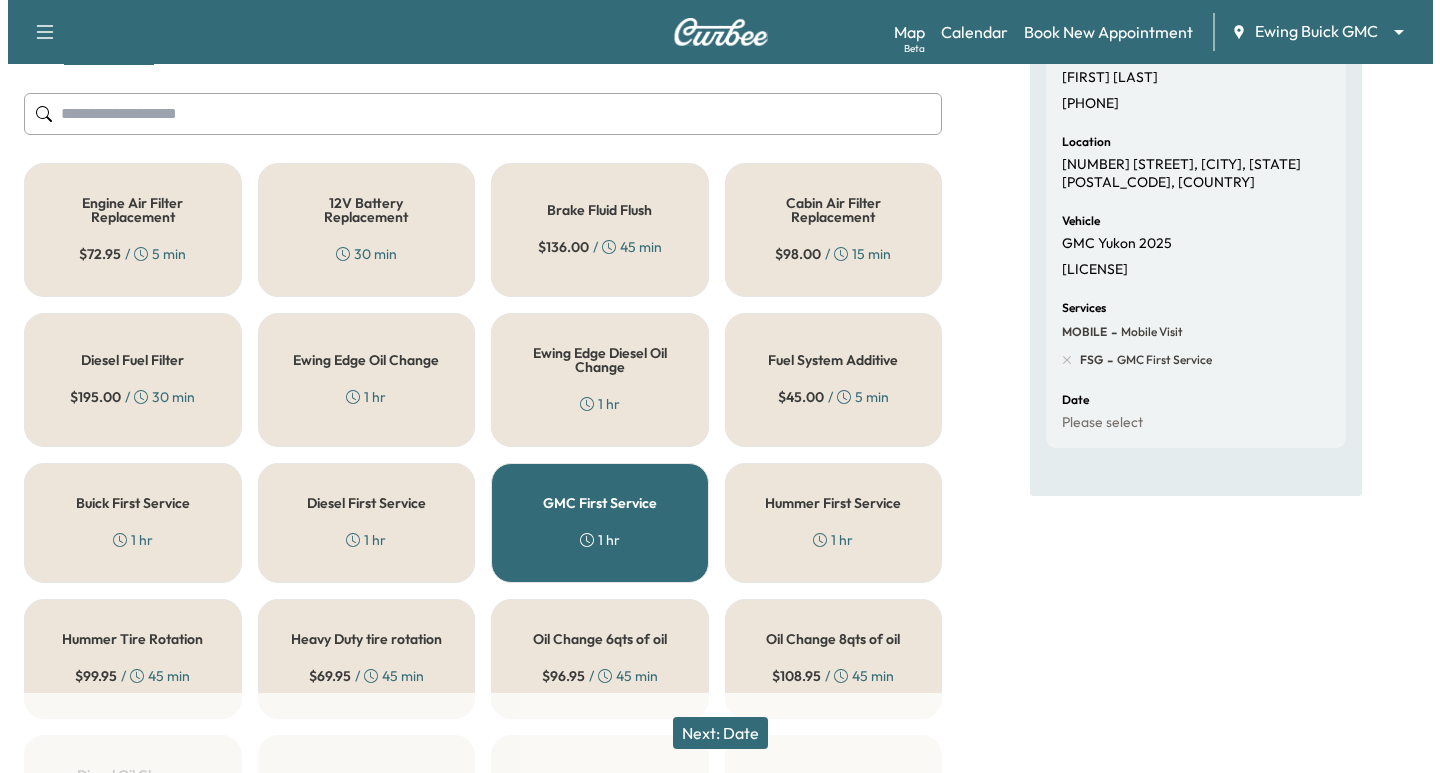 scroll, scrollTop: 0, scrollLeft: 0, axis: both 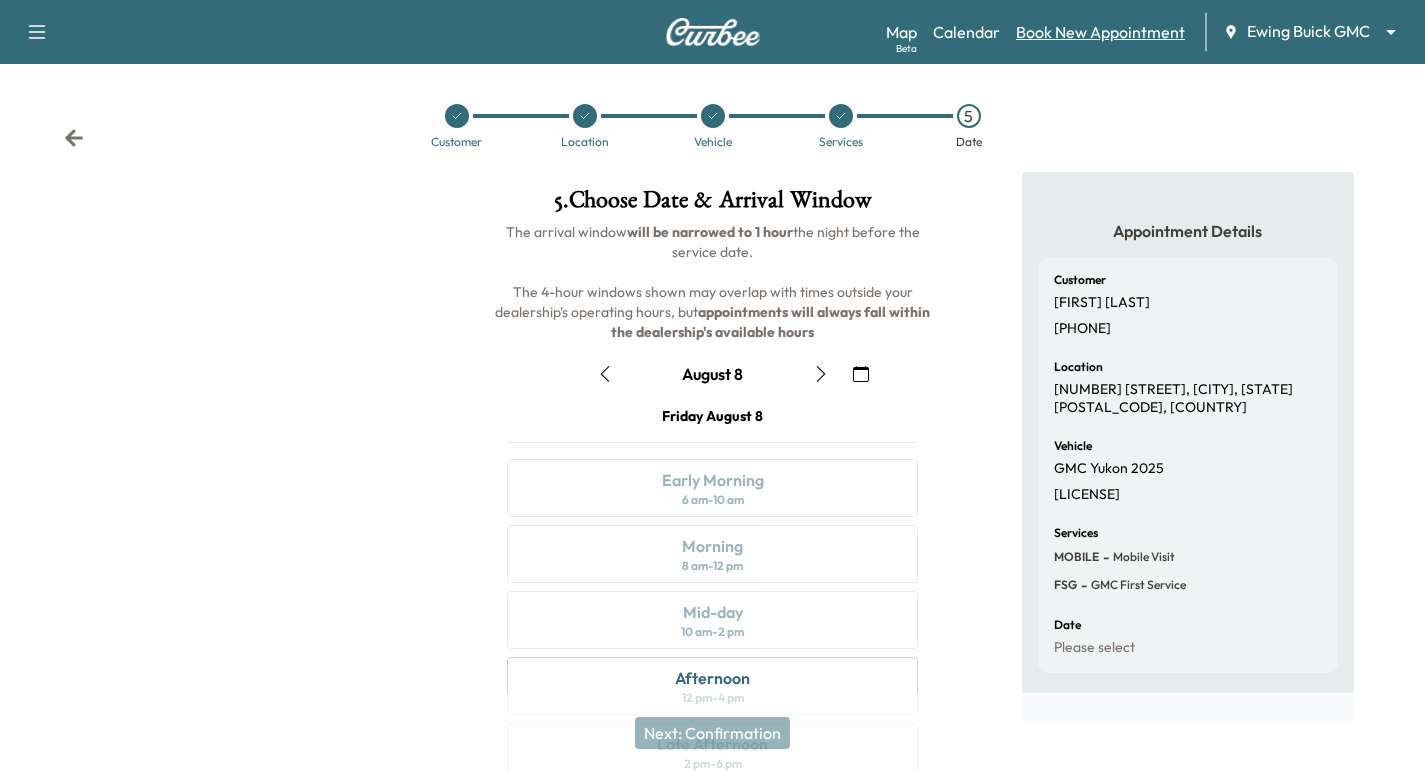 click on "Book New Appointment" at bounding box center [1100, 32] 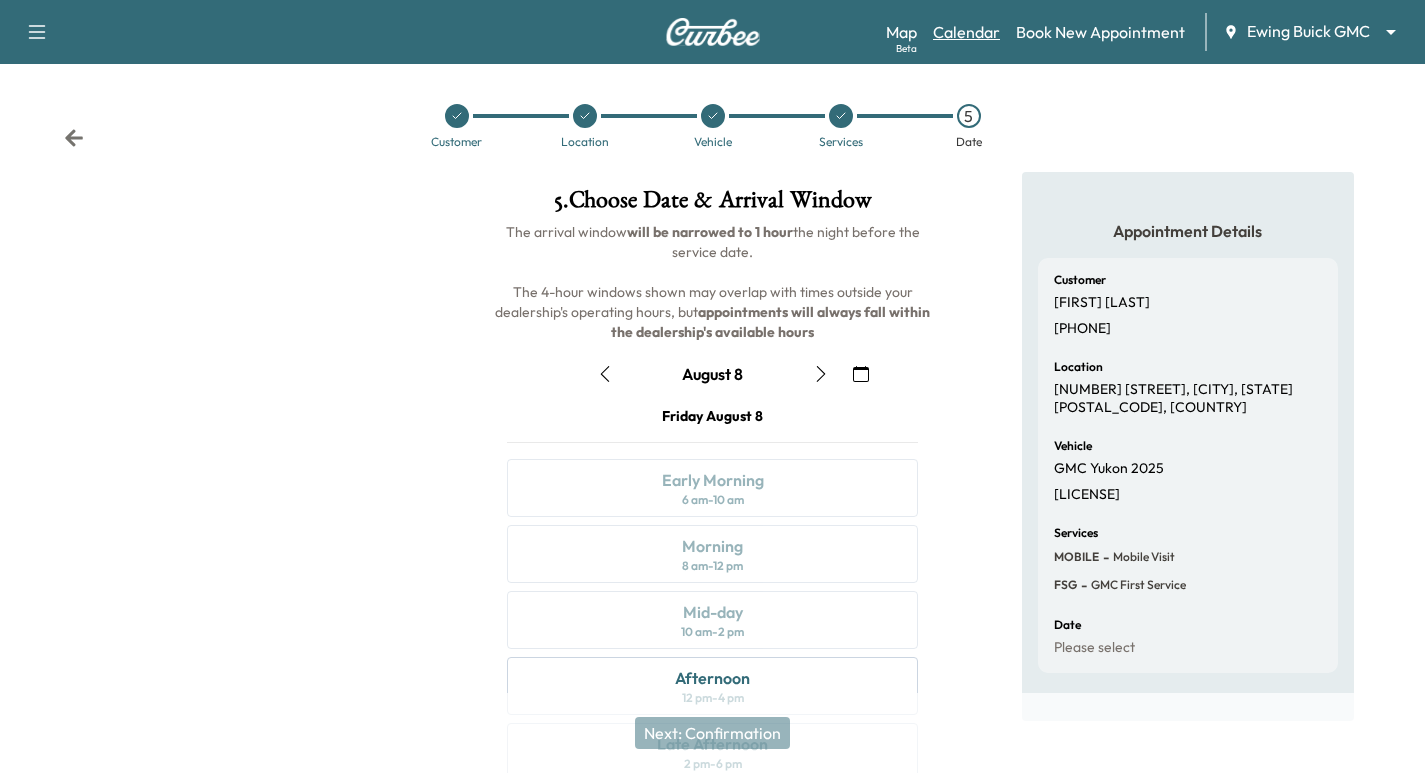 click on "Calendar" at bounding box center [966, 32] 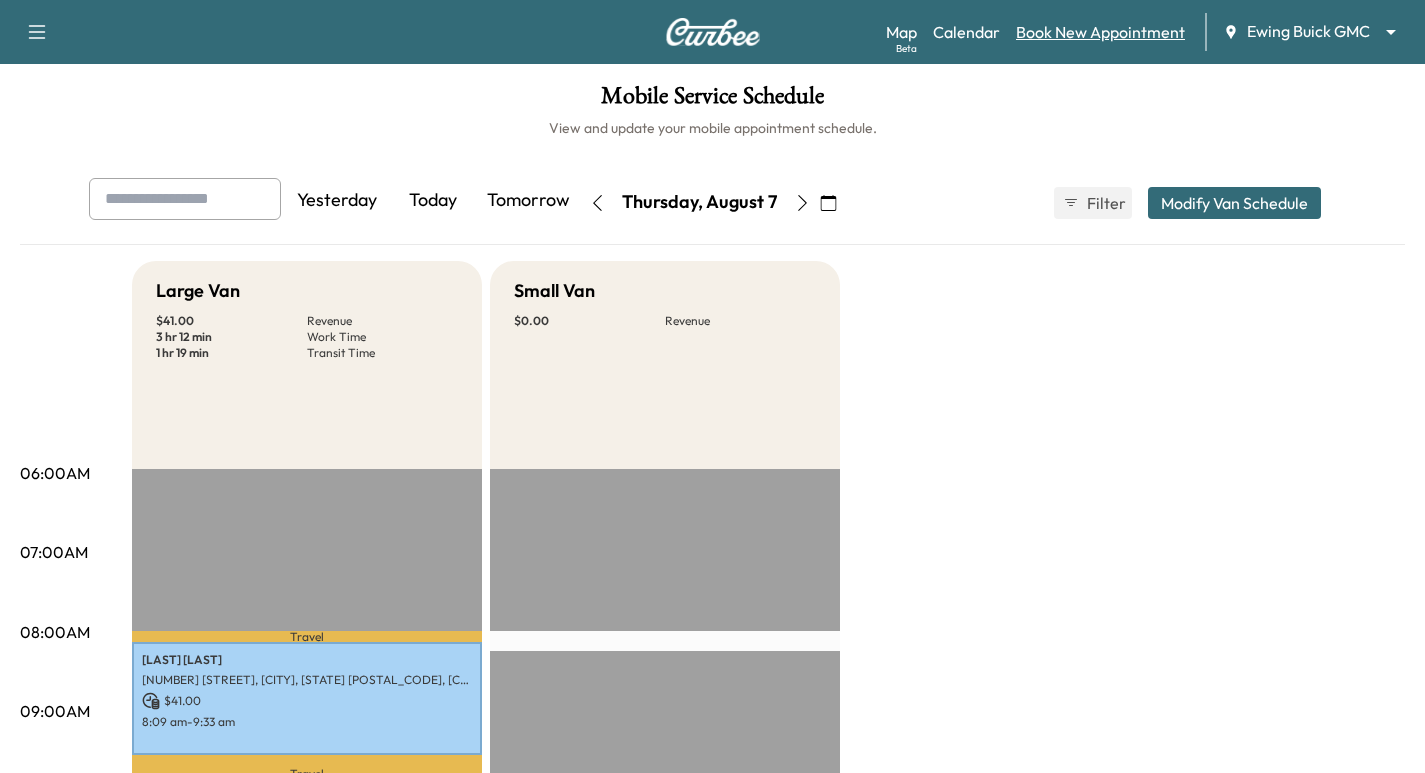 click on "Book New Appointment" at bounding box center [1100, 32] 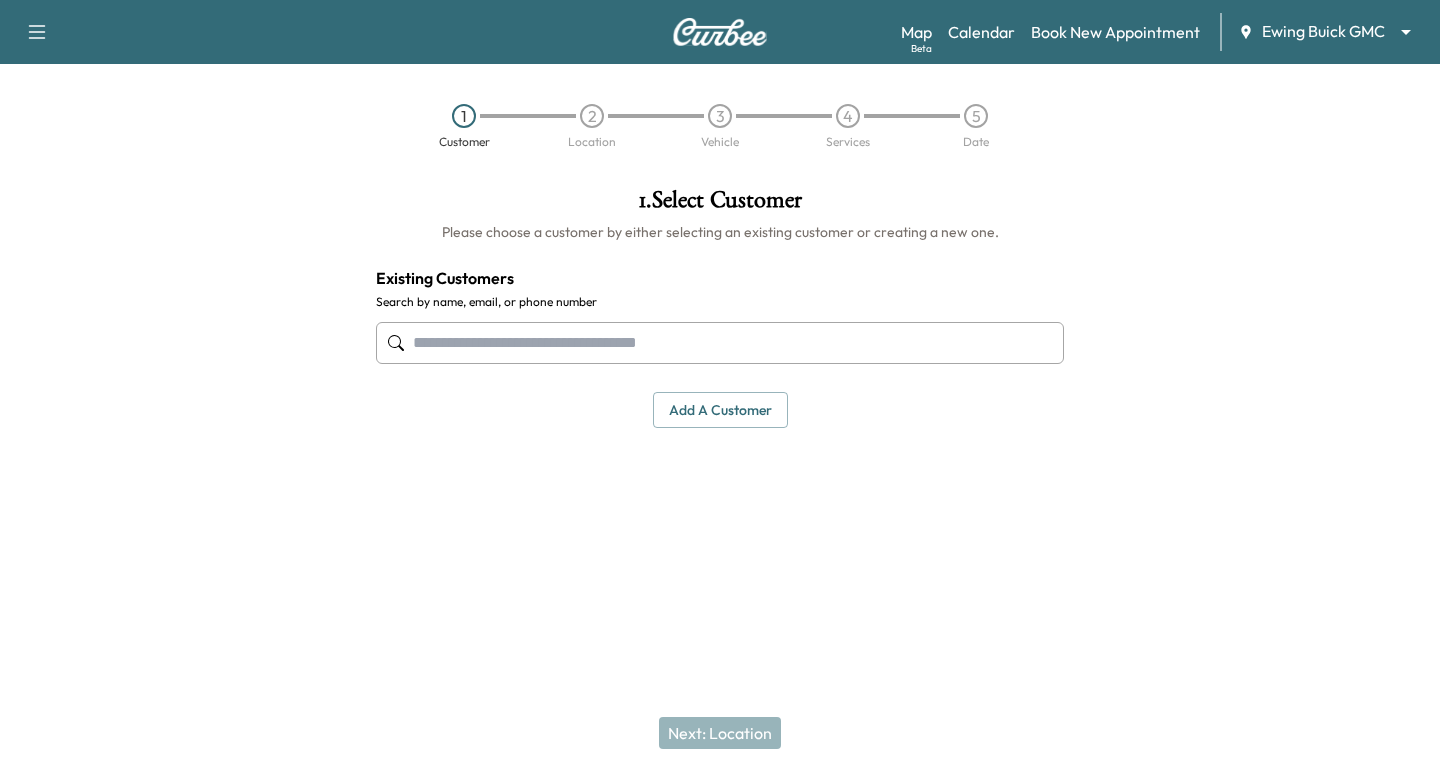 click on "Please choose a customer by either selecting an existing customer or creating a new one. Existing Customers Search by name, email, or phone number Add a customer add a customer Customer Details Cancel Save & Close Next: Location" at bounding box center [720, 386] 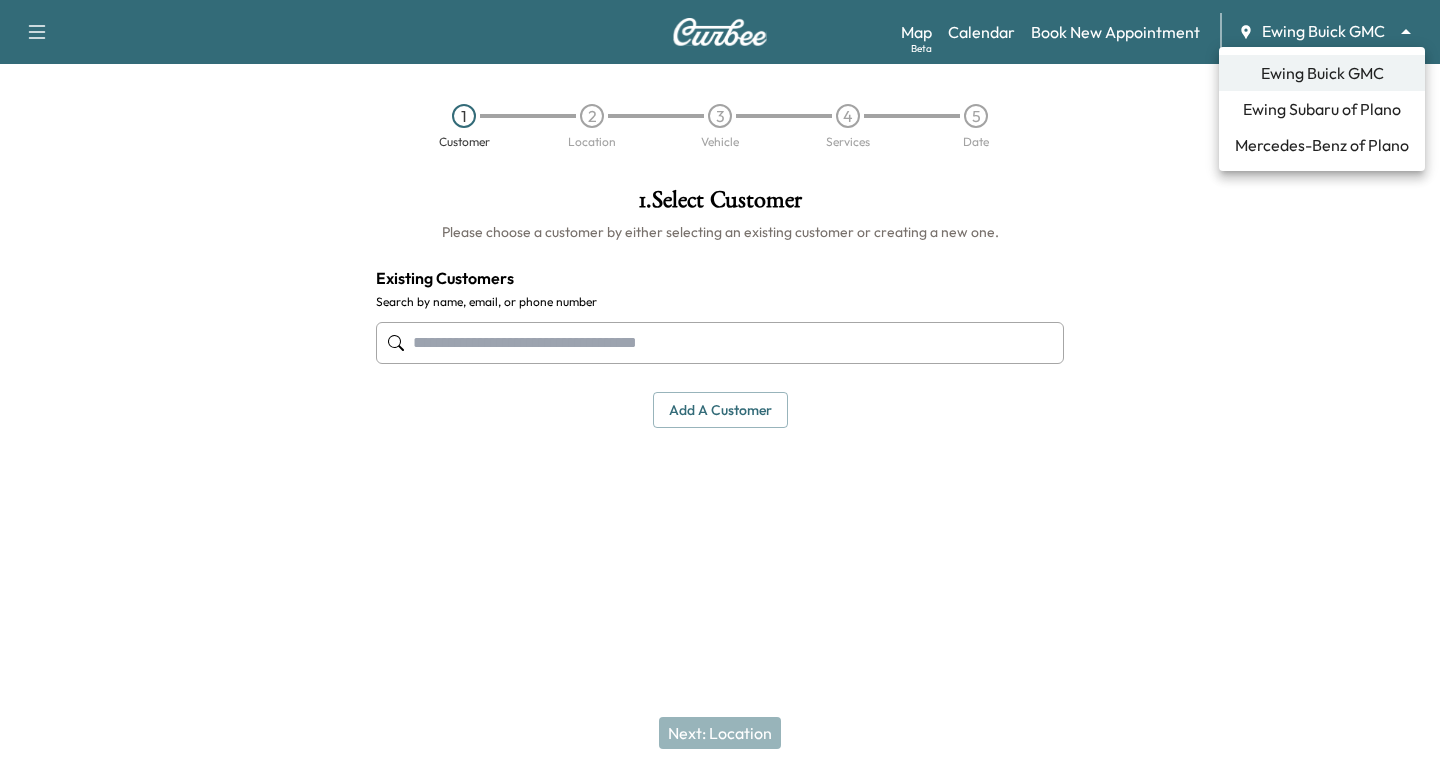 click on "Ewing Subaru of Plano" at bounding box center [1322, 109] 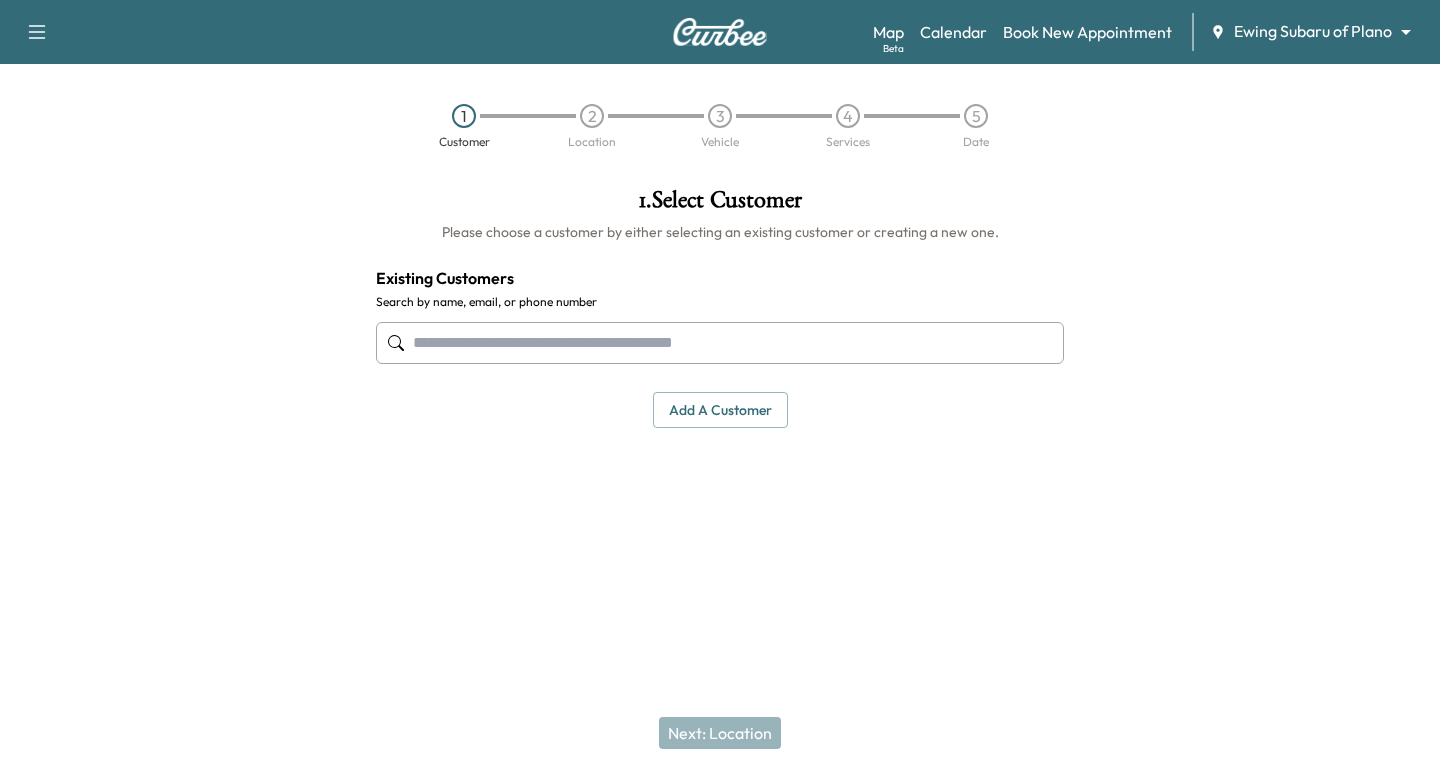 click at bounding box center (720, 343) 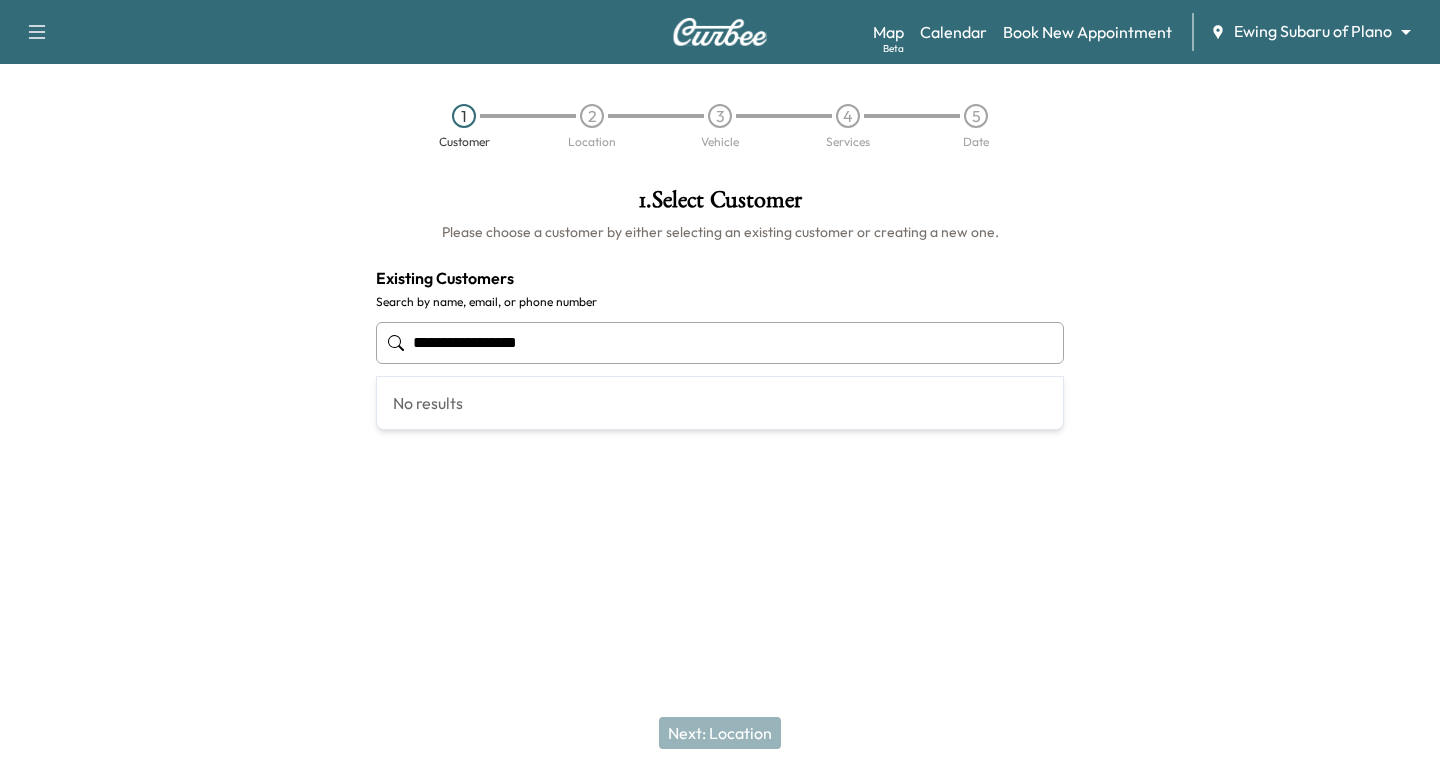 drag, startPoint x: 621, startPoint y: 330, endPoint x: 0, endPoint y: 272, distance: 623.70264 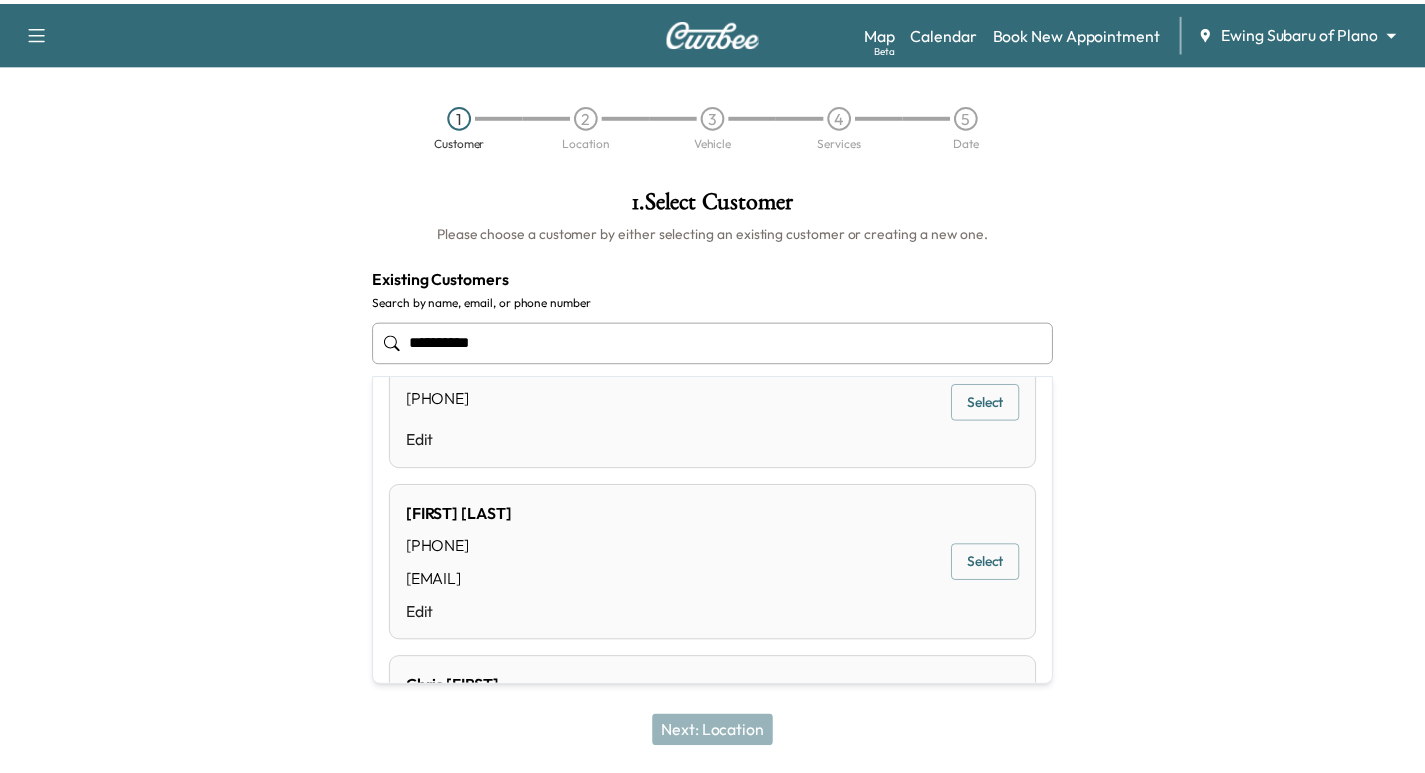 scroll, scrollTop: 775, scrollLeft: 0, axis: vertical 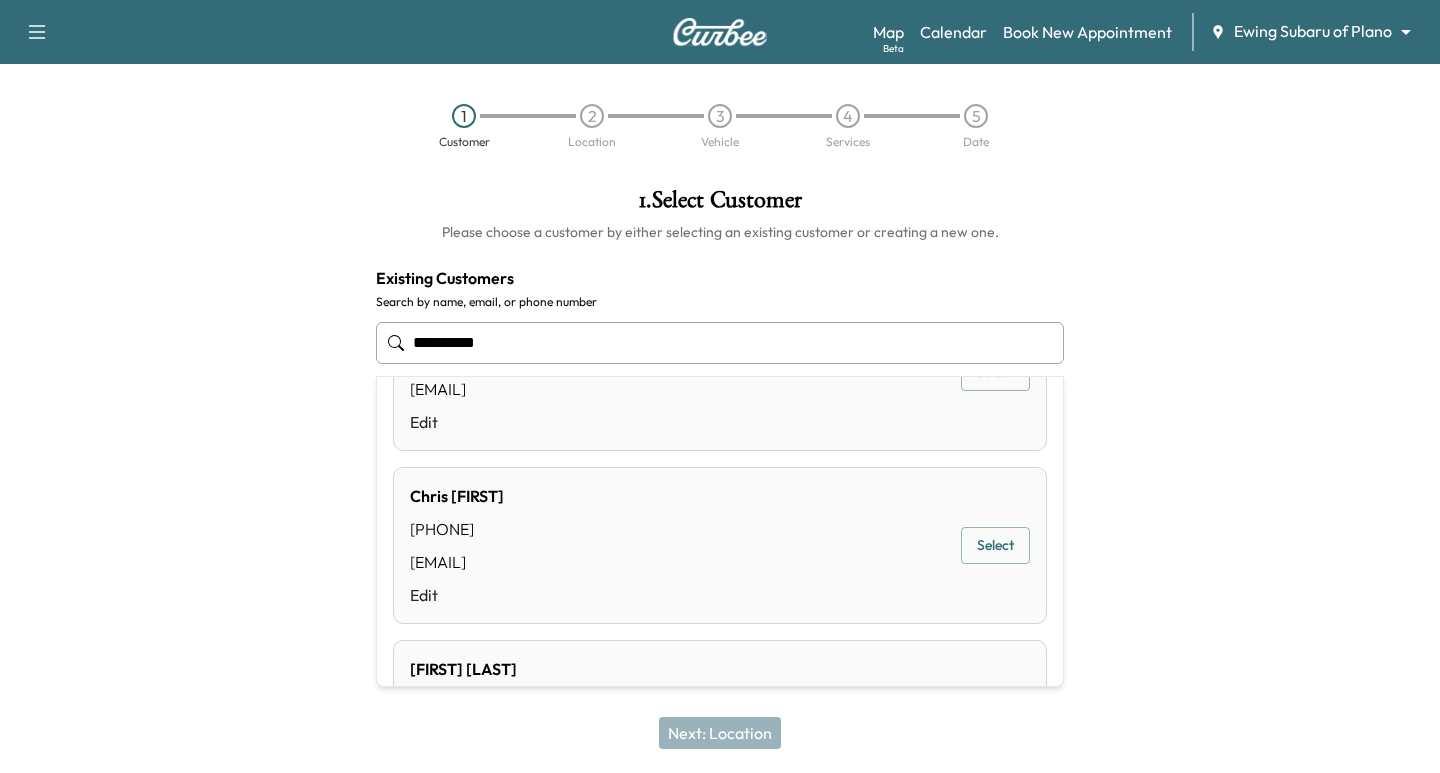 drag, startPoint x: 551, startPoint y: 340, endPoint x: 279, endPoint y: 318, distance: 272.88824 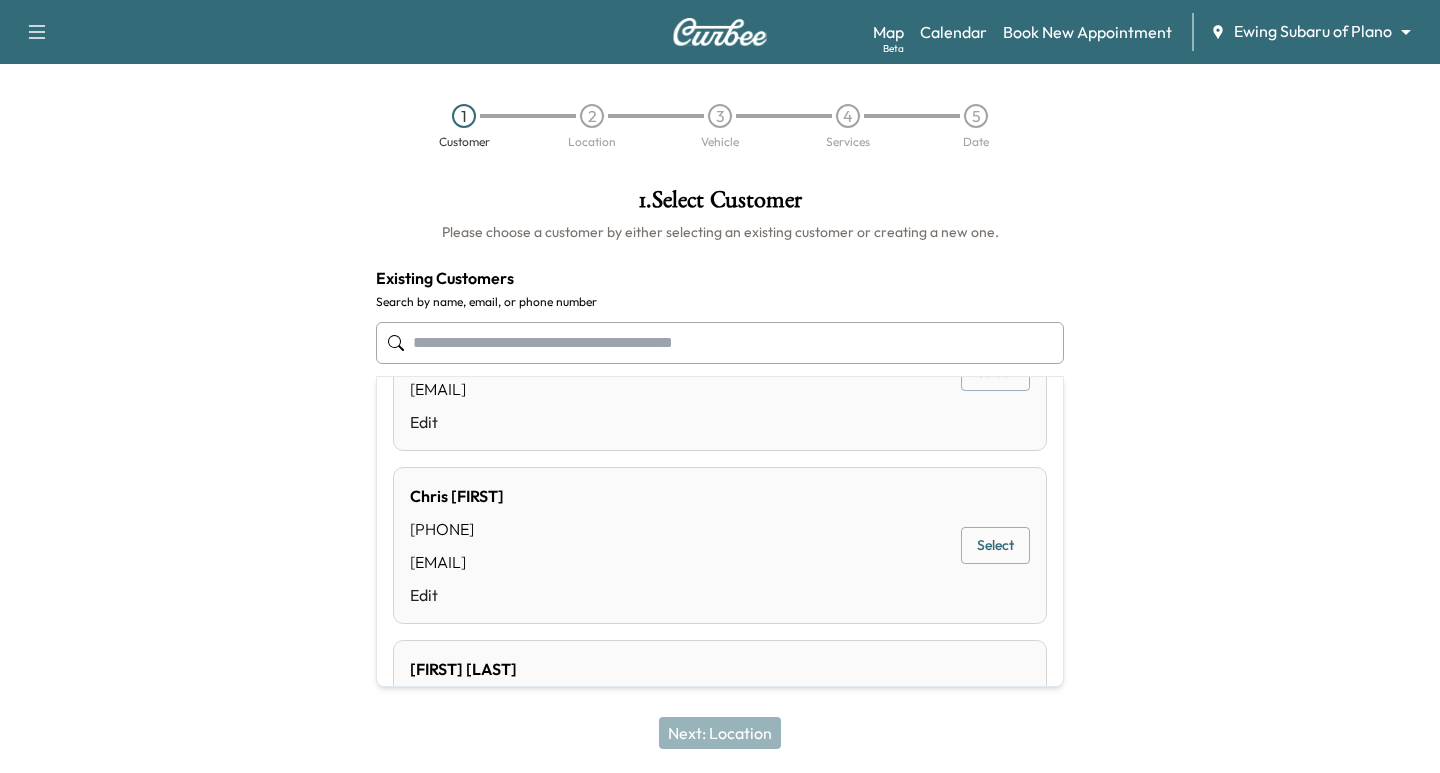 click at bounding box center [180, 365] 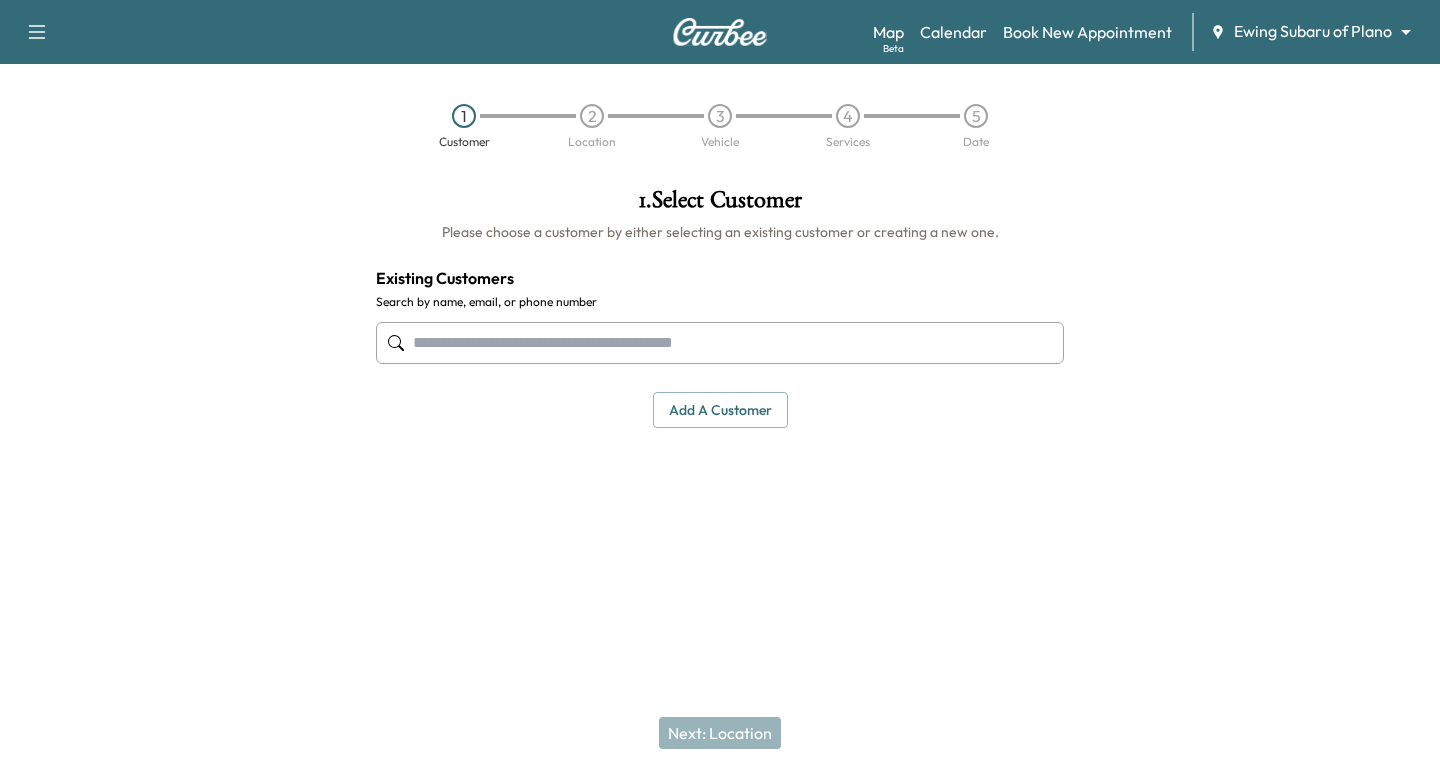 click on "Add a customer" at bounding box center [720, 410] 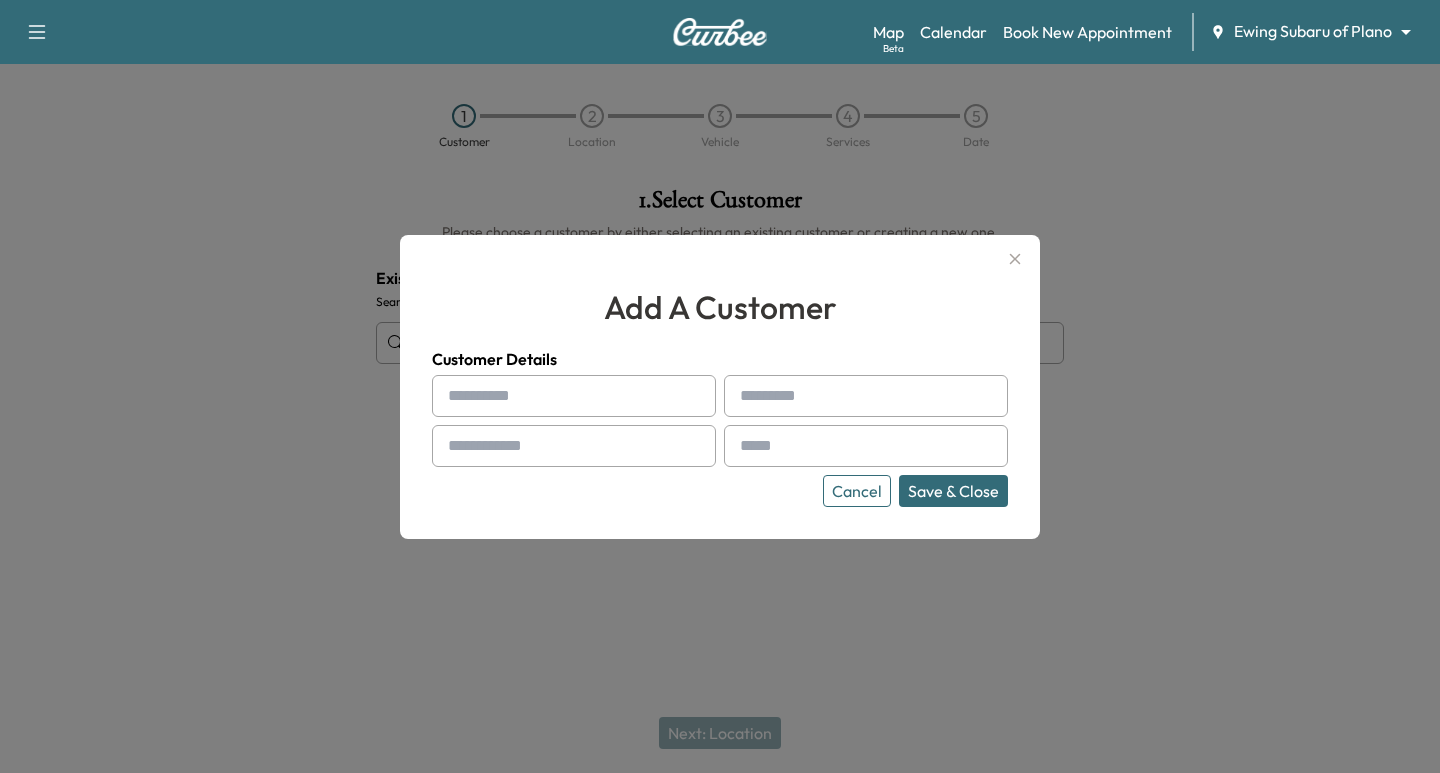 click at bounding box center (574, 396) 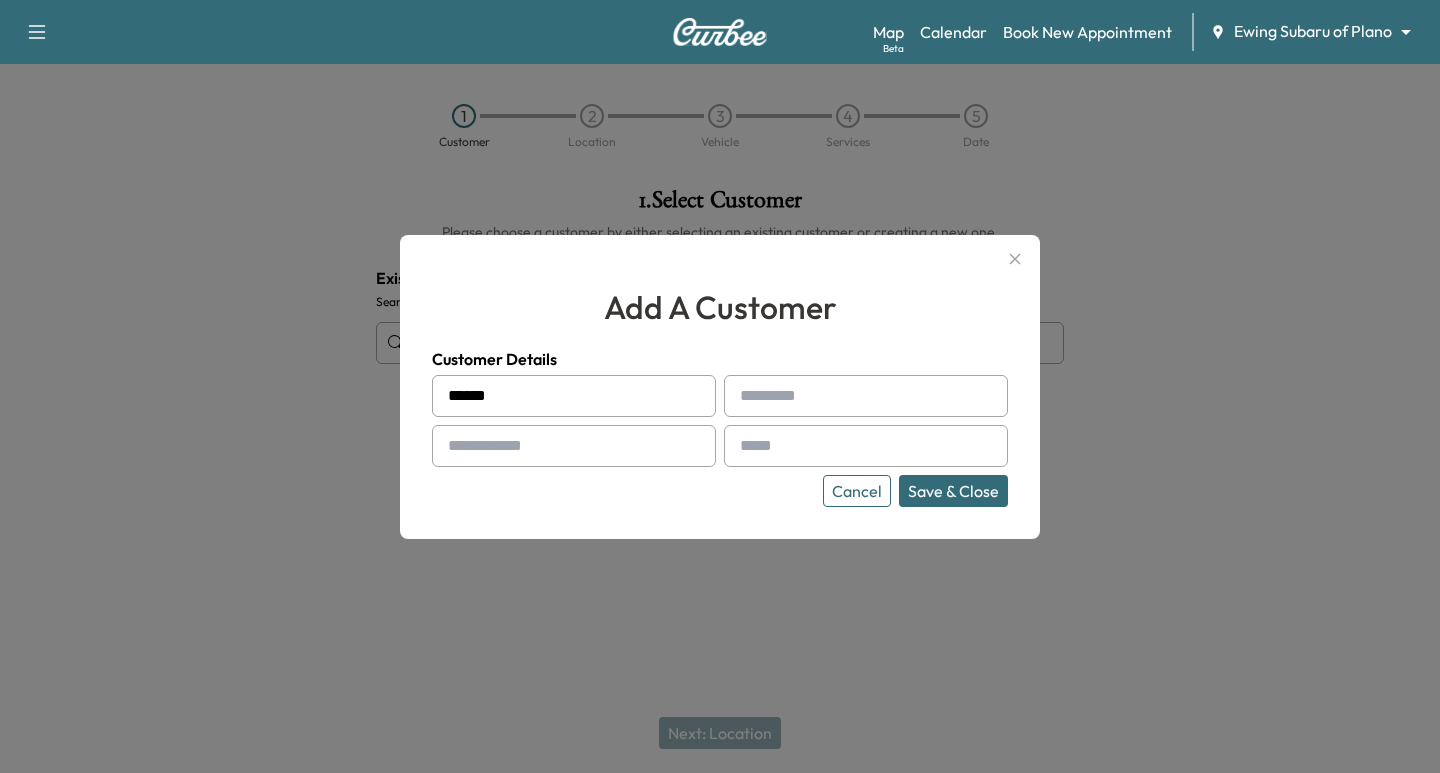 type on "******" 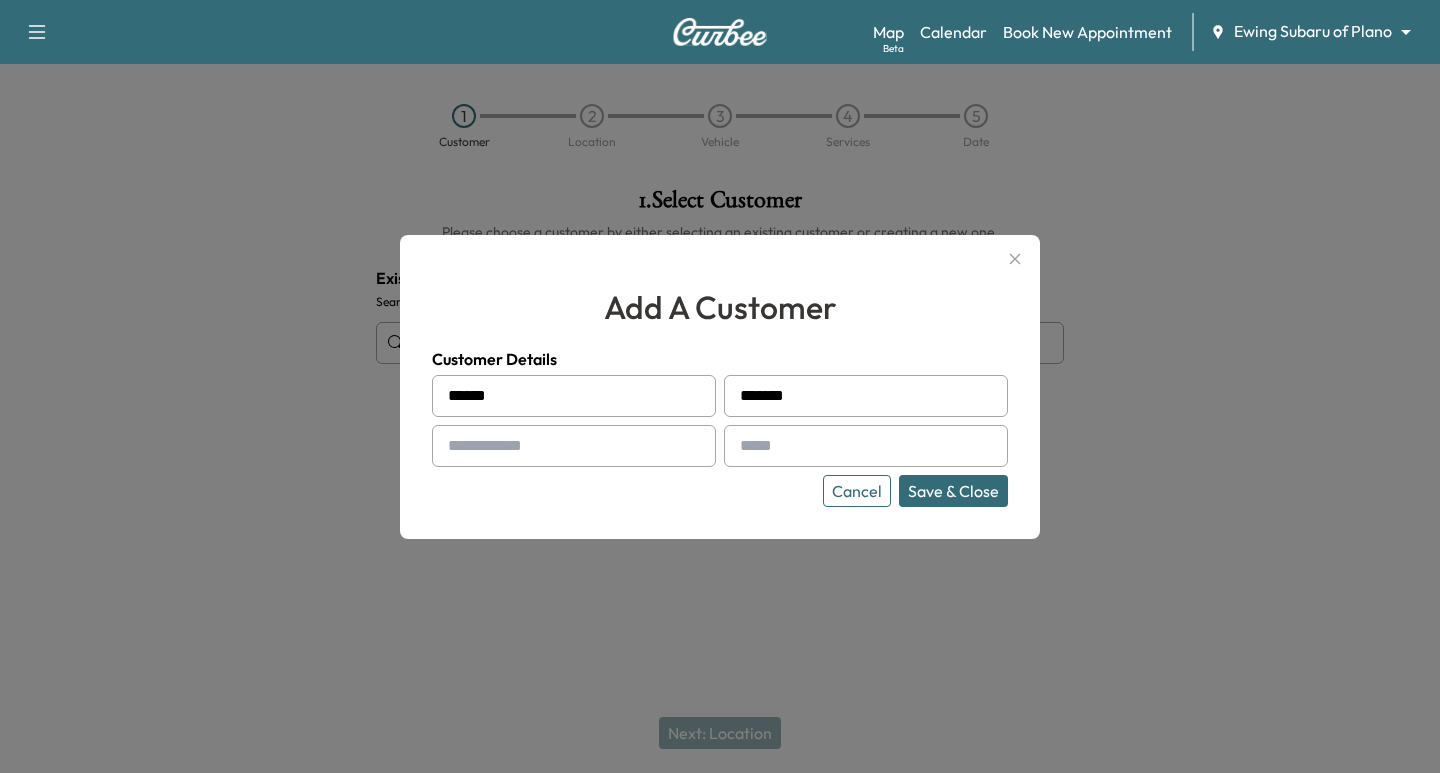 type on "*******" 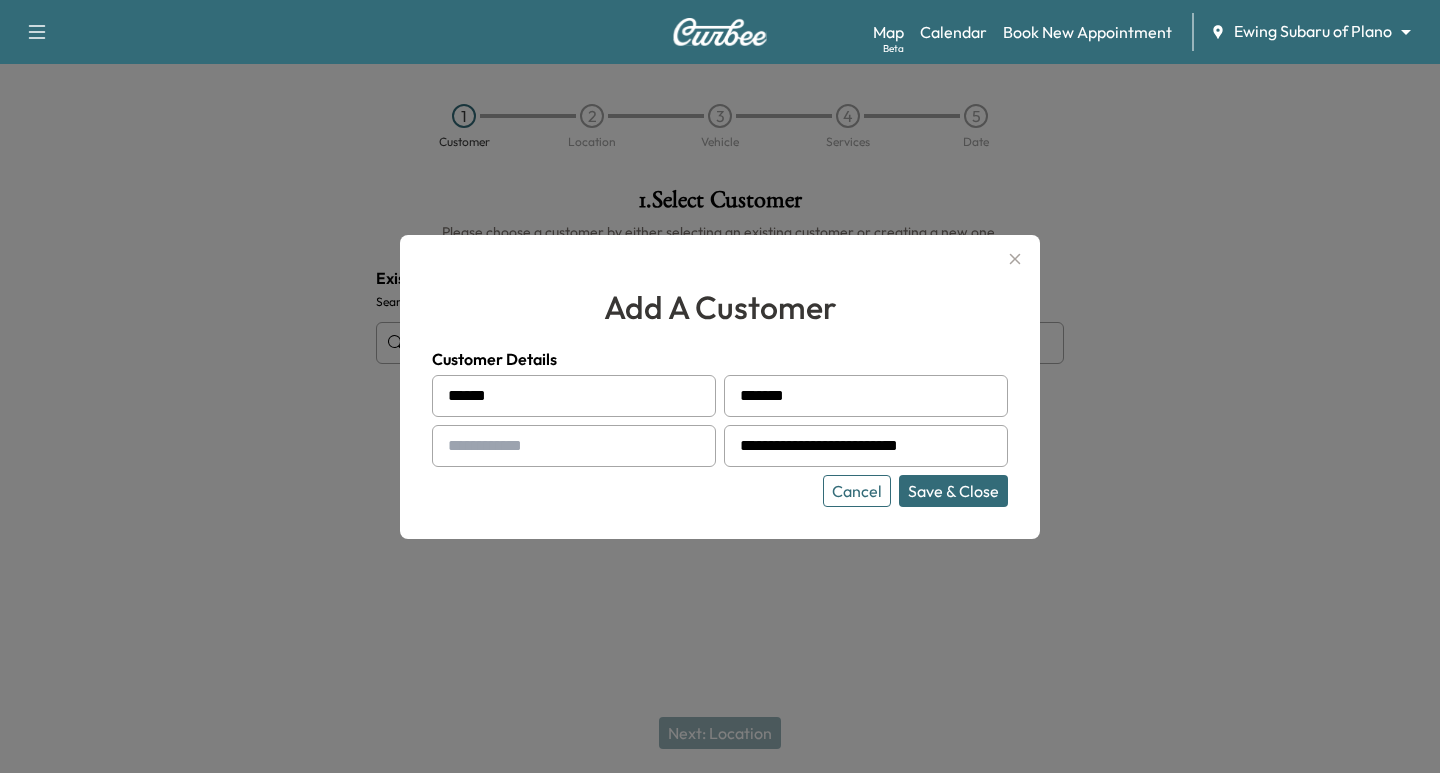 type on "**********" 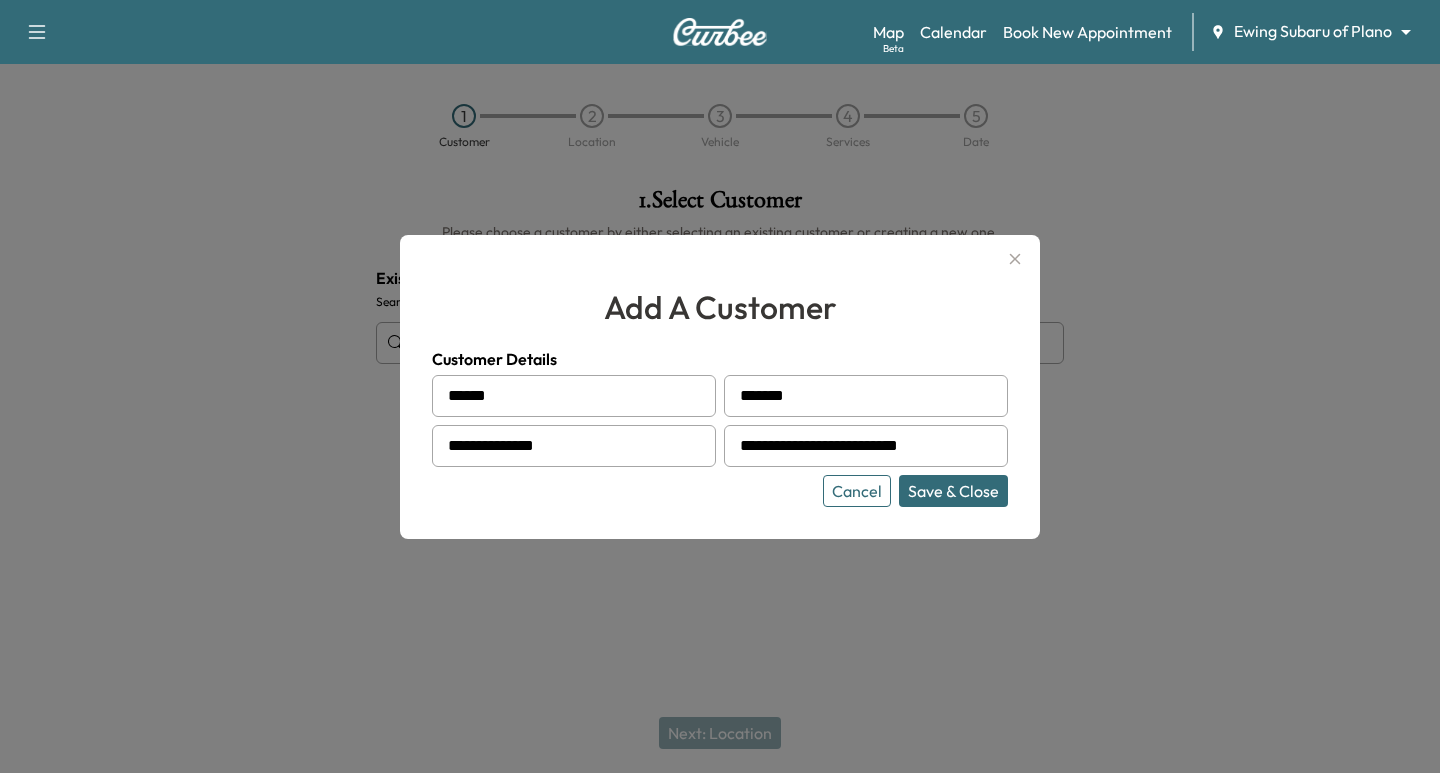 type on "**********" 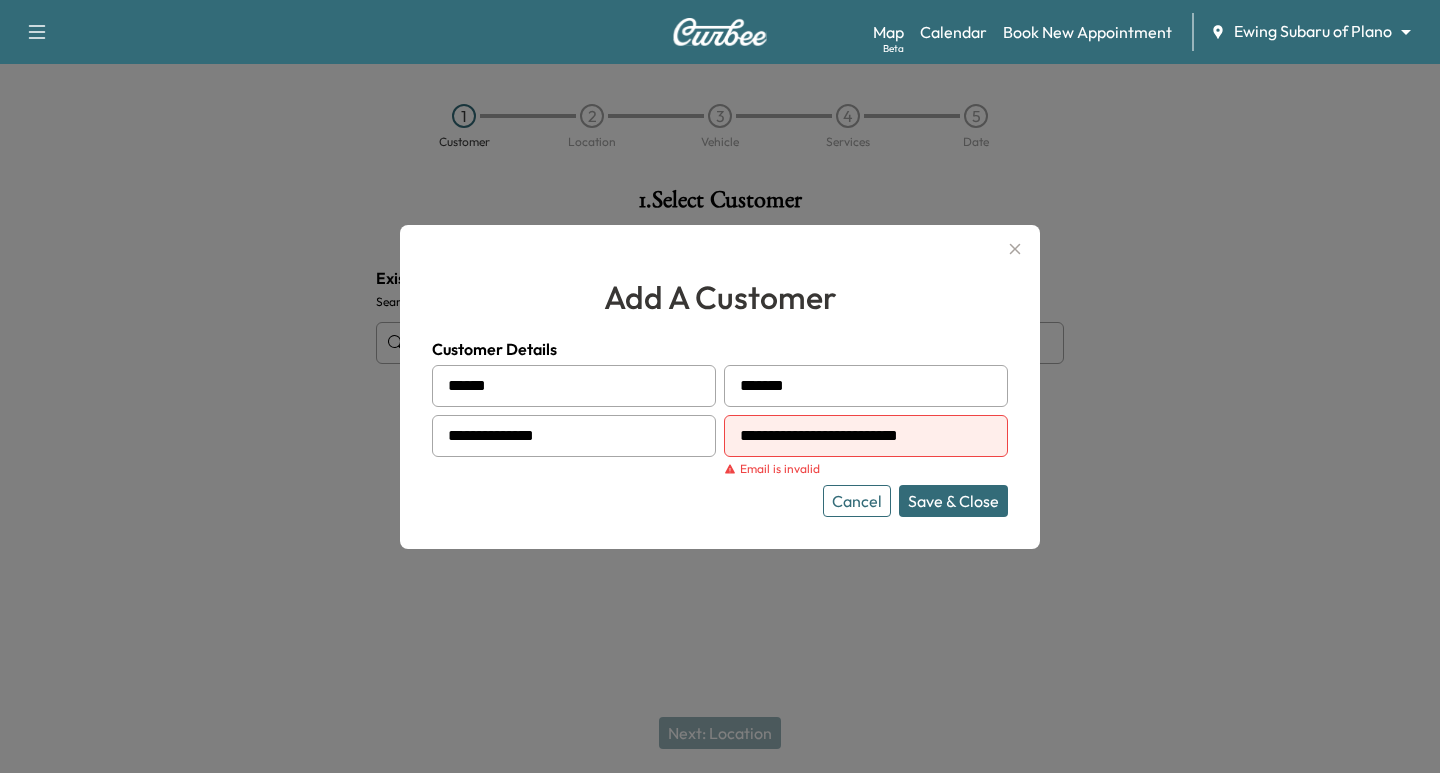 click at bounding box center (744, 436) 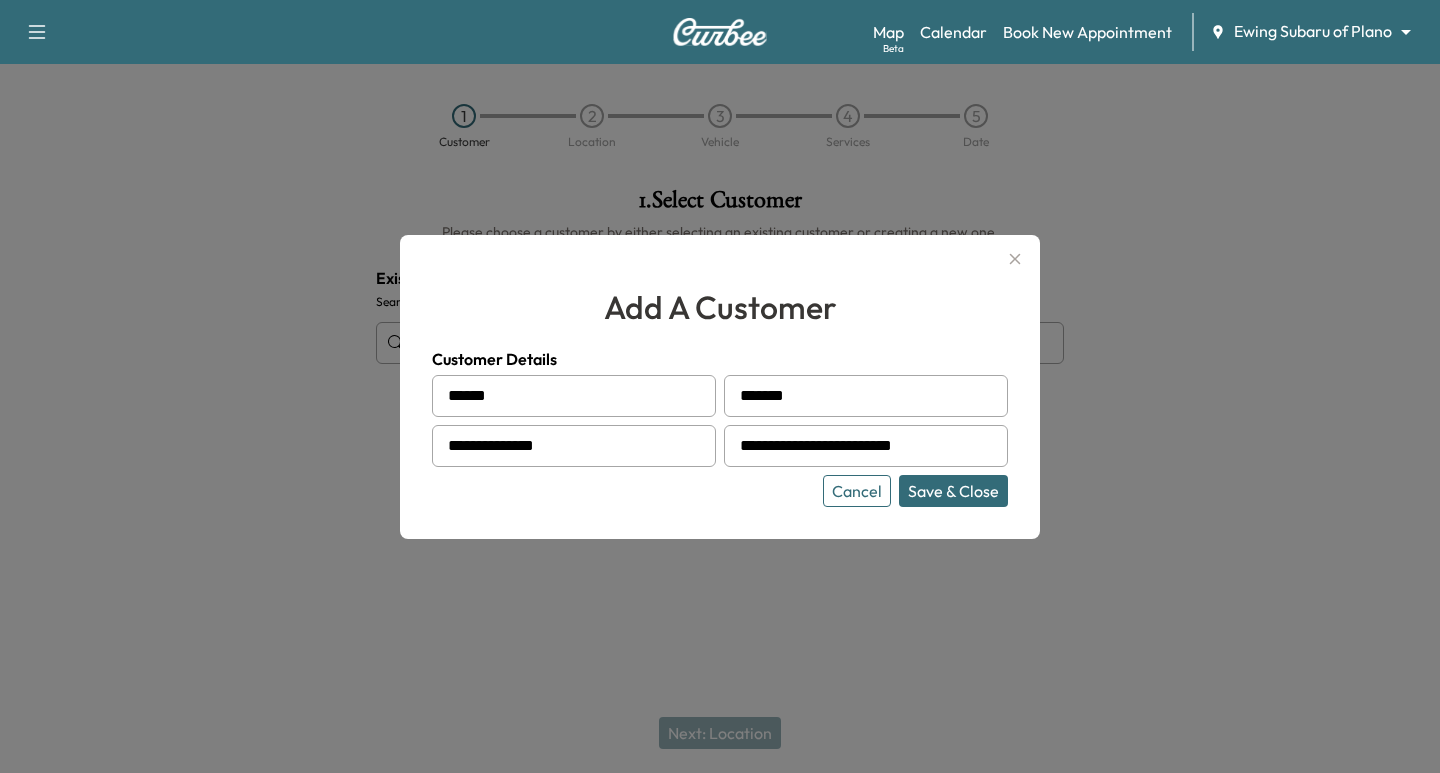 type on "**********" 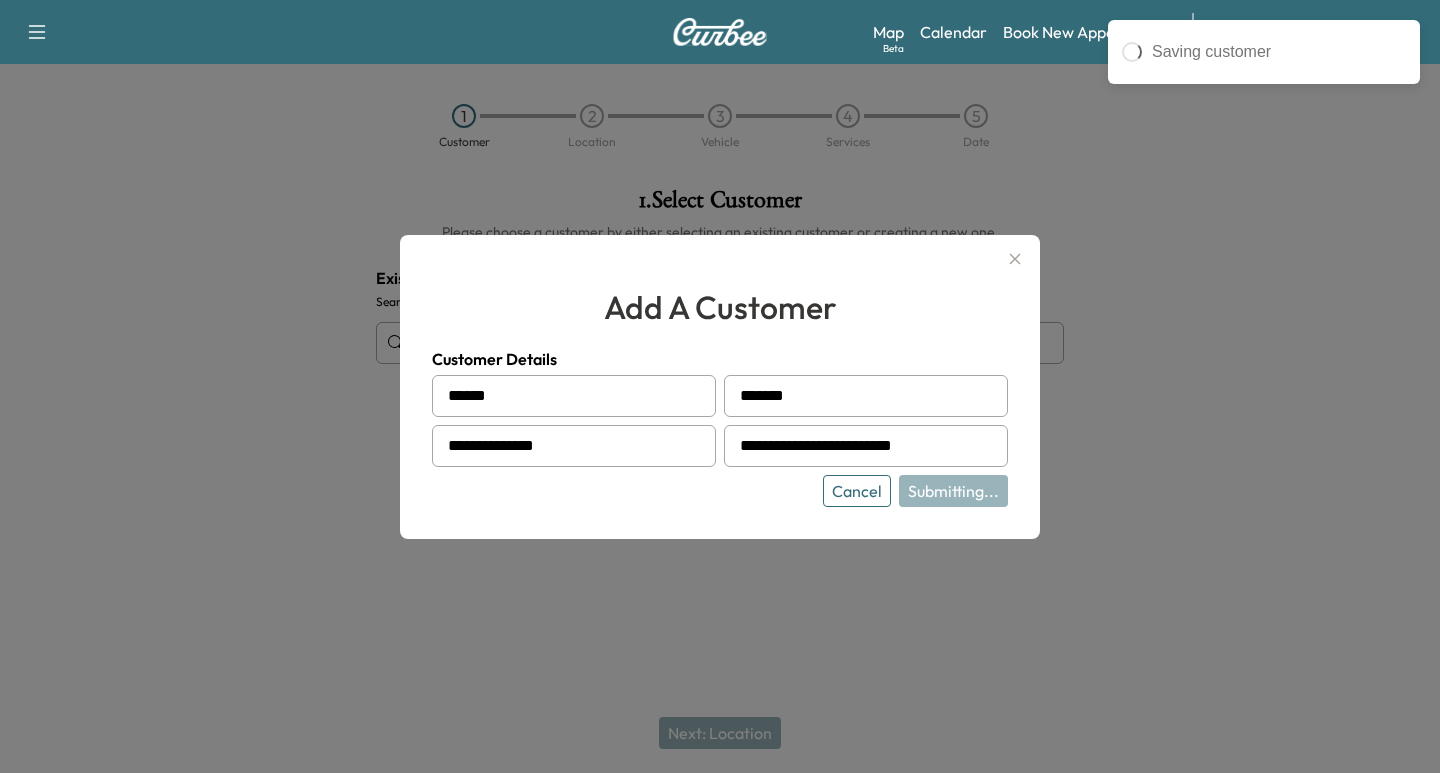 type on "**********" 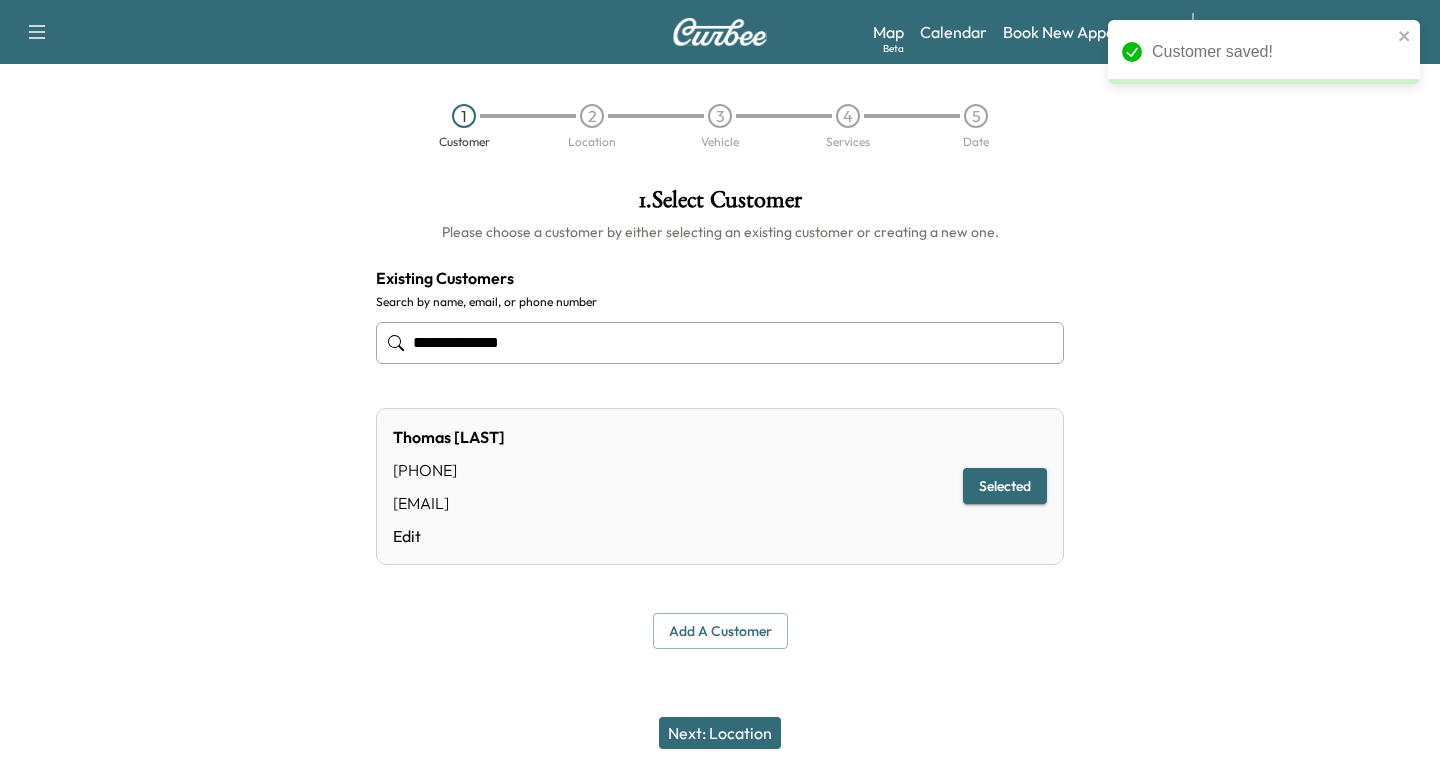 click on "Next: Location" at bounding box center [720, 733] 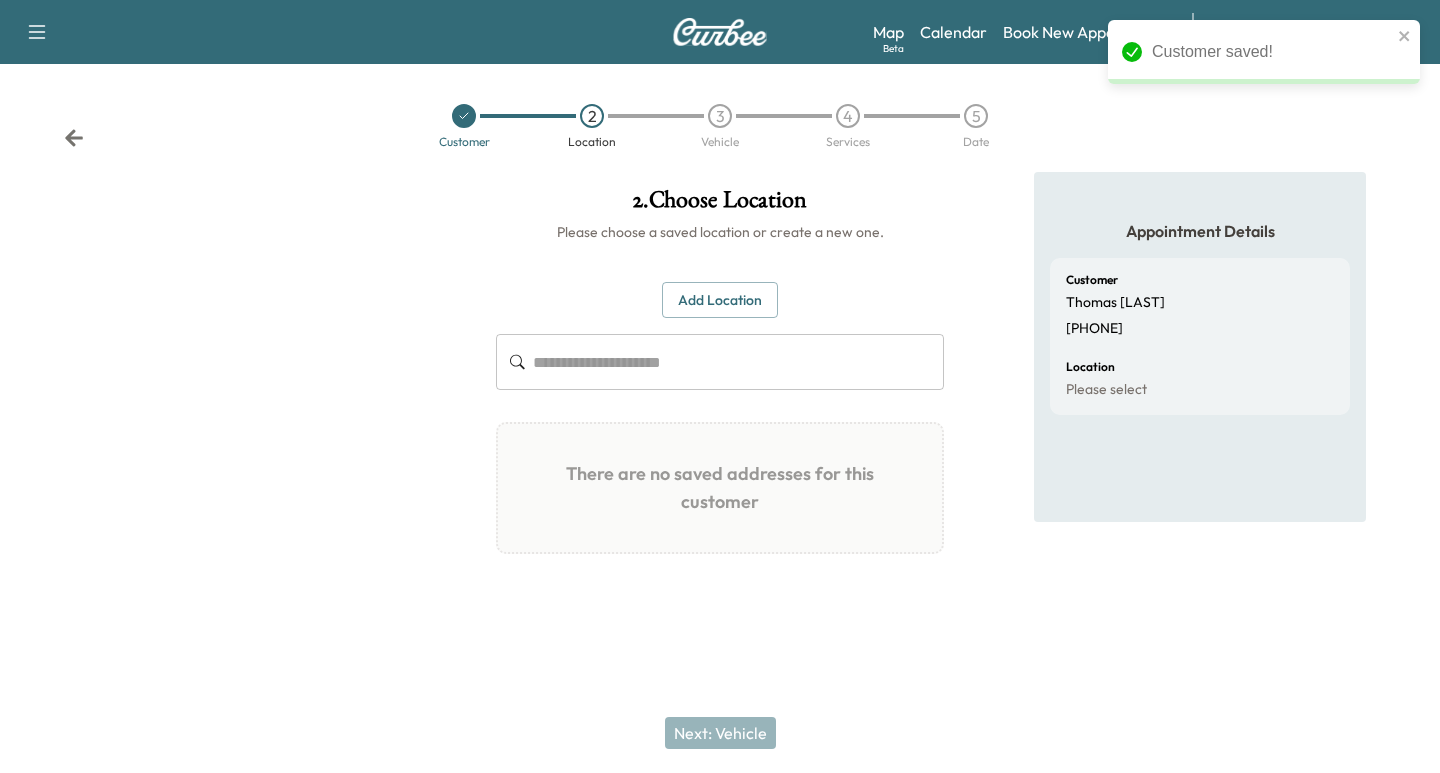 click on "Add Location" at bounding box center (720, 300) 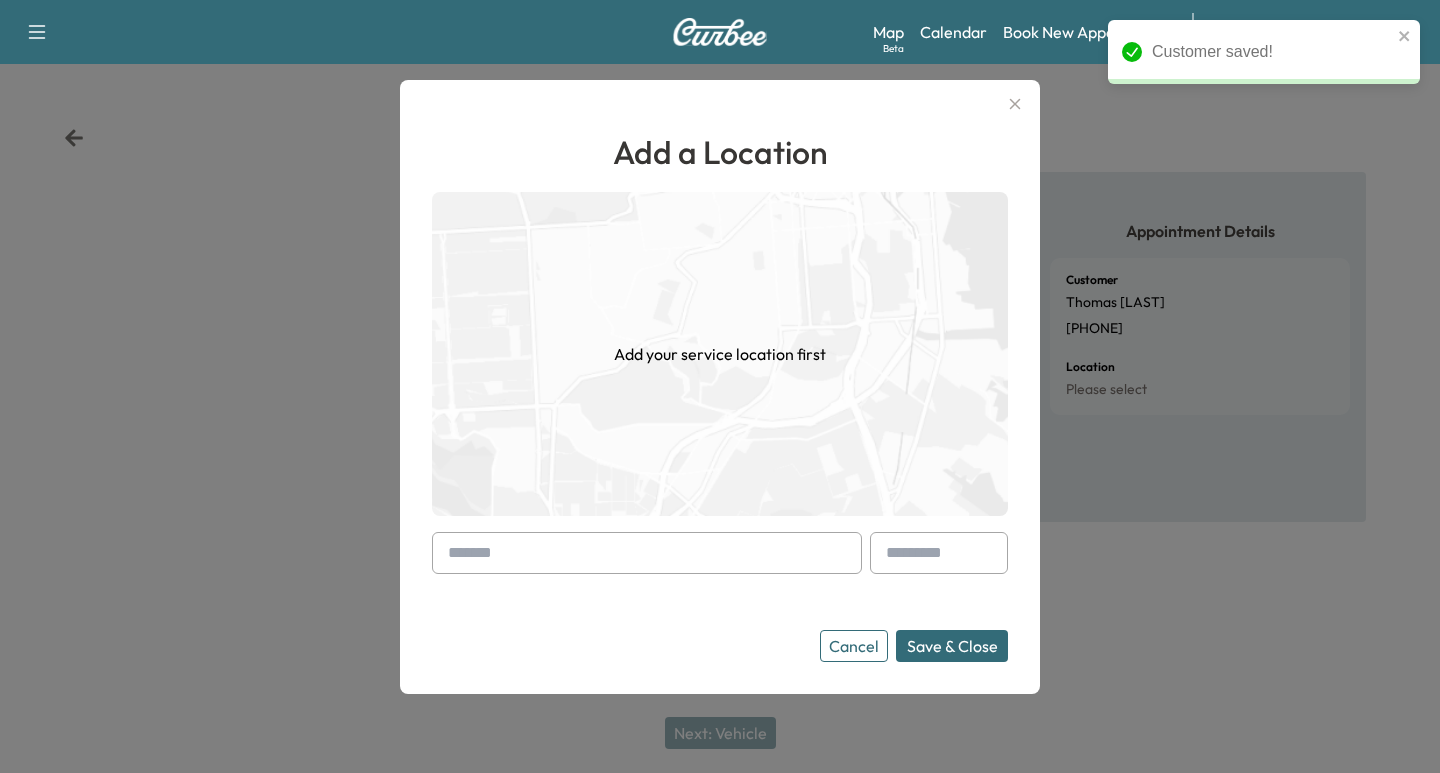 click at bounding box center [647, 553] 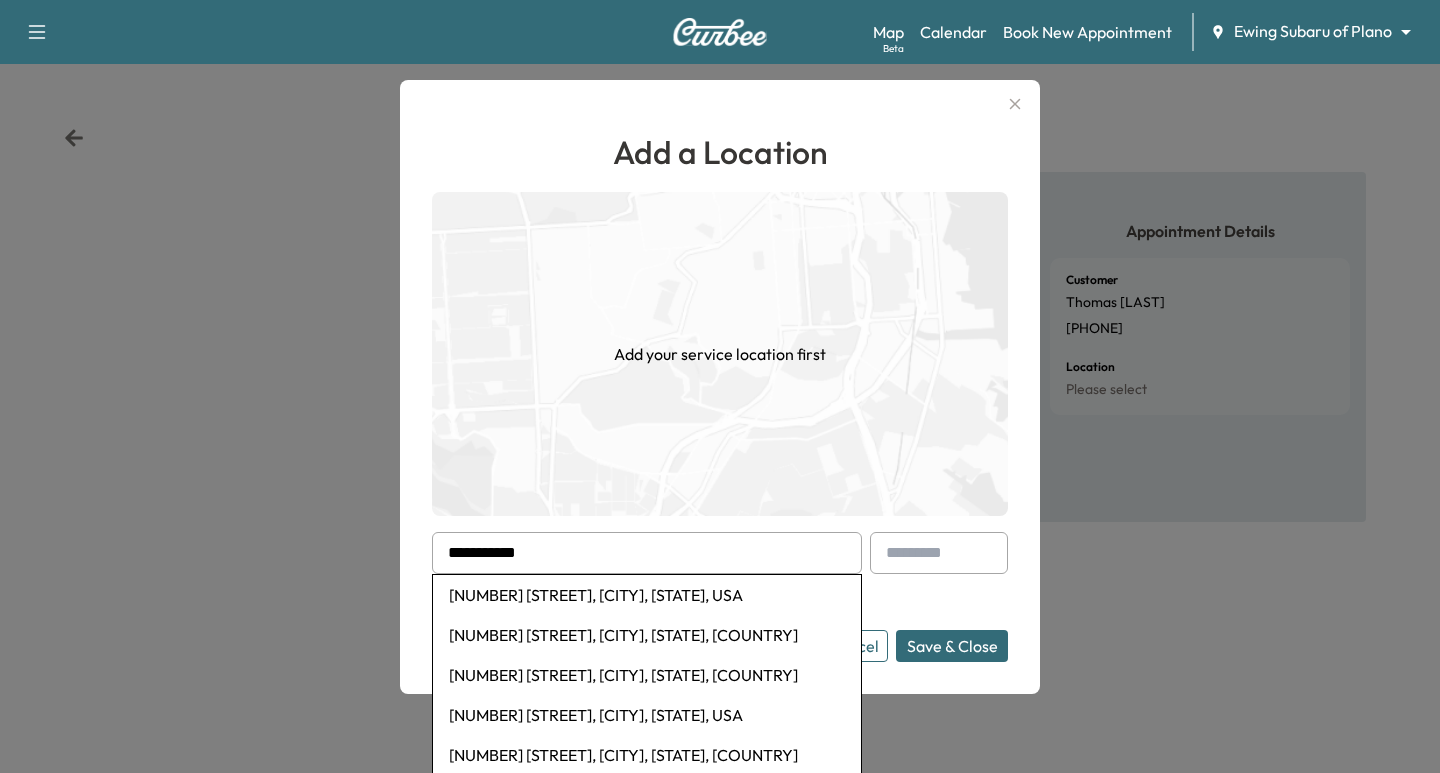 click on "[NUMBER] [STREET], [CITY], [STATE], USA" at bounding box center [647, 595] 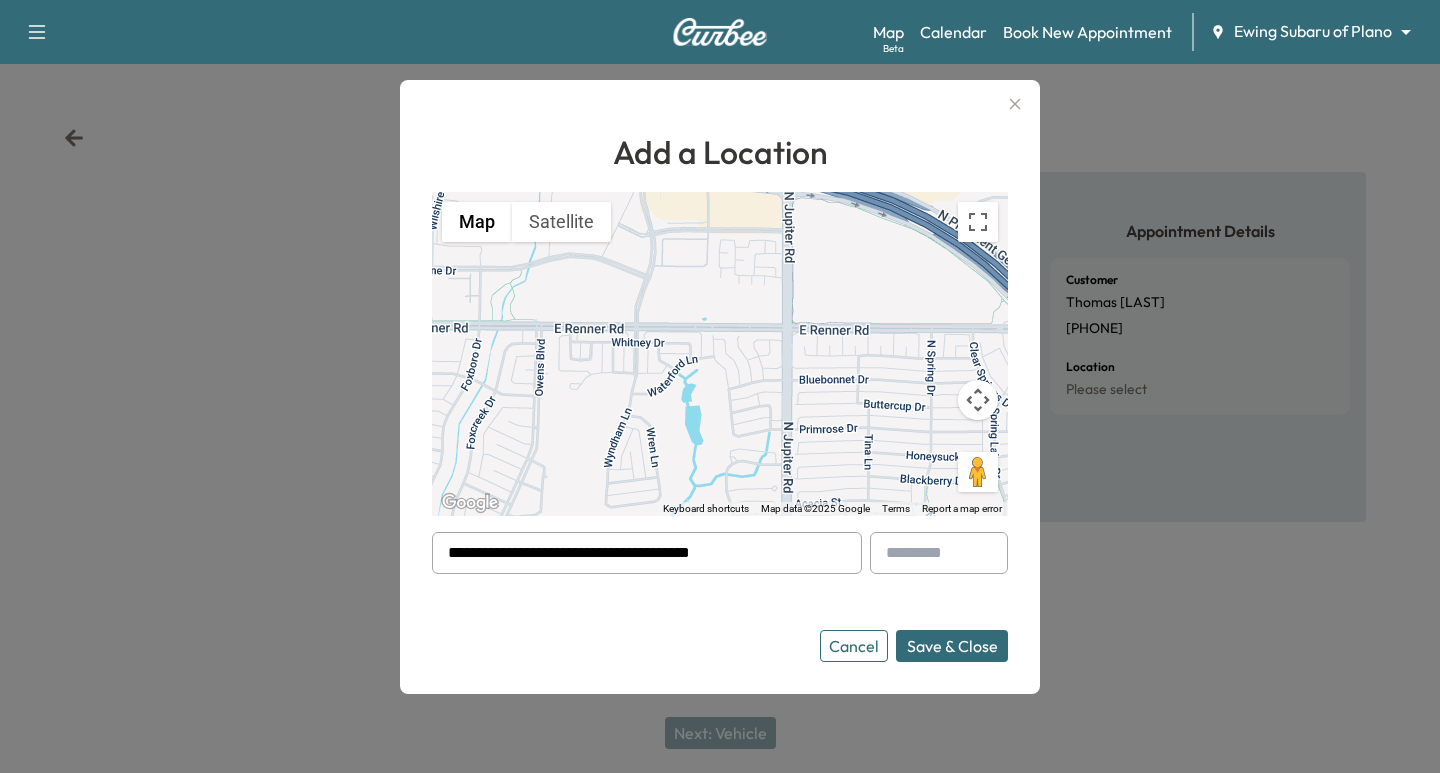 click on "Save & Close" at bounding box center (952, 646) 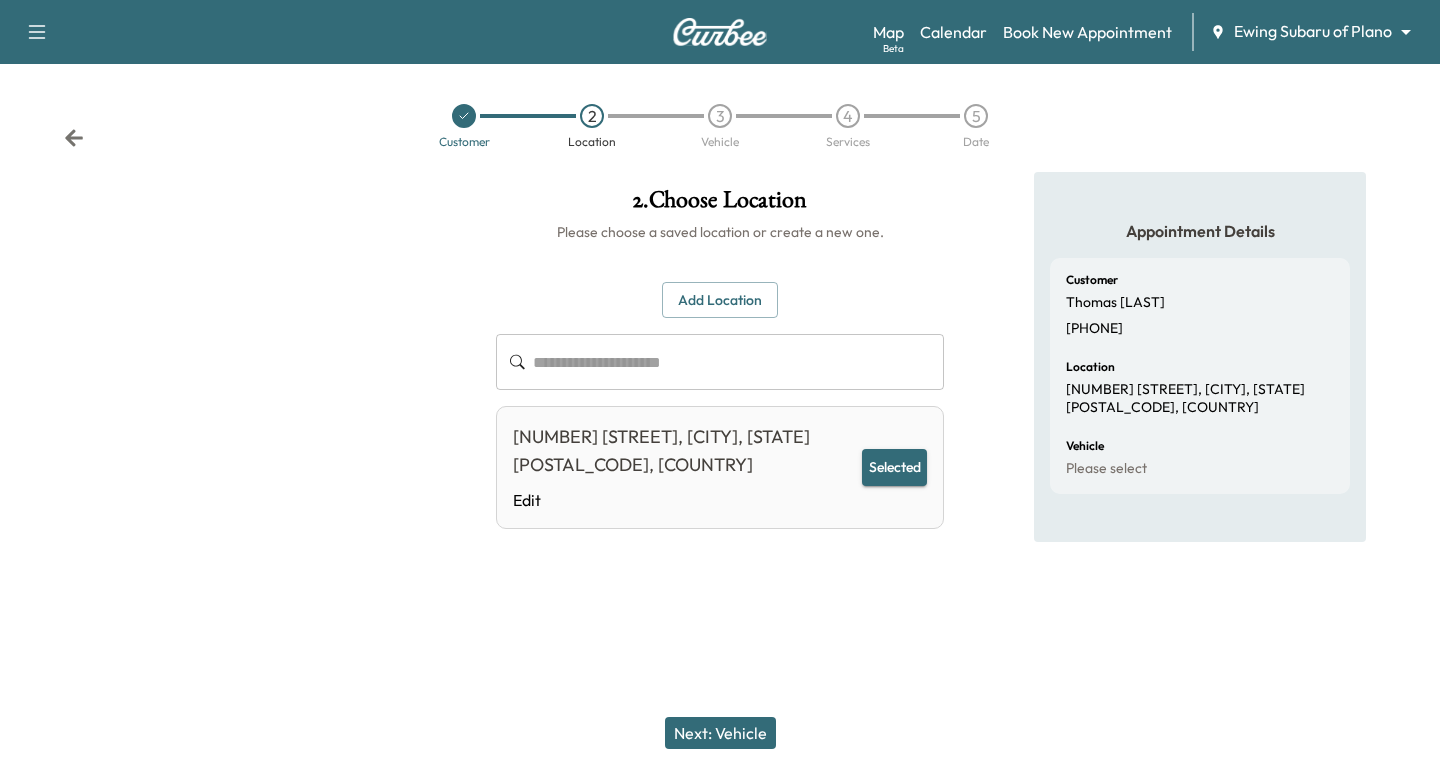 click on "Next: Vehicle" at bounding box center (720, 733) 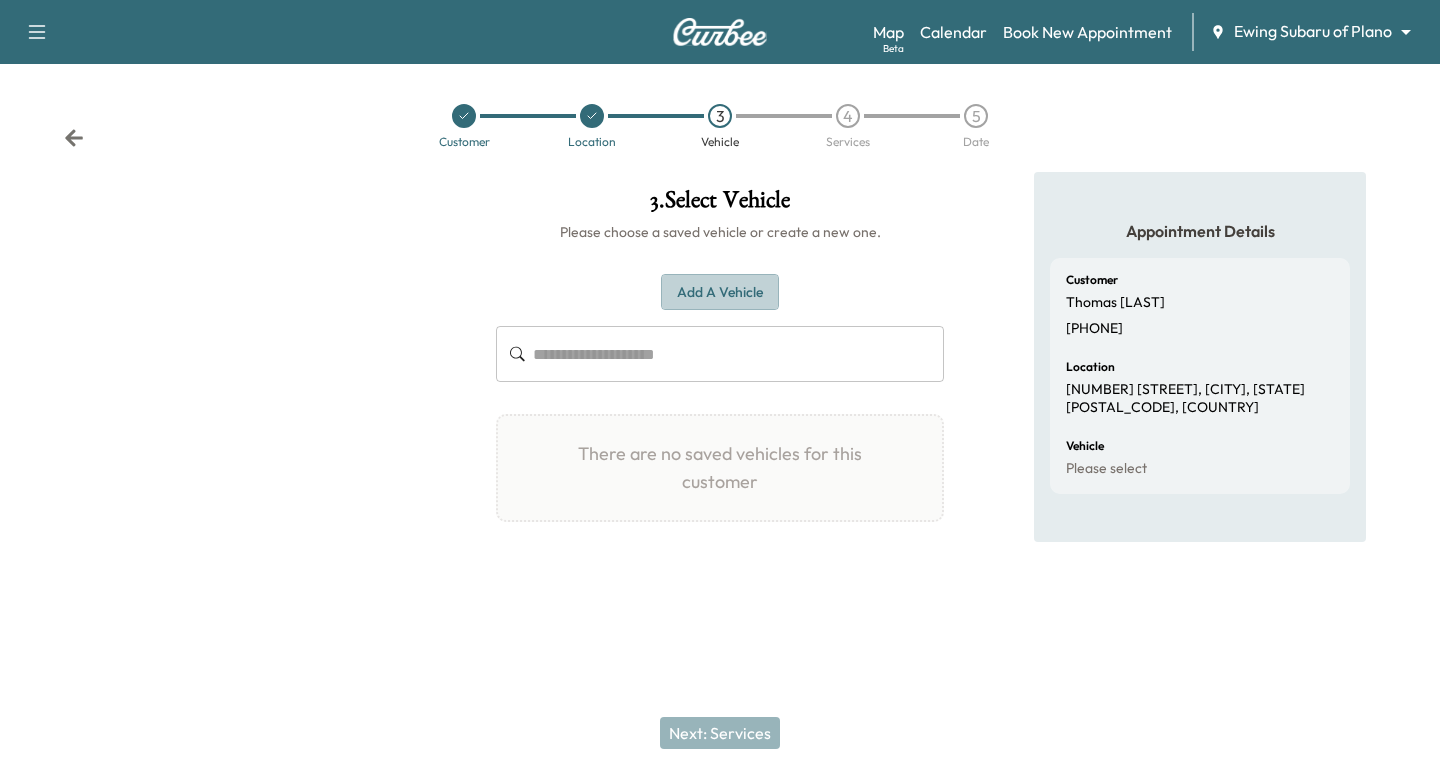 click on "Add a Vehicle" at bounding box center (720, 292) 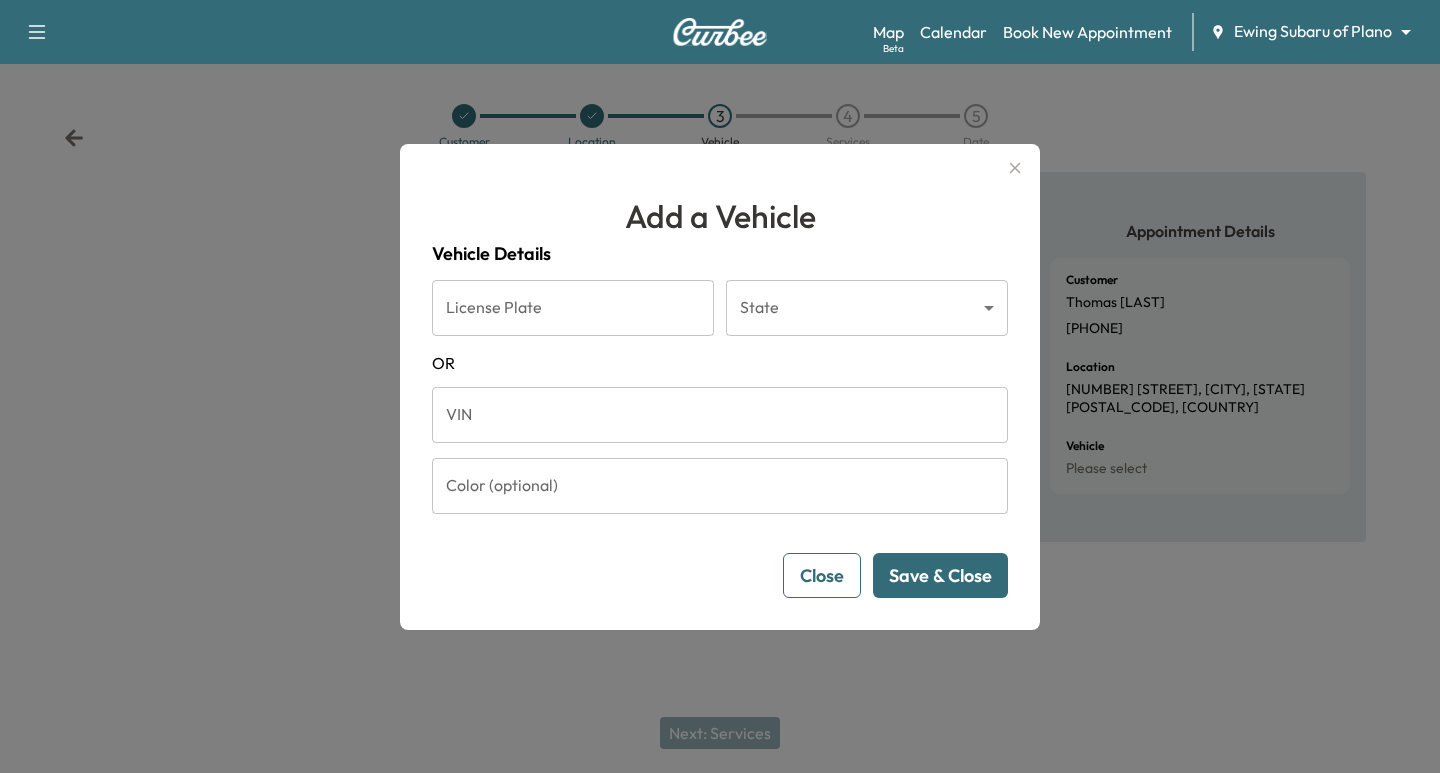 click on "VIN" at bounding box center [720, 415] 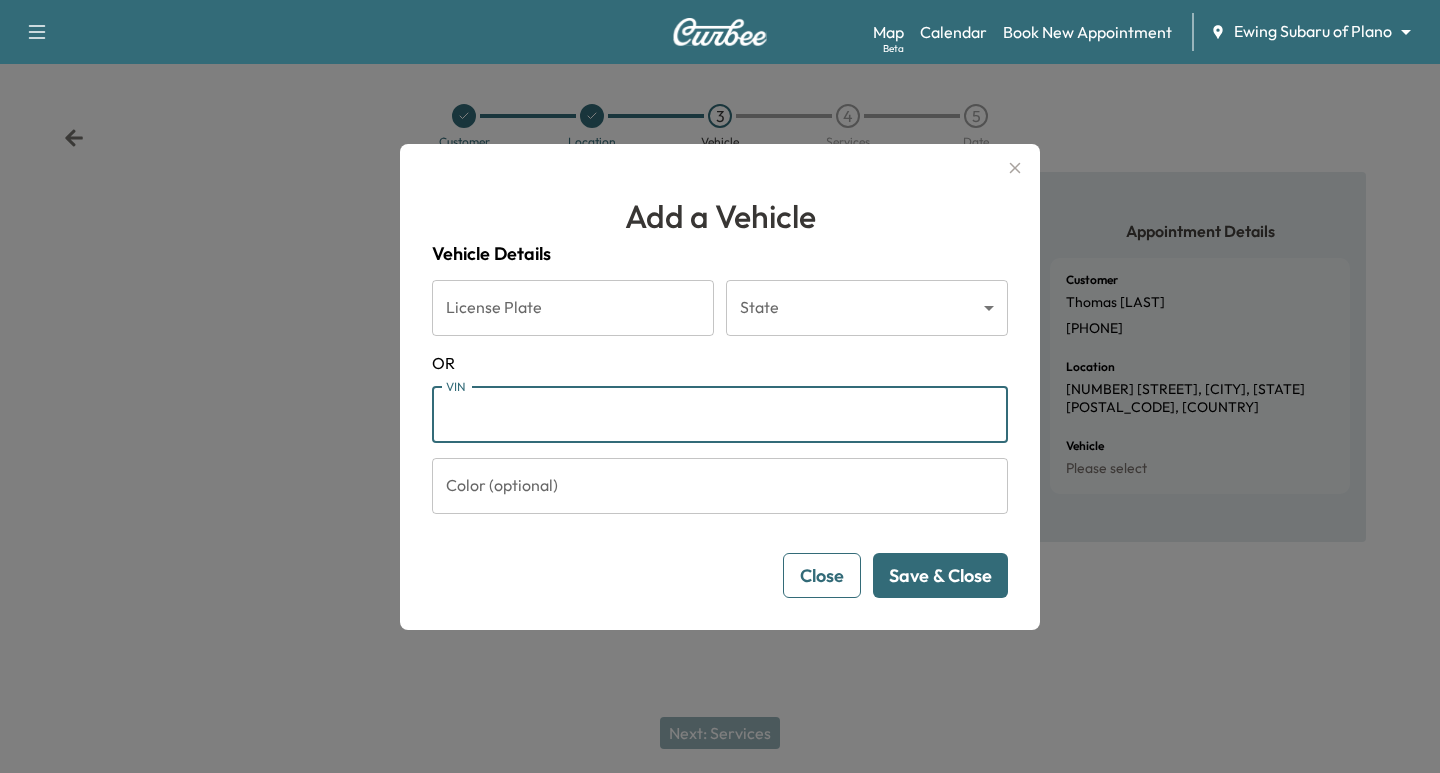 paste on "**********" 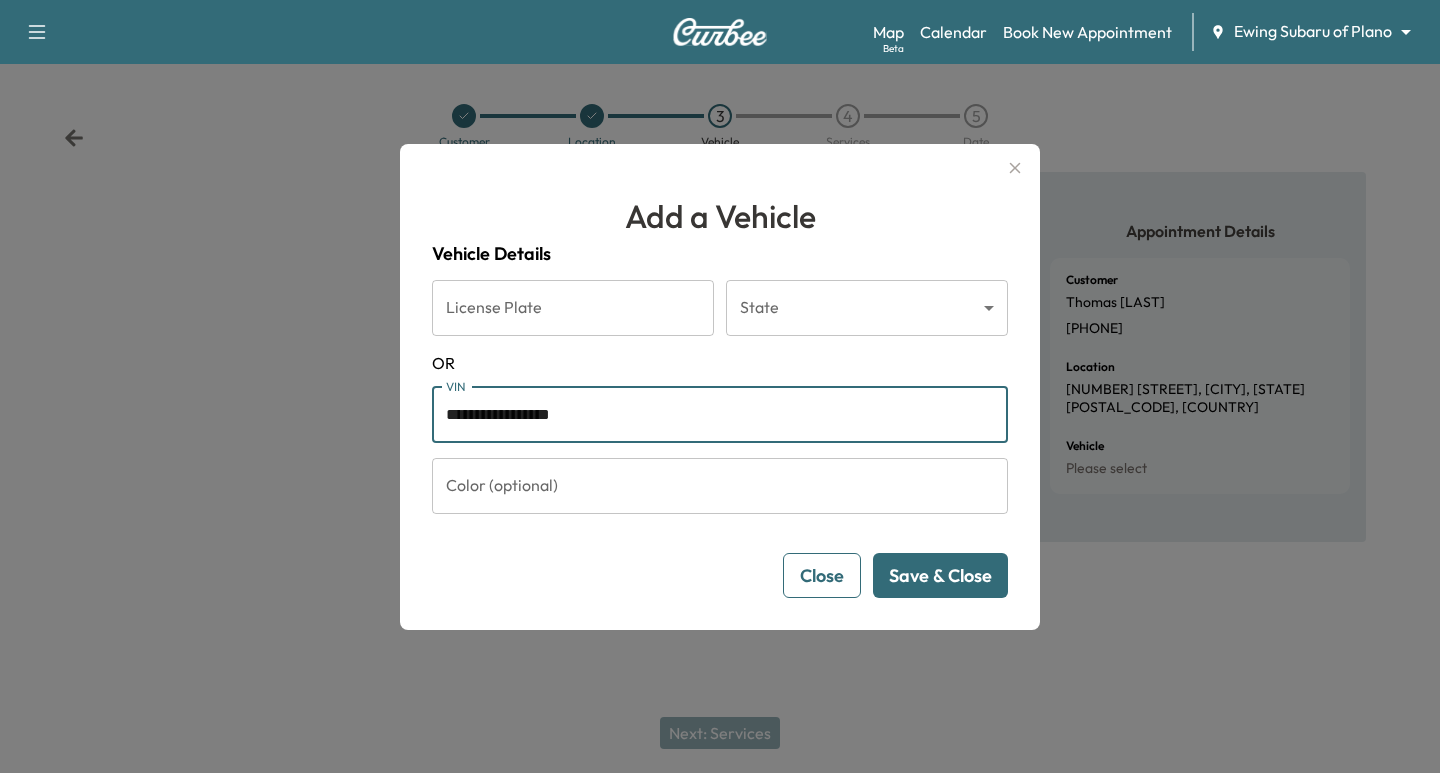 type on "**********" 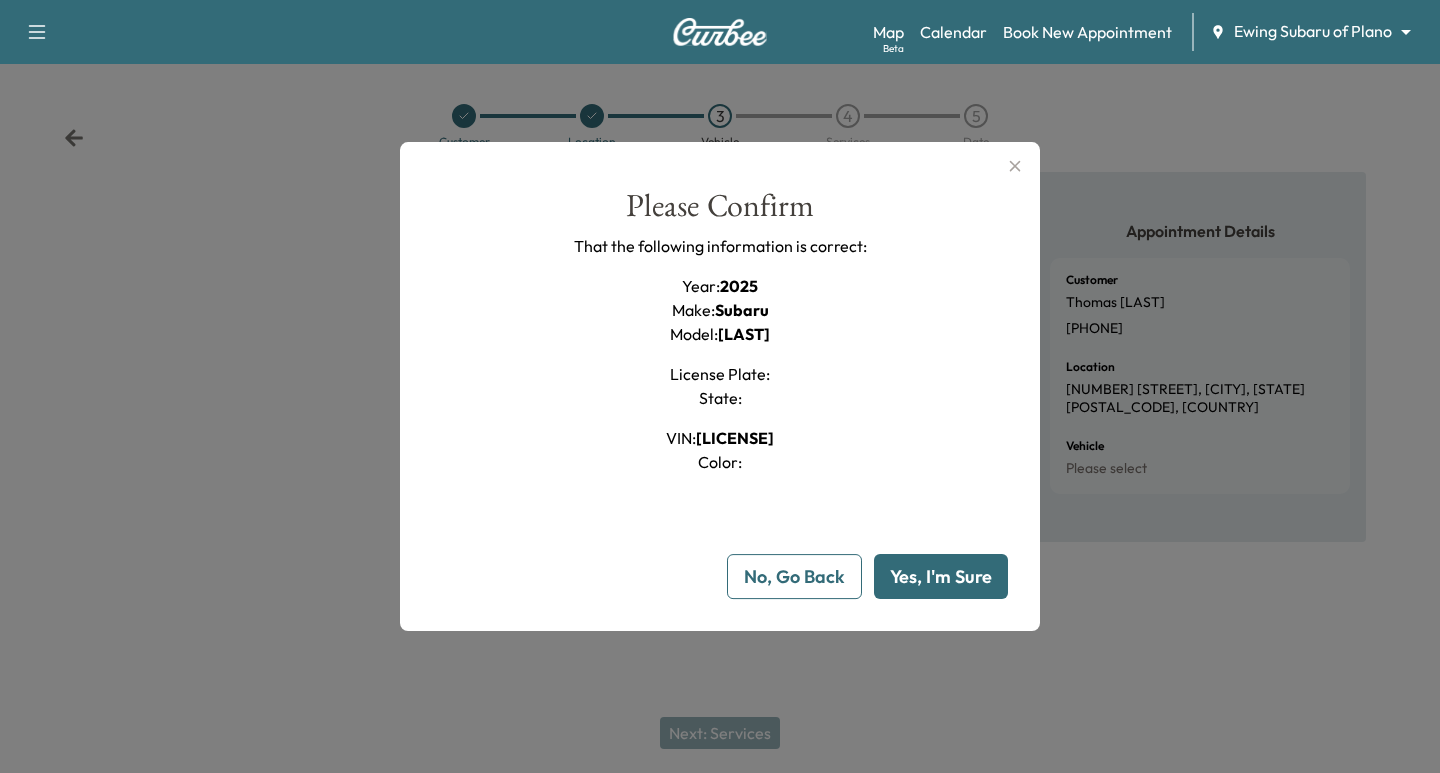 click on "Yes, I'm Sure" at bounding box center [941, 576] 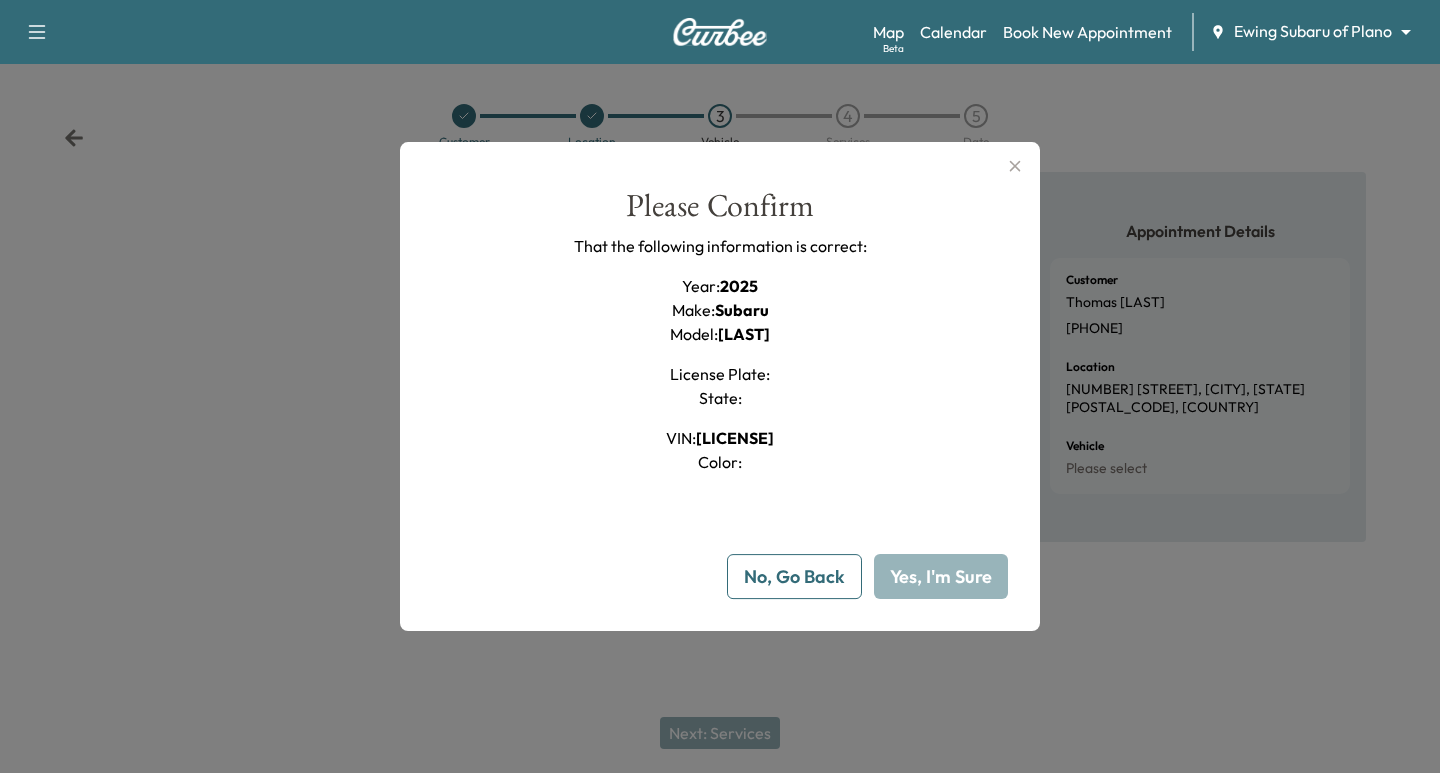 type 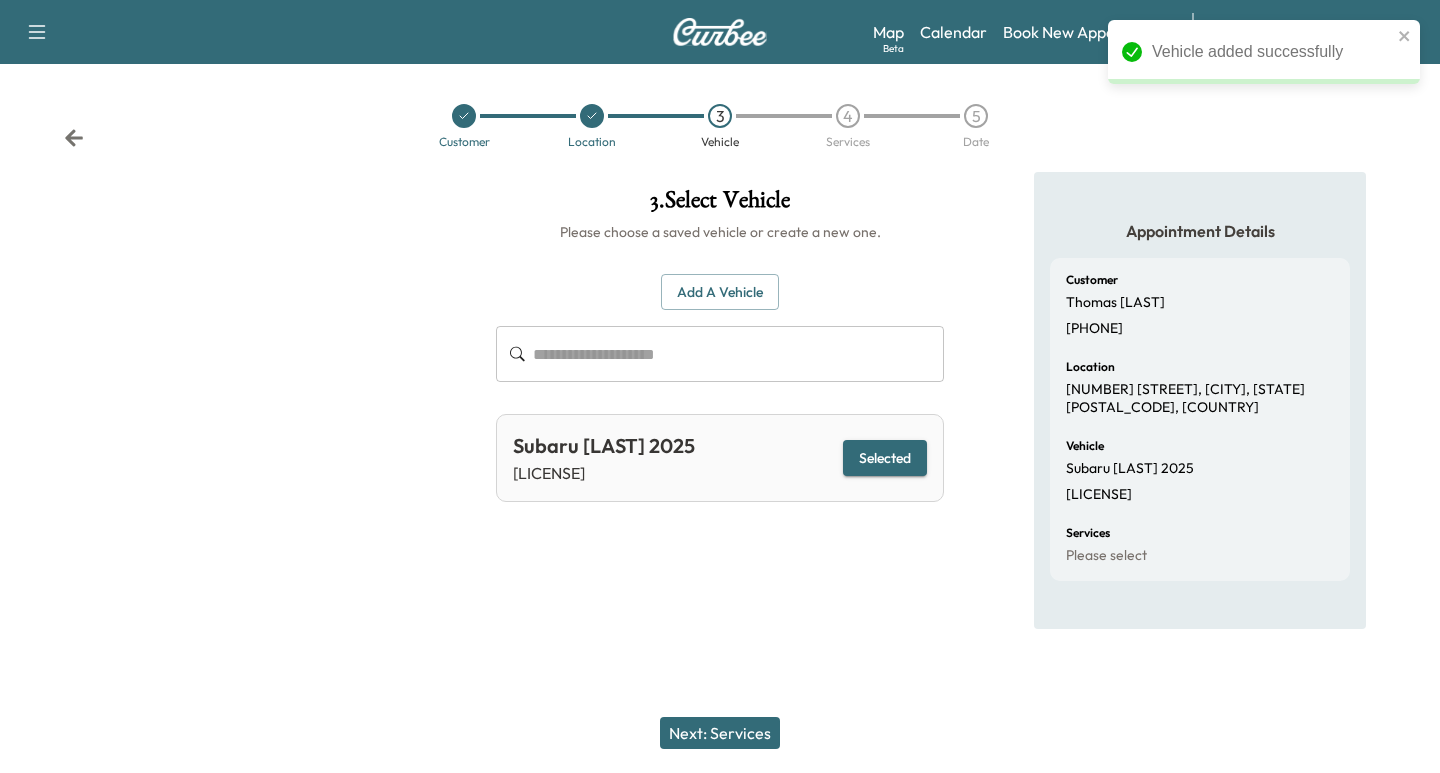 click on "Next: Services" at bounding box center (720, 733) 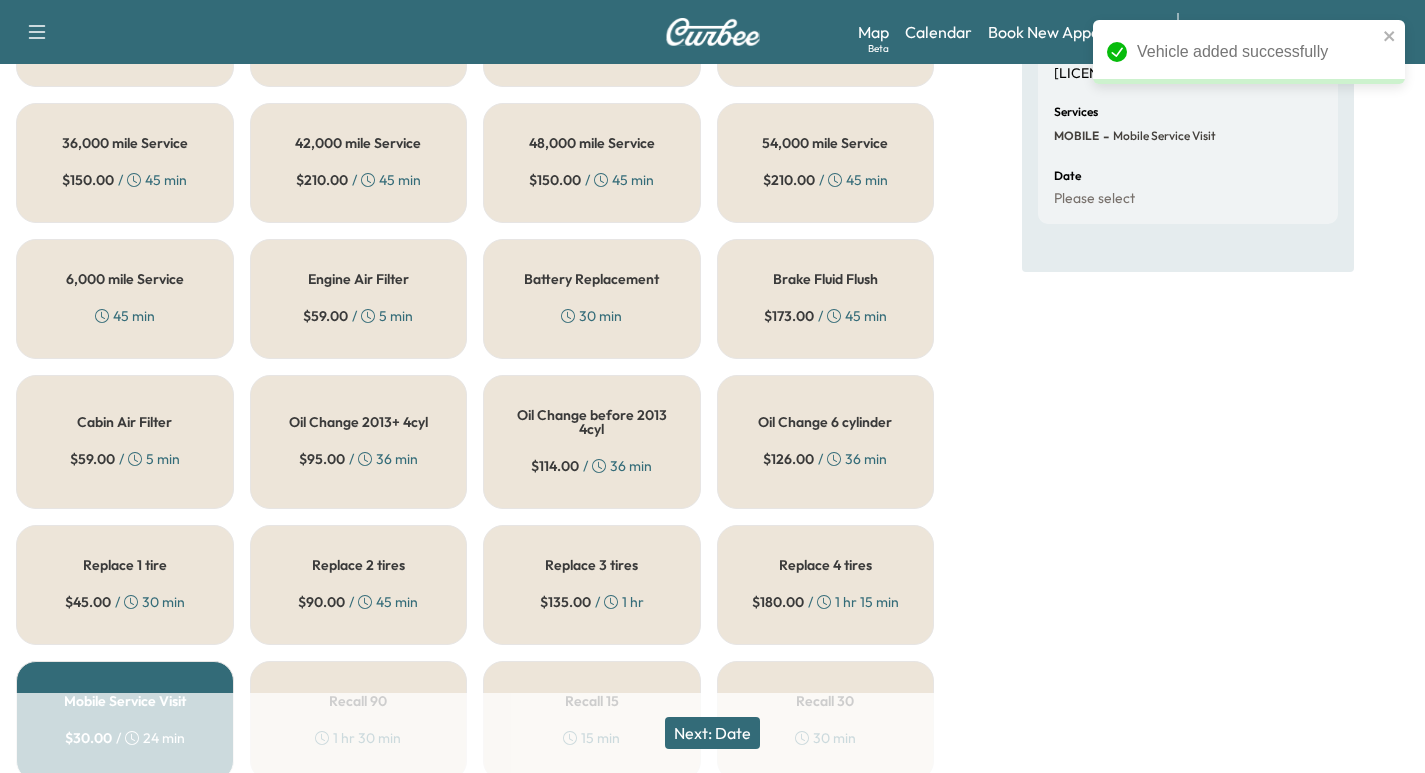 scroll, scrollTop: 425, scrollLeft: 0, axis: vertical 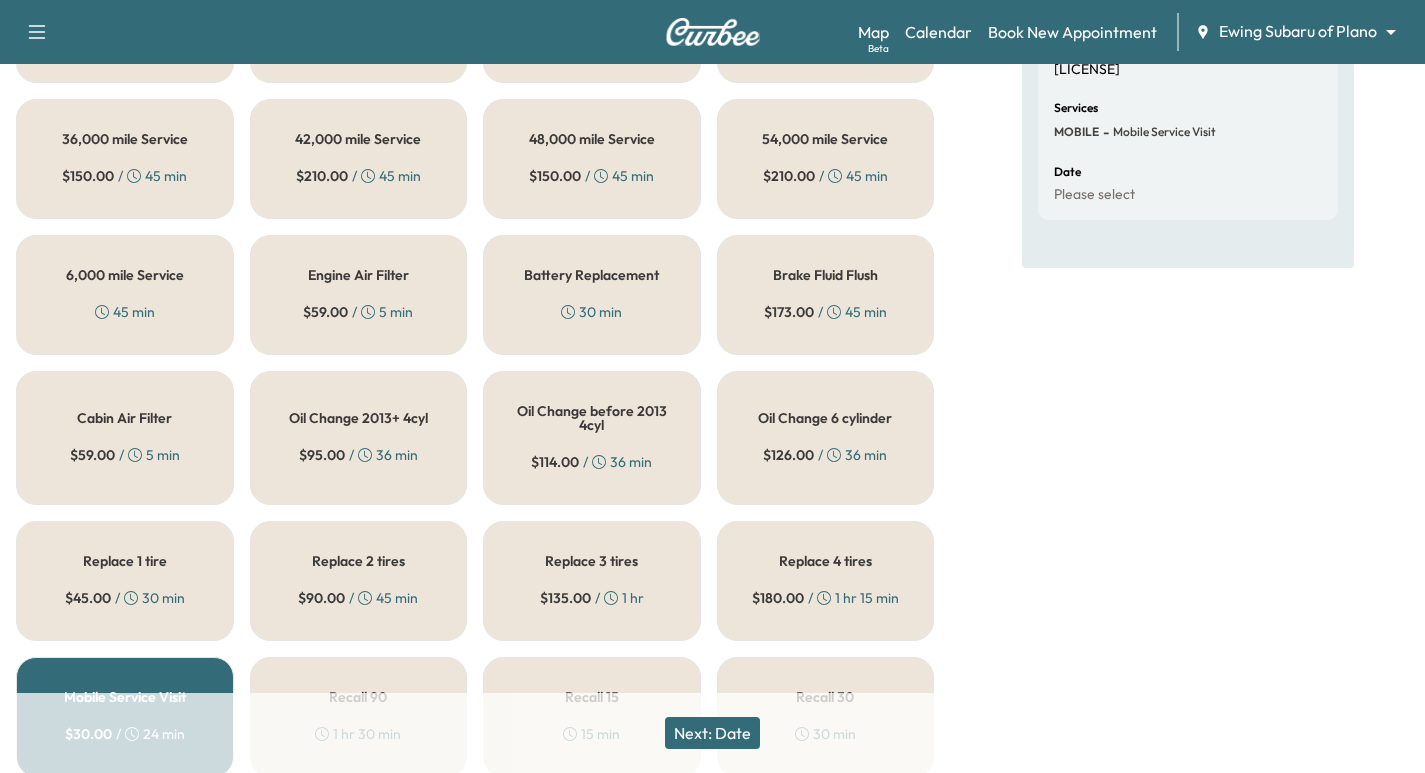 drag, startPoint x: 187, startPoint y: 309, endPoint x: 193, endPoint y: 324, distance: 16.155495 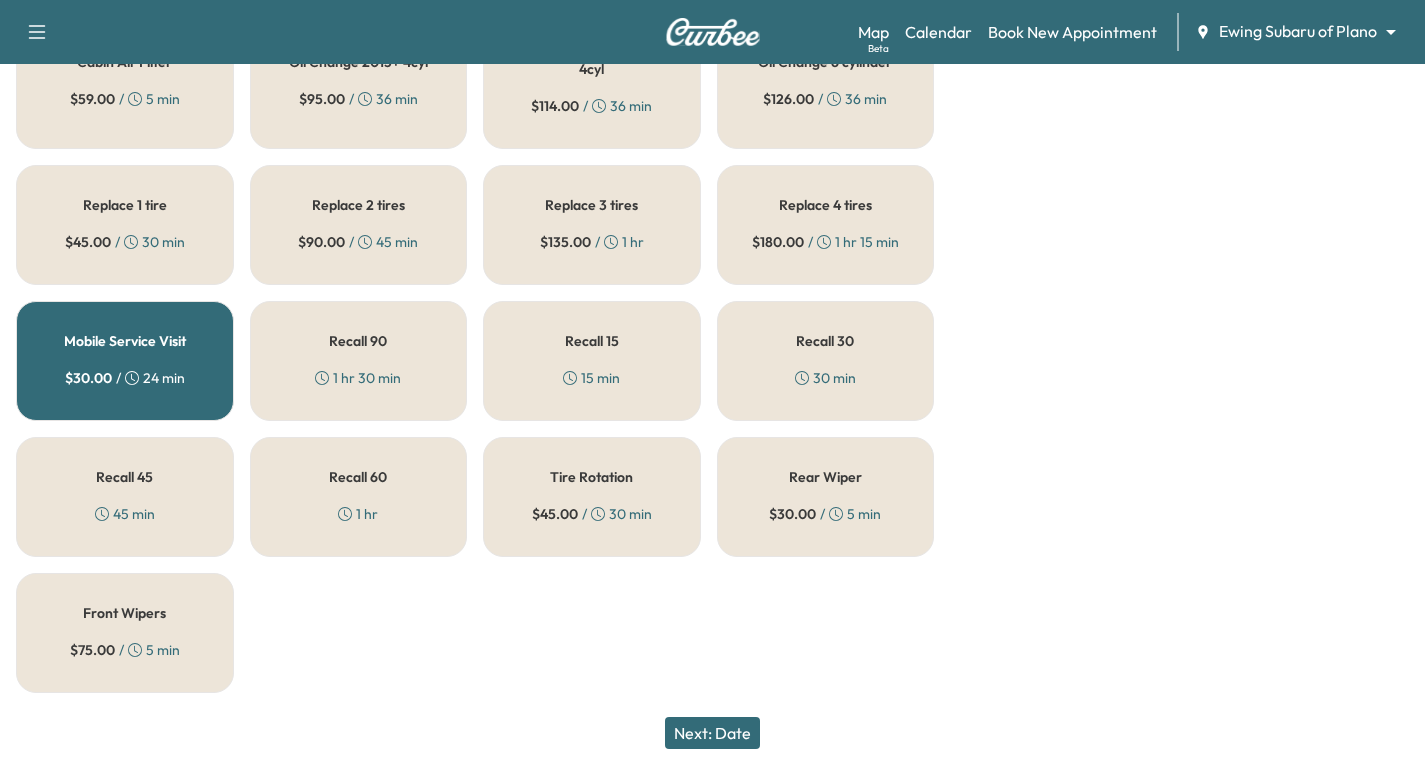 drag, startPoint x: 719, startPoint y: 738, endPoint x: 717, endPoint y: 756, distance: 18.110771 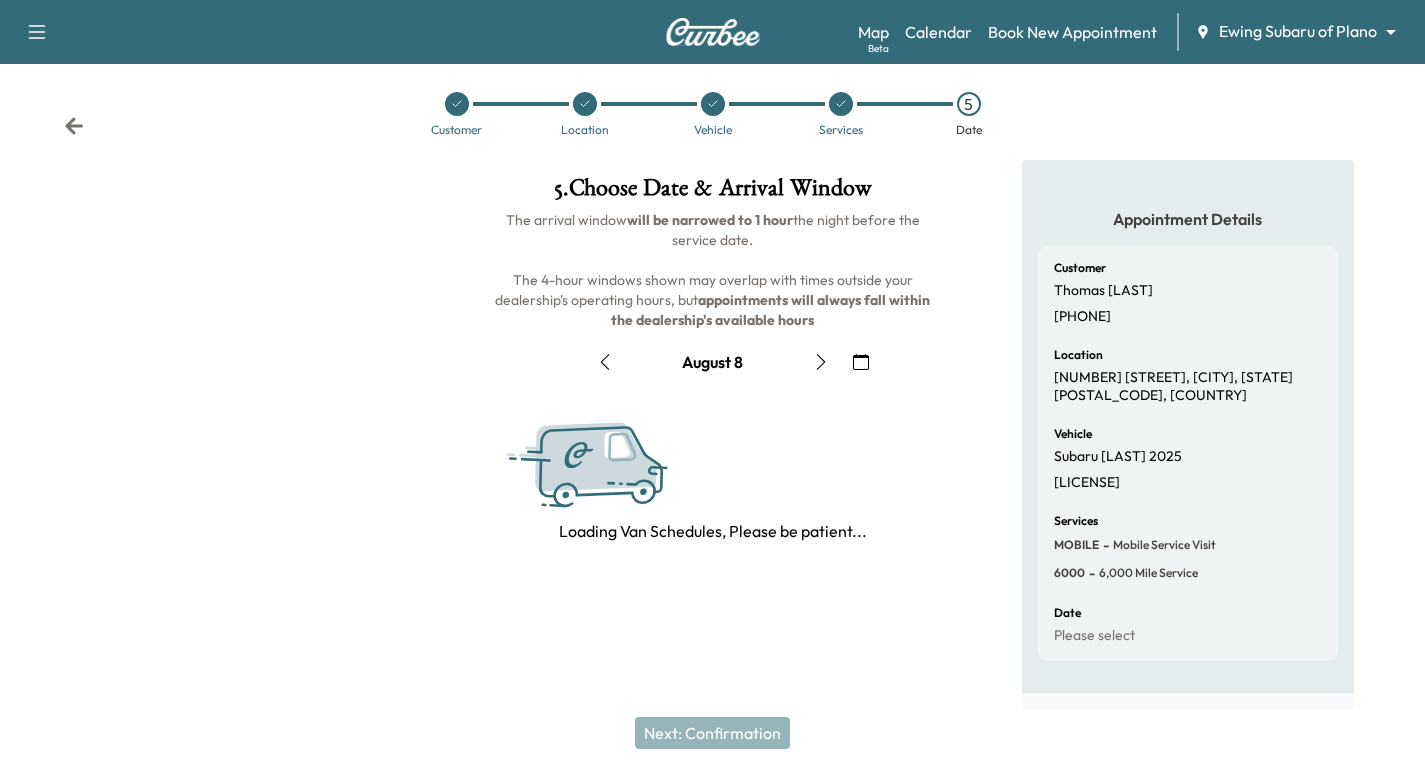 scroll, scrollTop: 228, scrollLeft: 0, axis: vertical 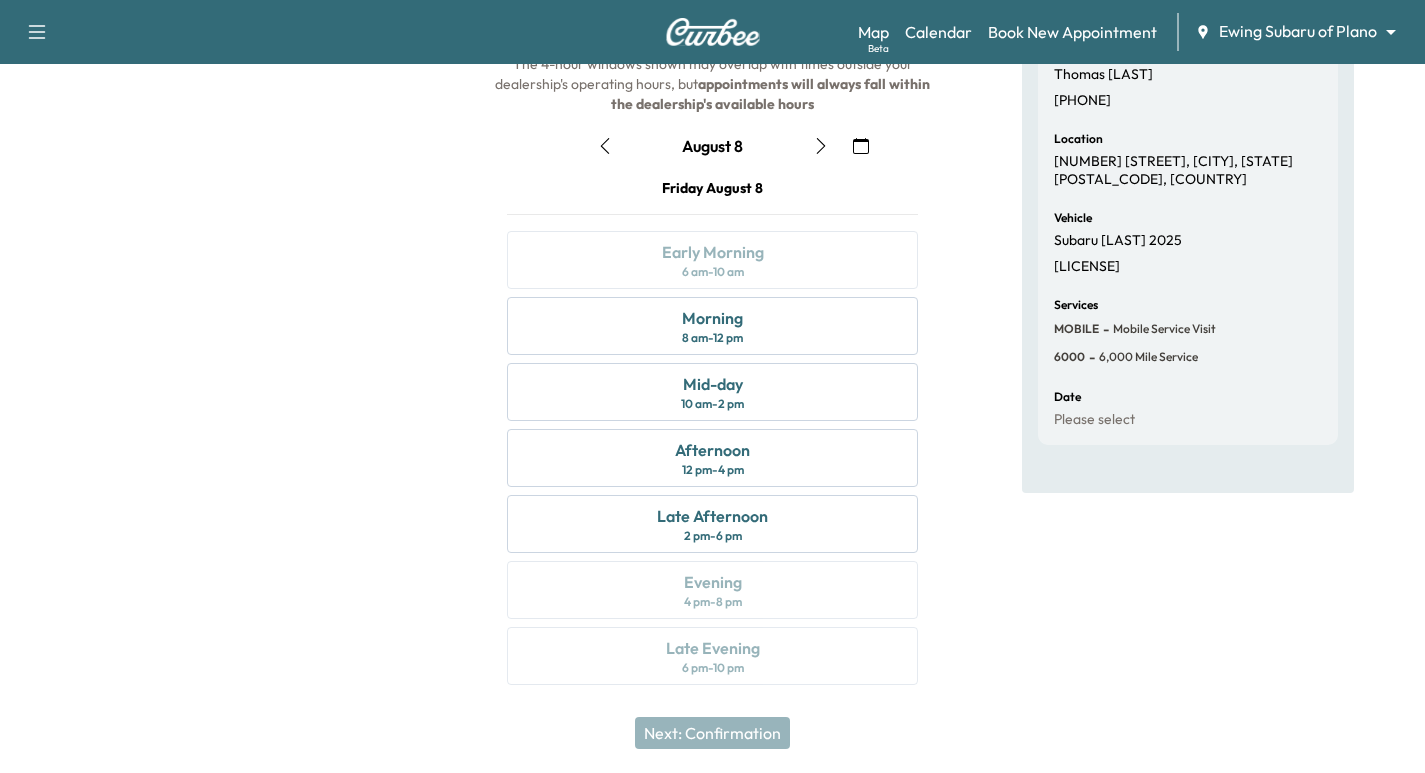 click at bounding box center [861, 146] 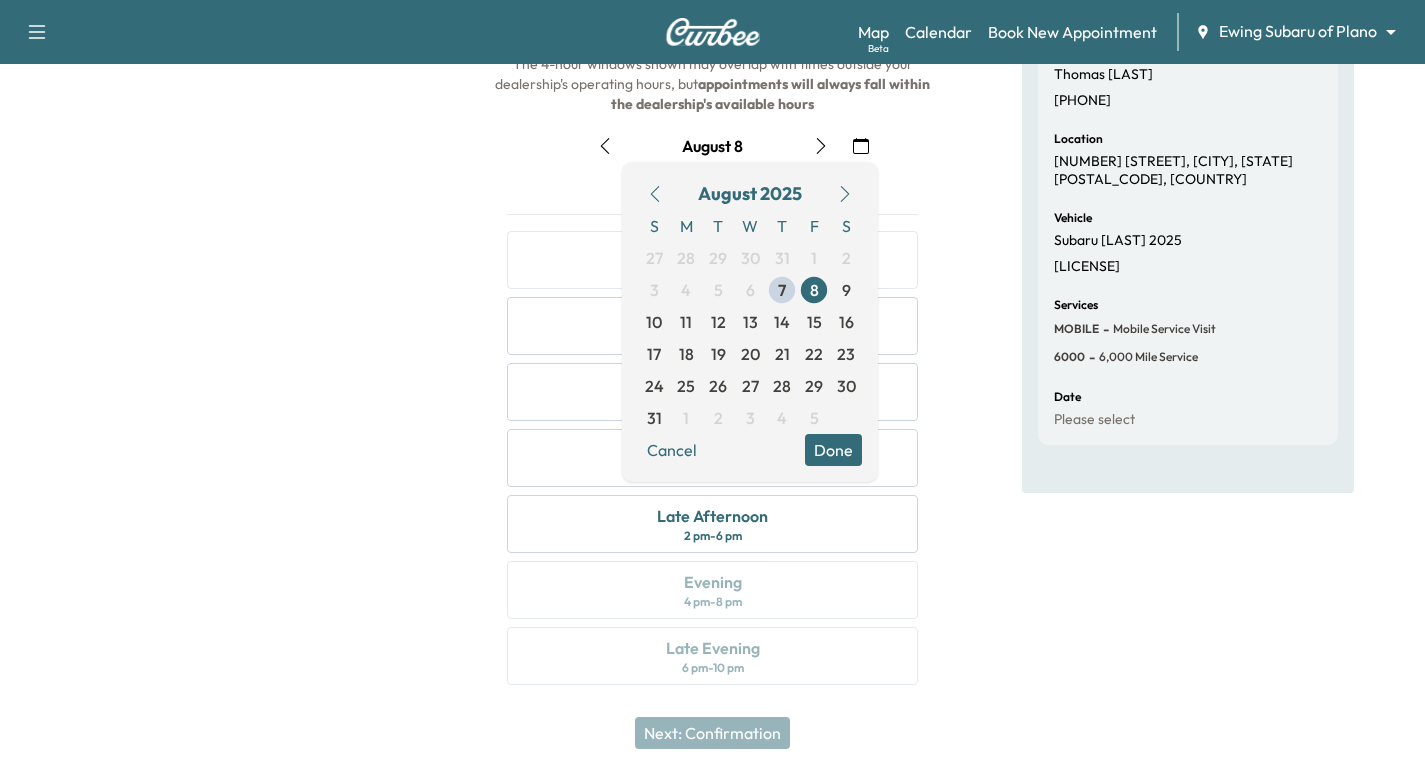 click on "12" at bounding box center (718, 322) 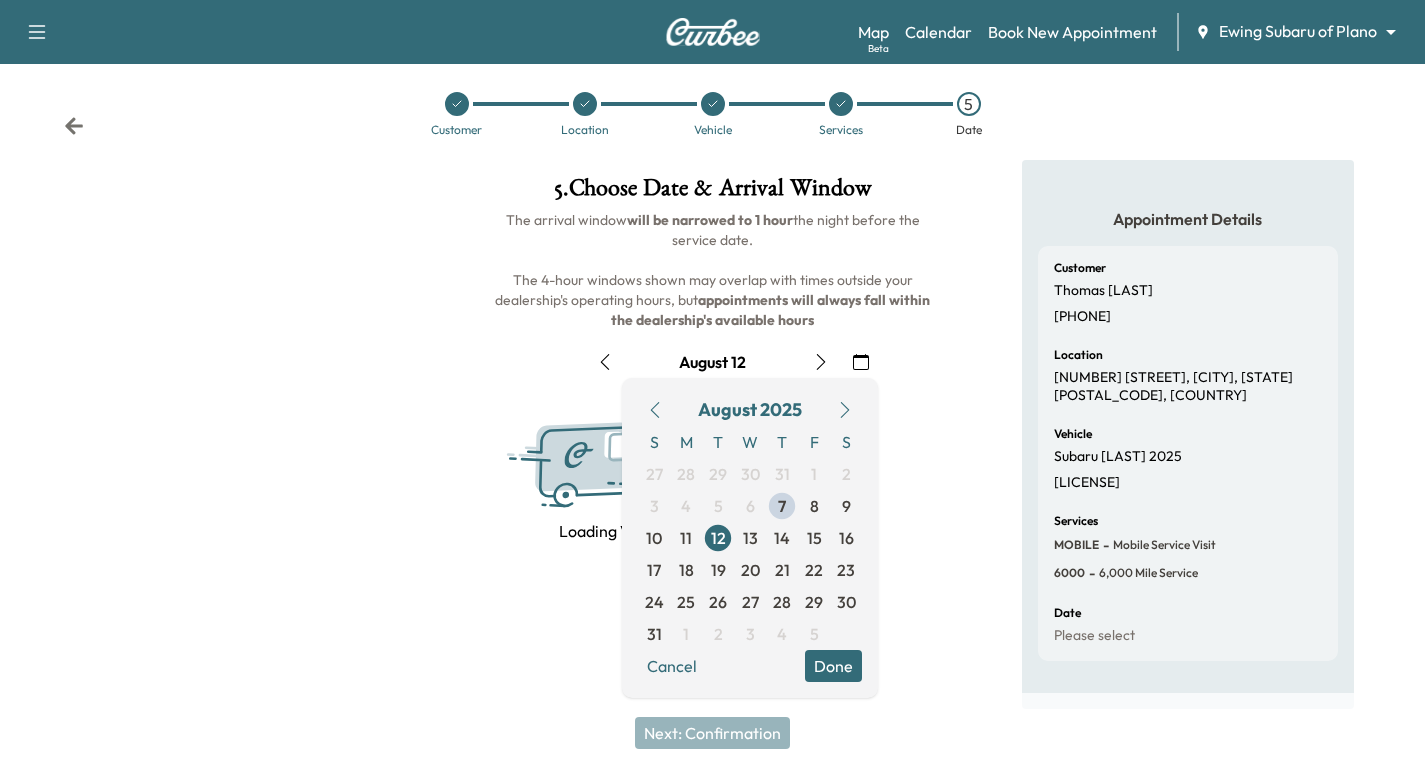 scroll, scrollTop: 228, scrollLeft: 0, axis: vertical 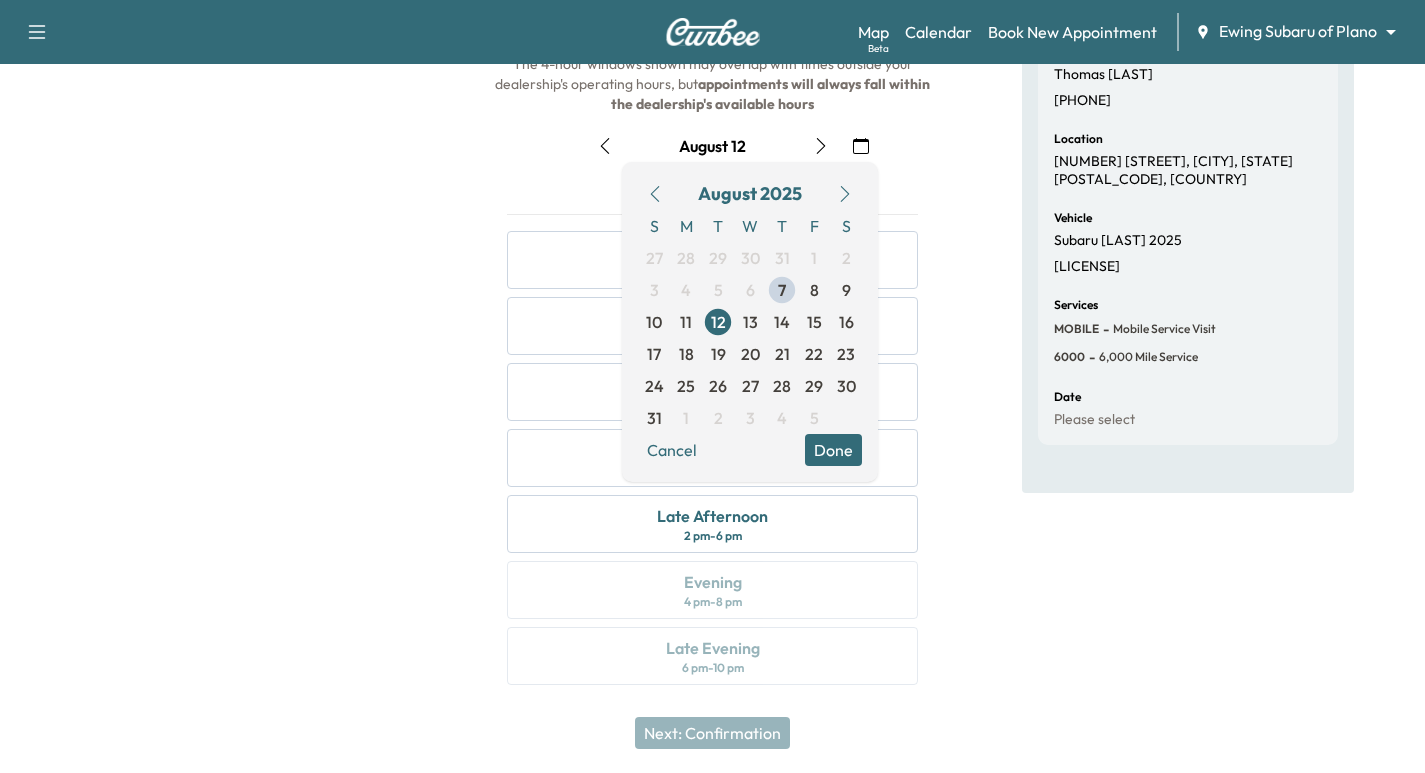 click at bounding box center [237, 326] 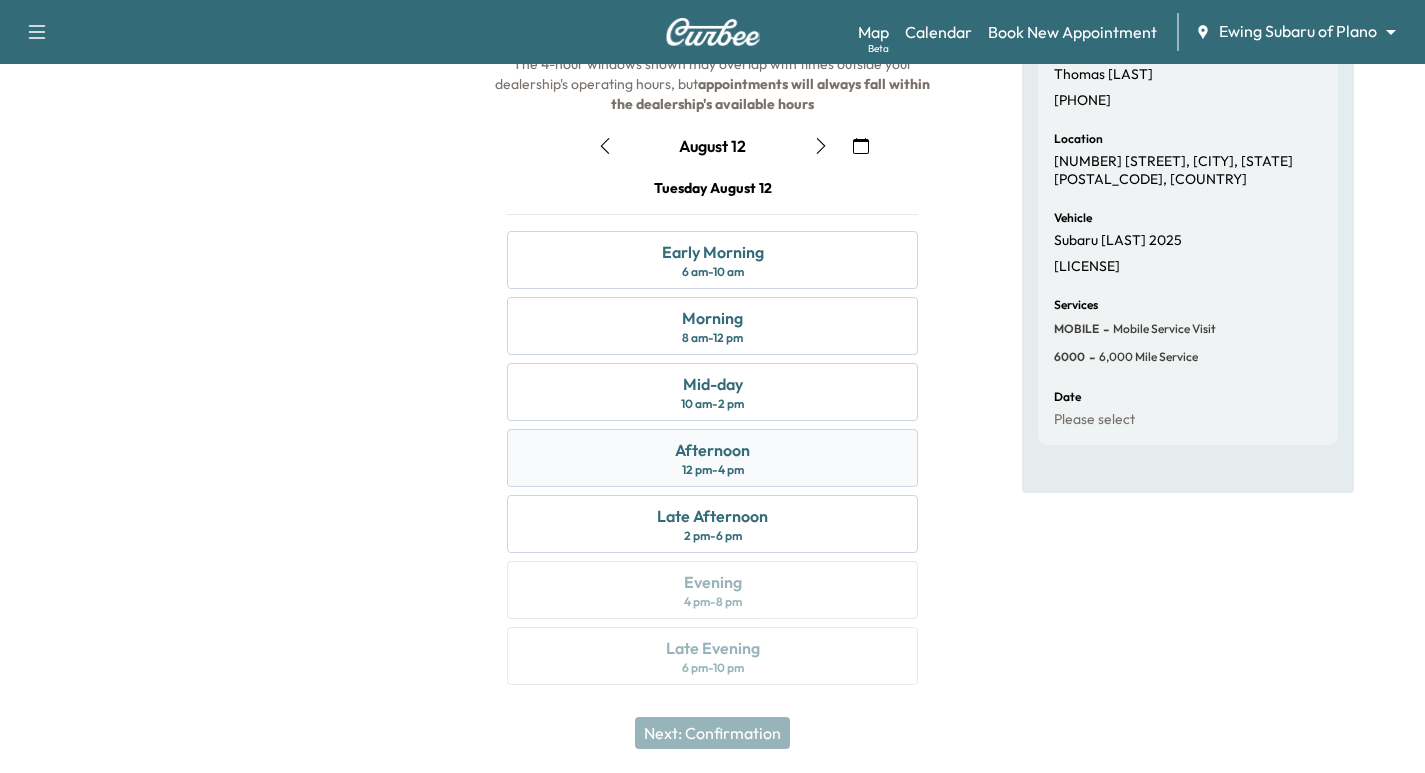 click on "Afternoon" at bounding box center [712, 450] 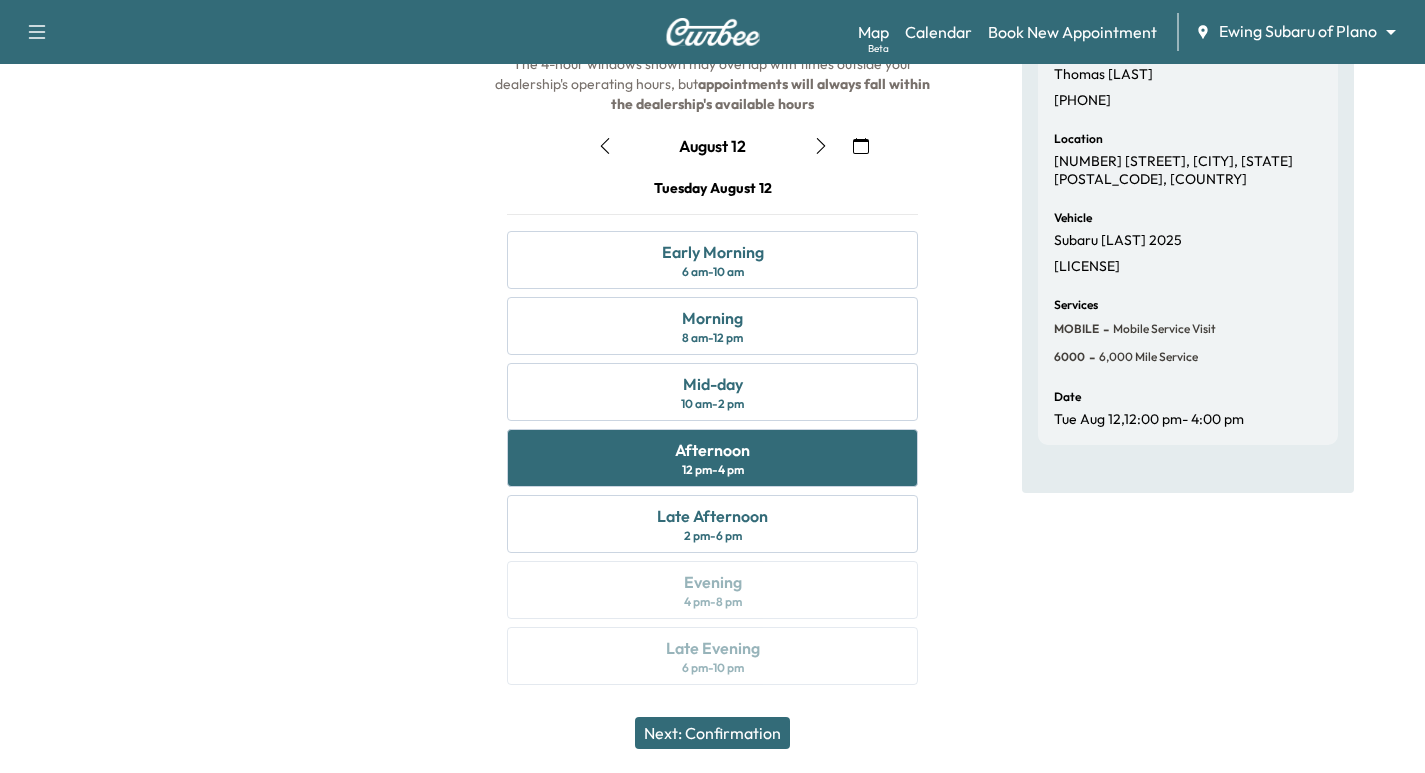 click on "Next: Confirmation" at bounding box center (712, 733) 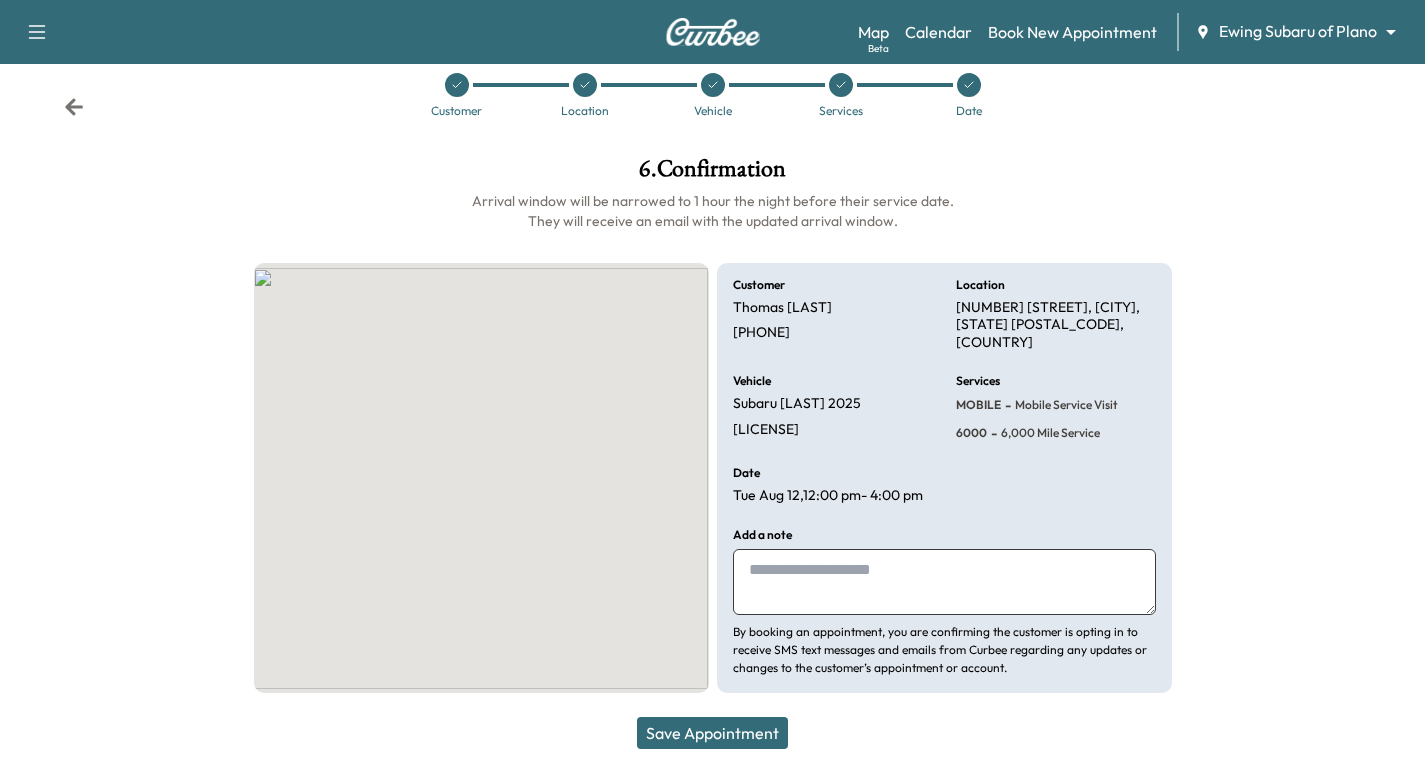 scroll, scrollTop: 21, scrollLeft: 0, axis: vertical 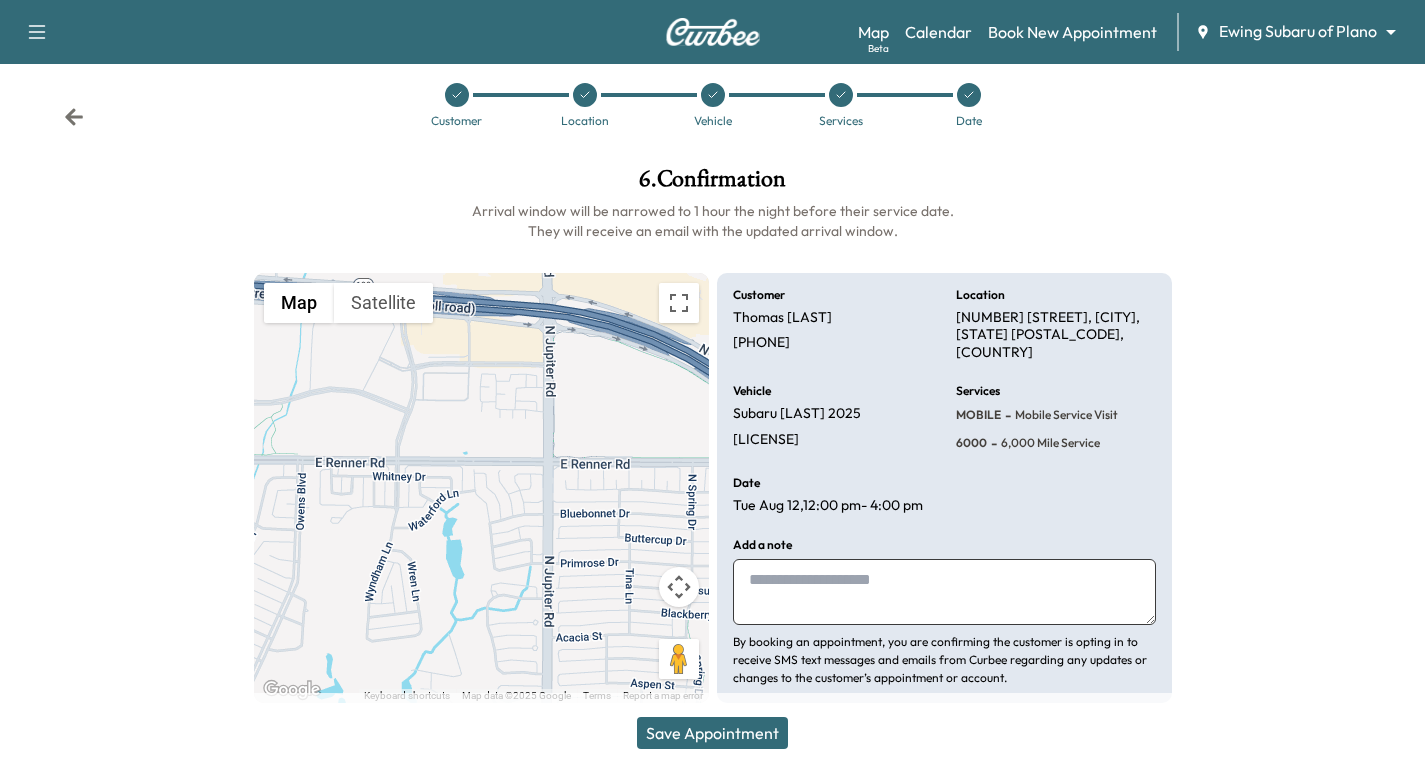 click at bounding box center (944, 592) 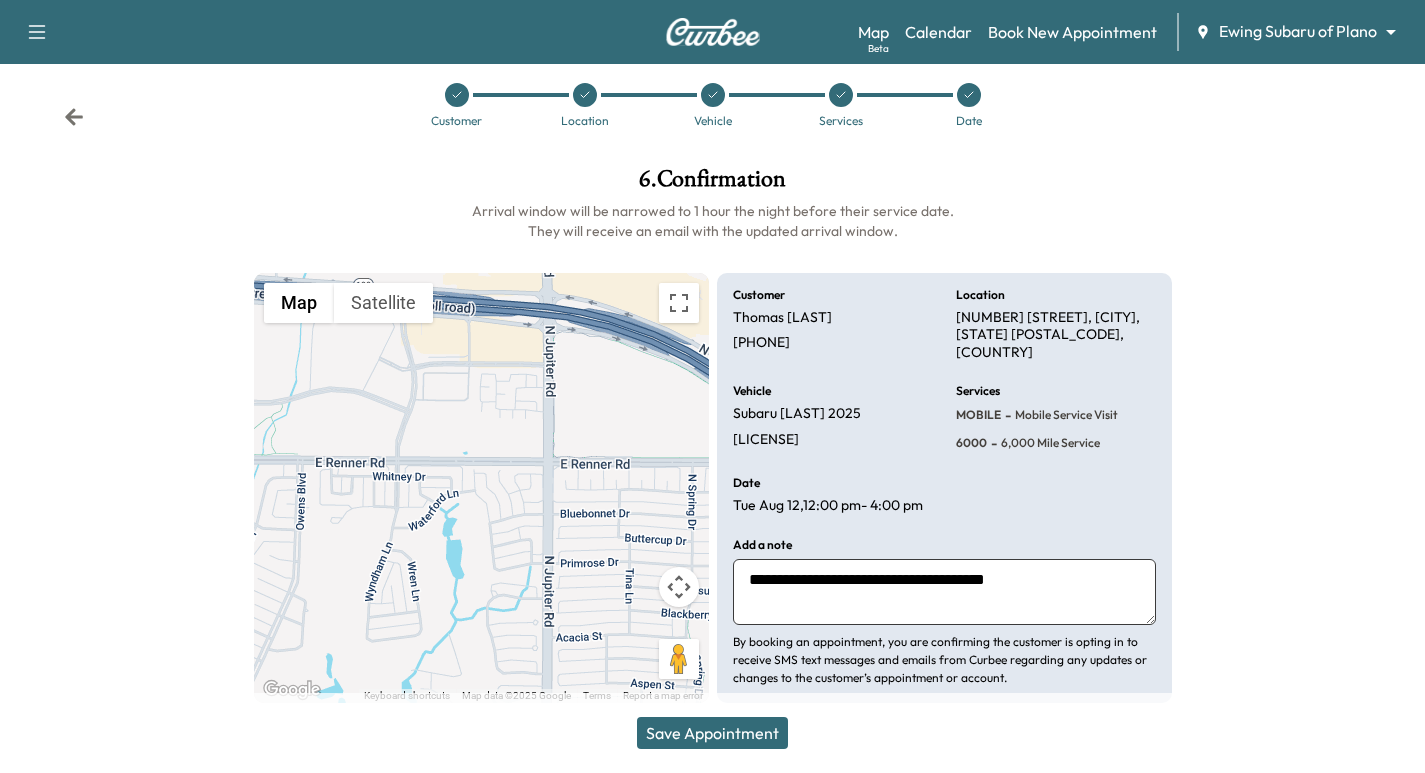 type on "**********" 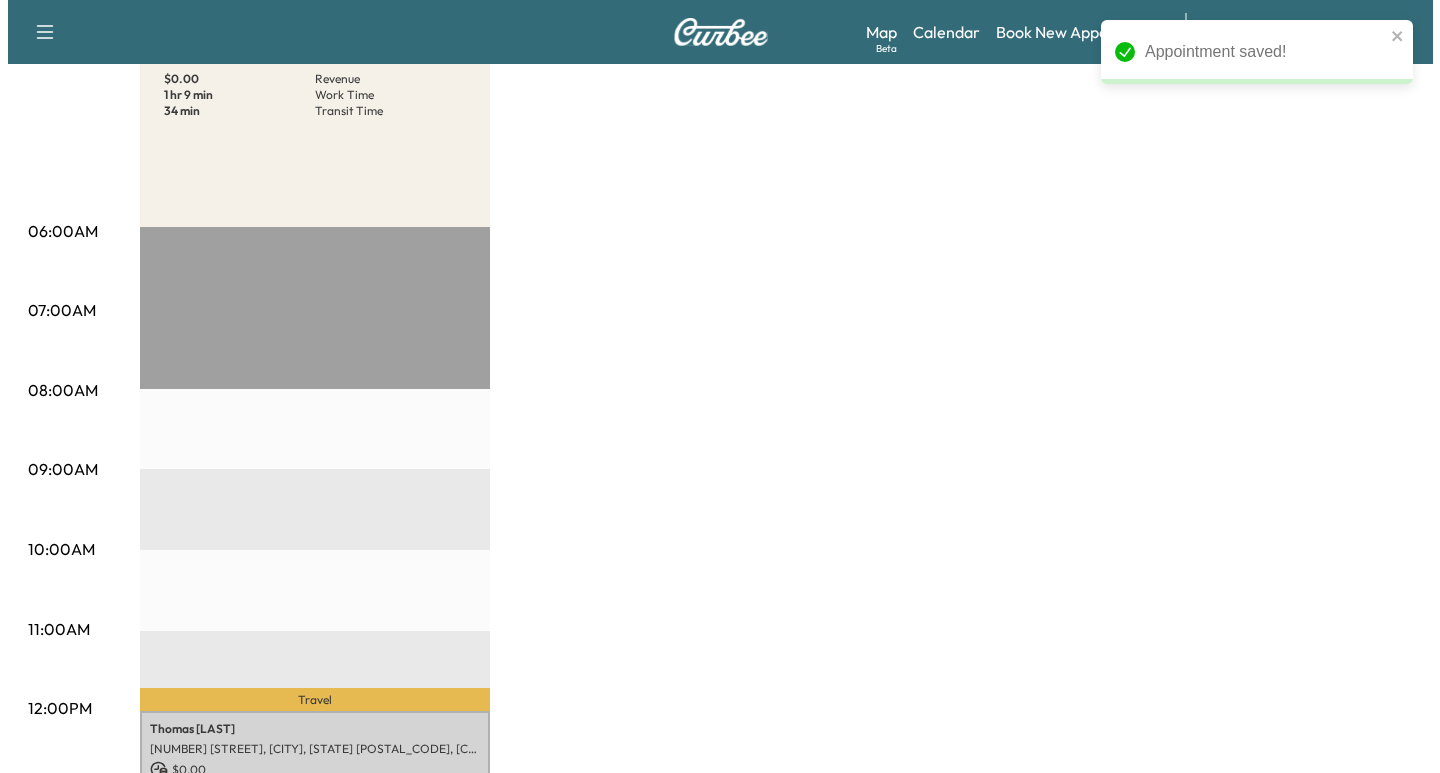 scroll, scrollTop: 500, scrollLeft: 0, axis: vertical 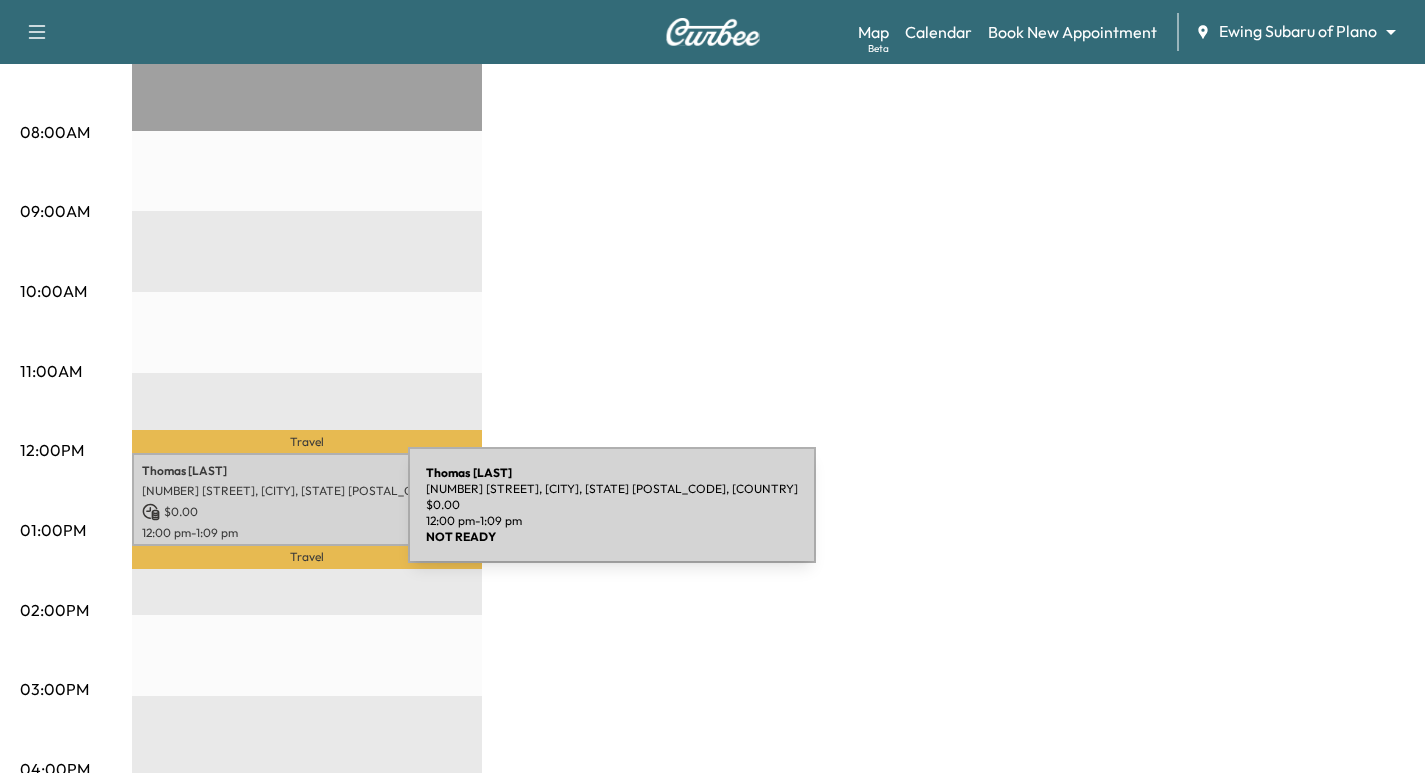 click on "[FIRST]   [LAST] [NUMBER] [STREET], [CITY], [STATE] [POSTAL_CODE], [COUNTRY]   12:00 pm  -  1:09 pm" at bounding box center (307, 499) 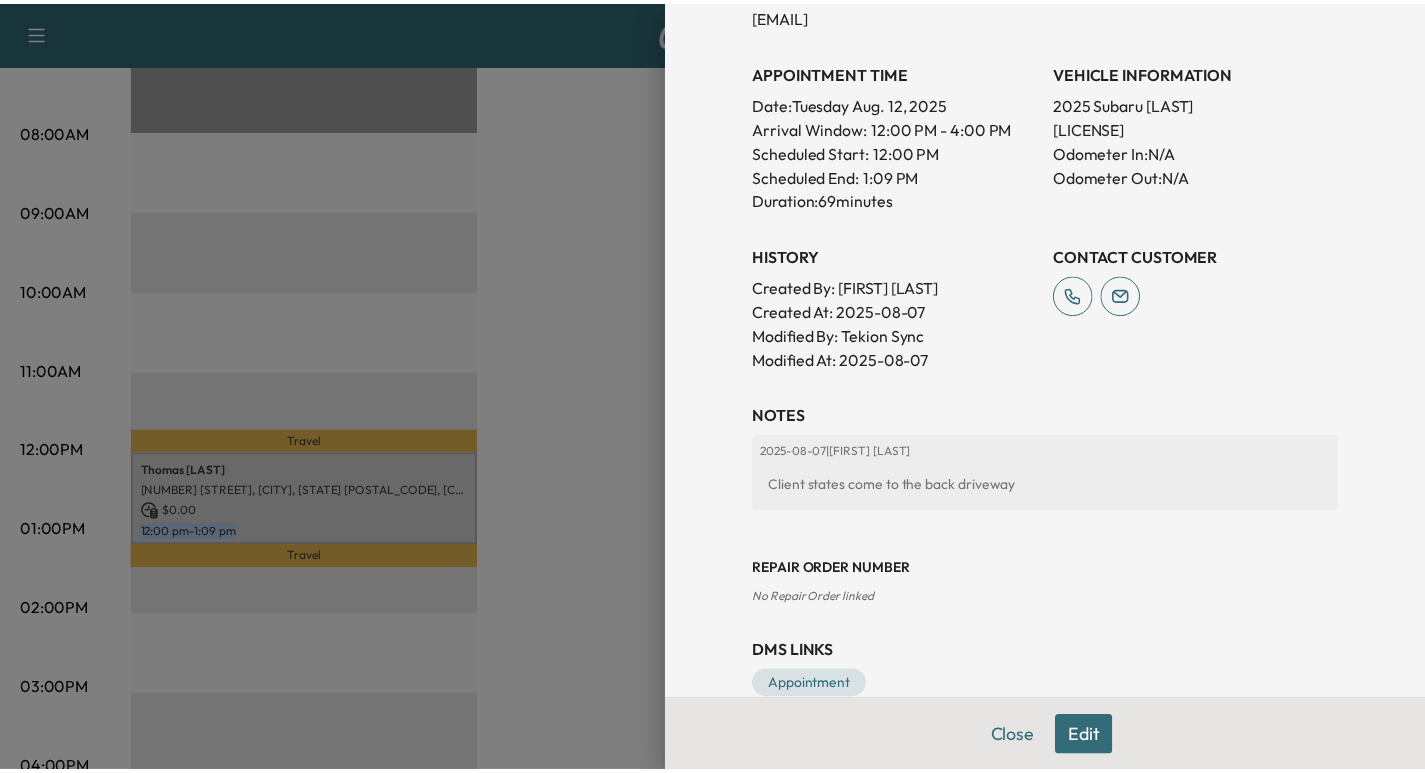 scroll, scrollTop: 575, scrollLeft: 0, axis: vertical 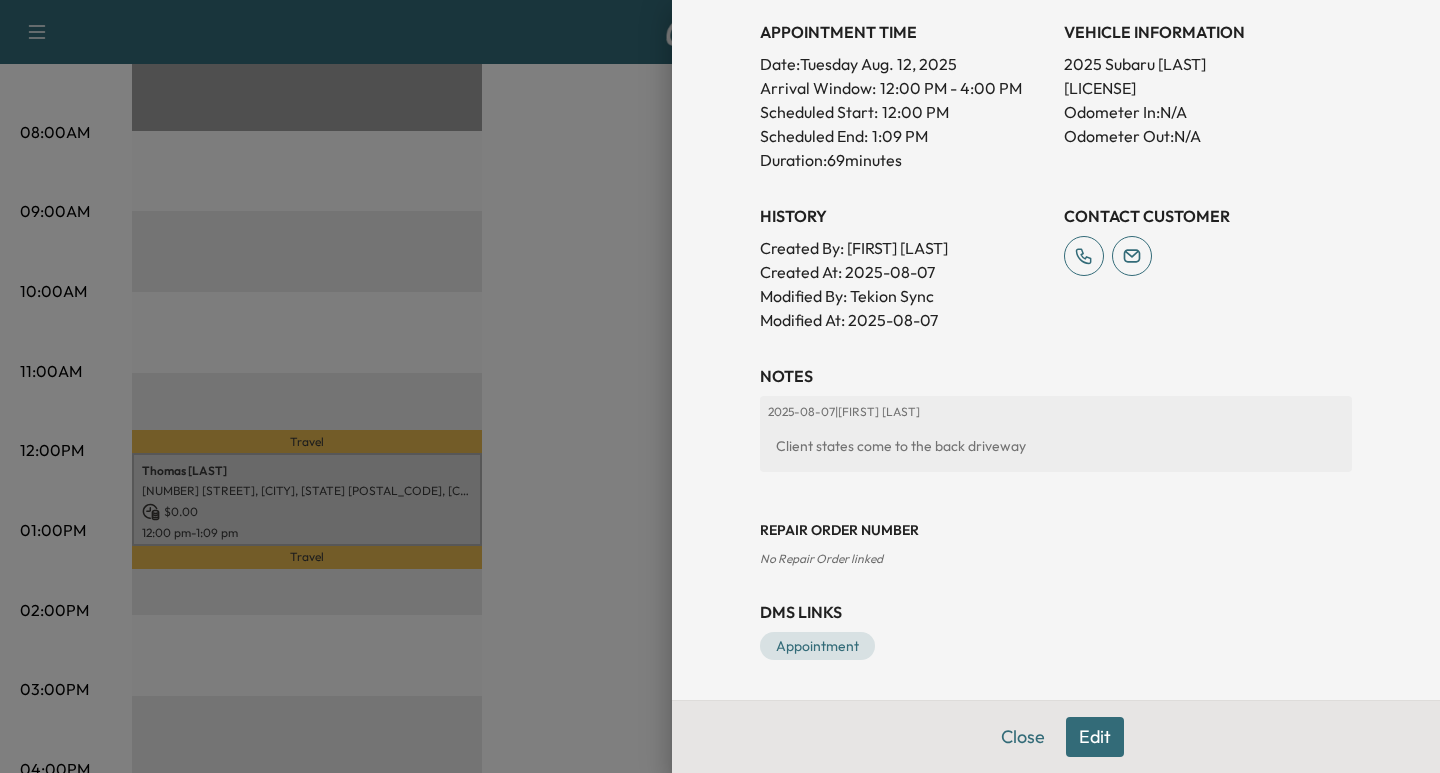 click at bounding box center (720, 386) 